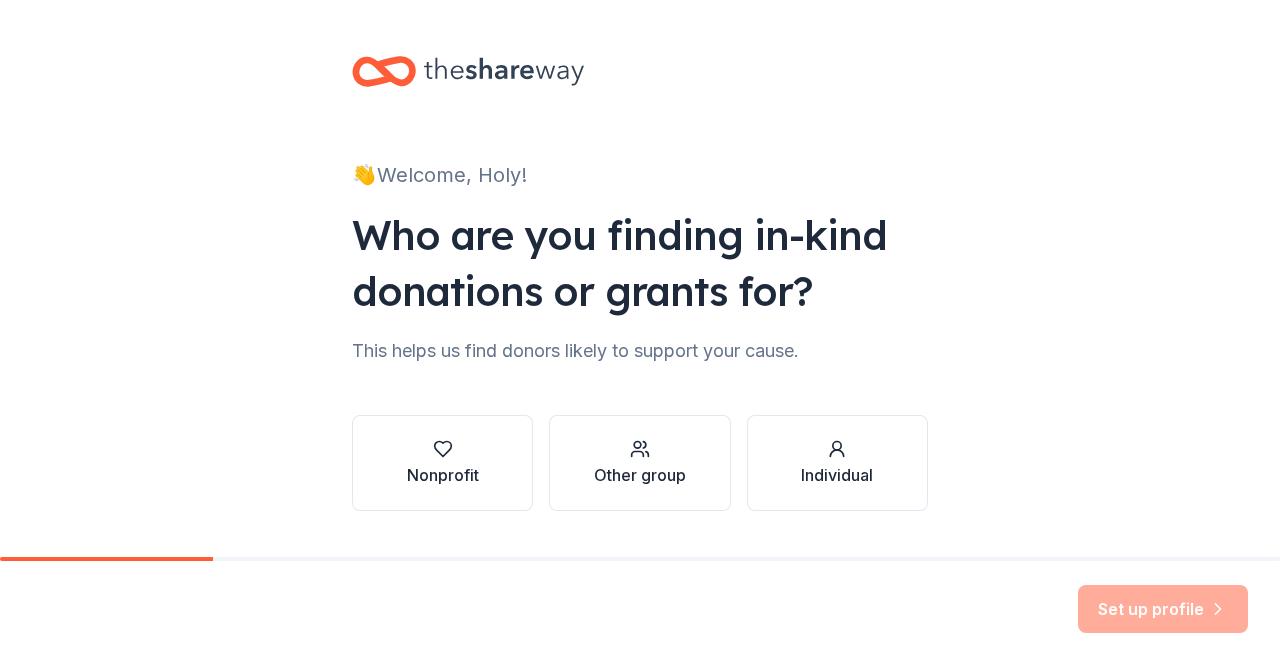 scroll, scrollTop: 0, scrollLeft: 0, axis: both 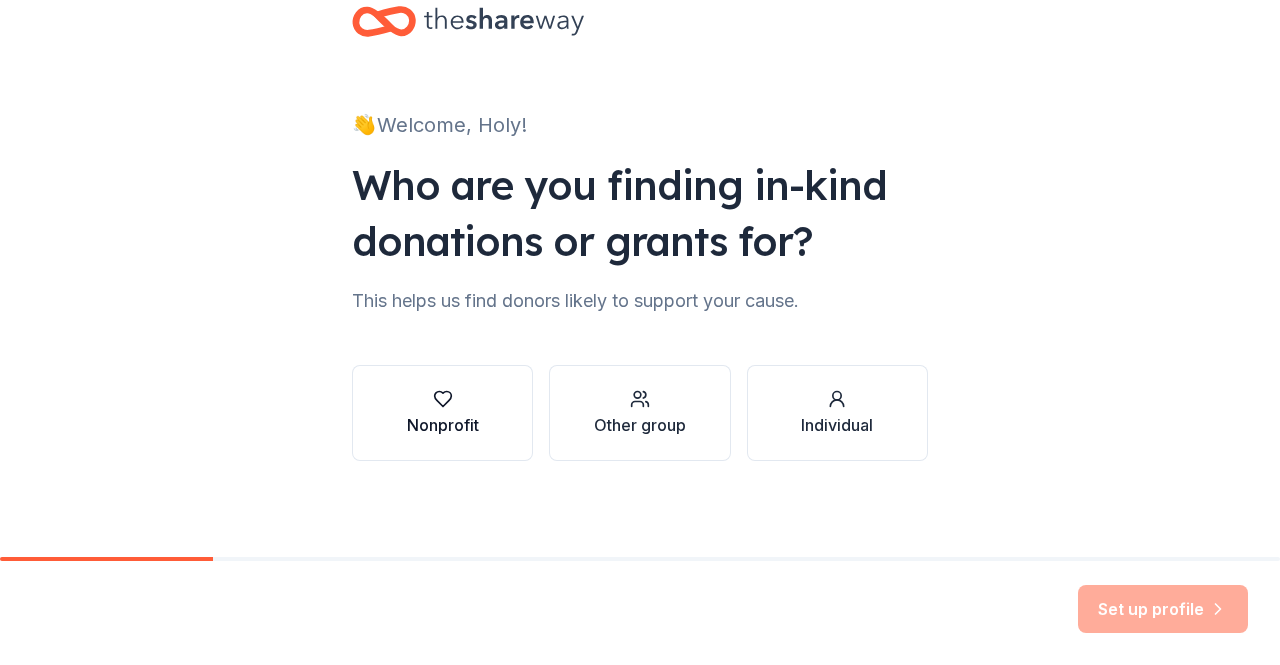 click 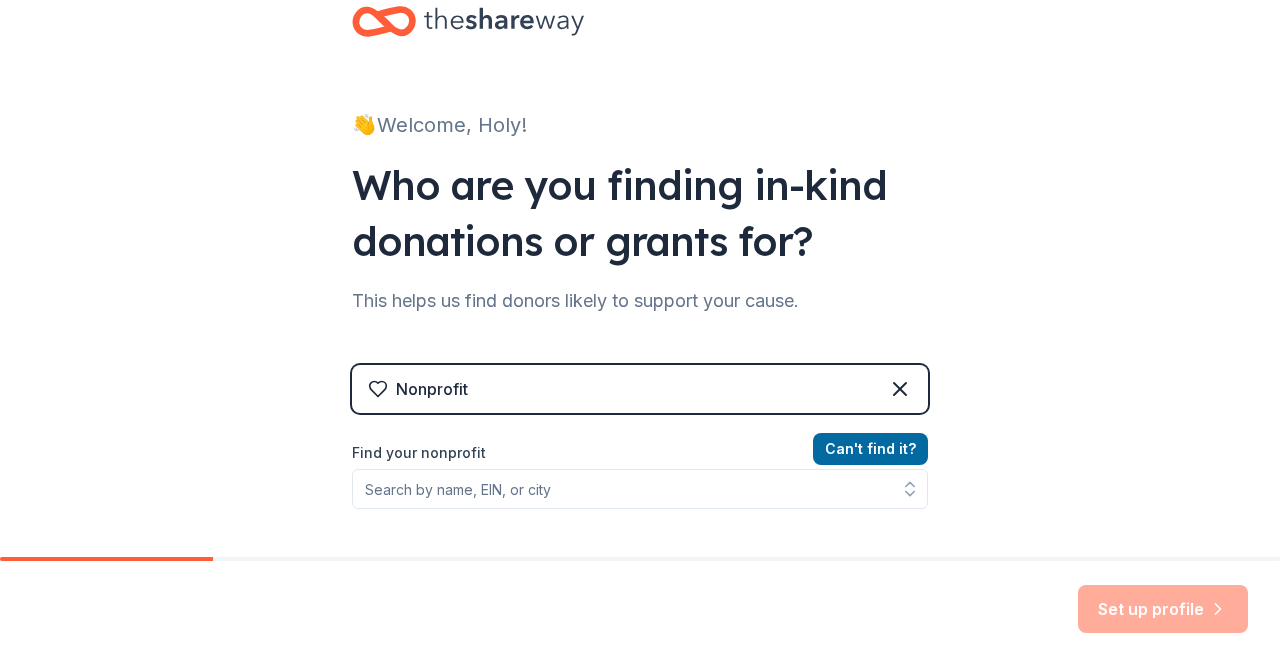 scroll, scrollTop: 298, scrollLeft: 0, axis: vertical 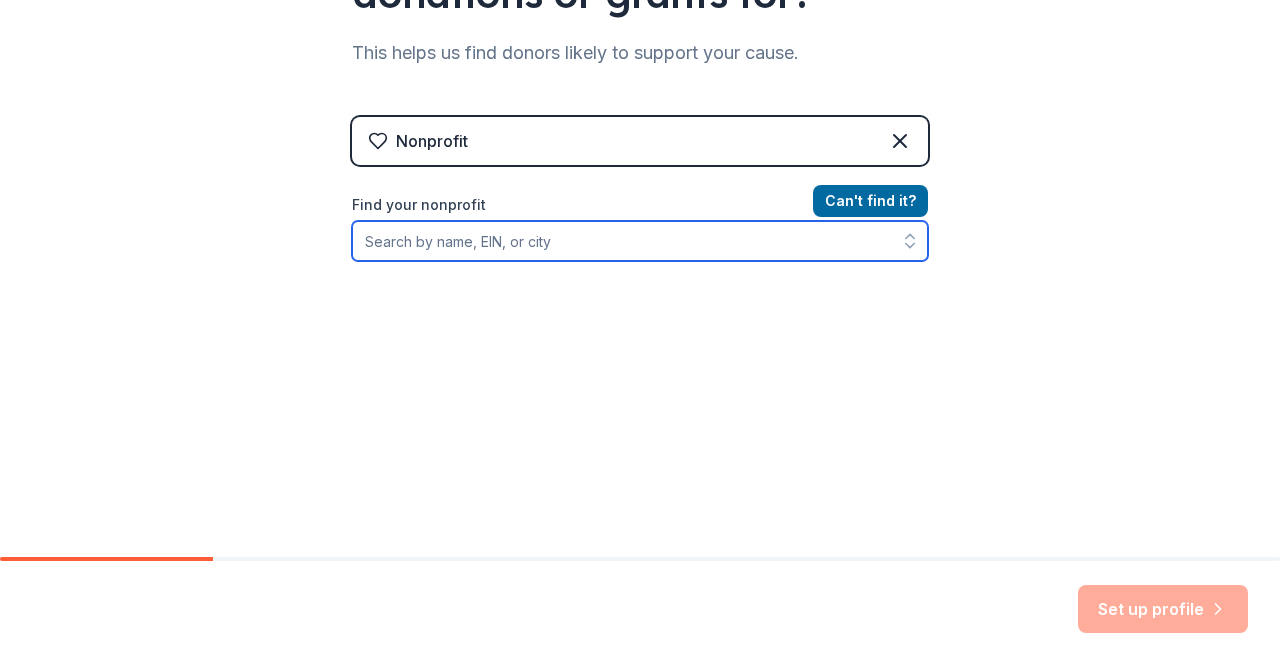 click on "Find your nonprofit" at bounding box center (640, 241) 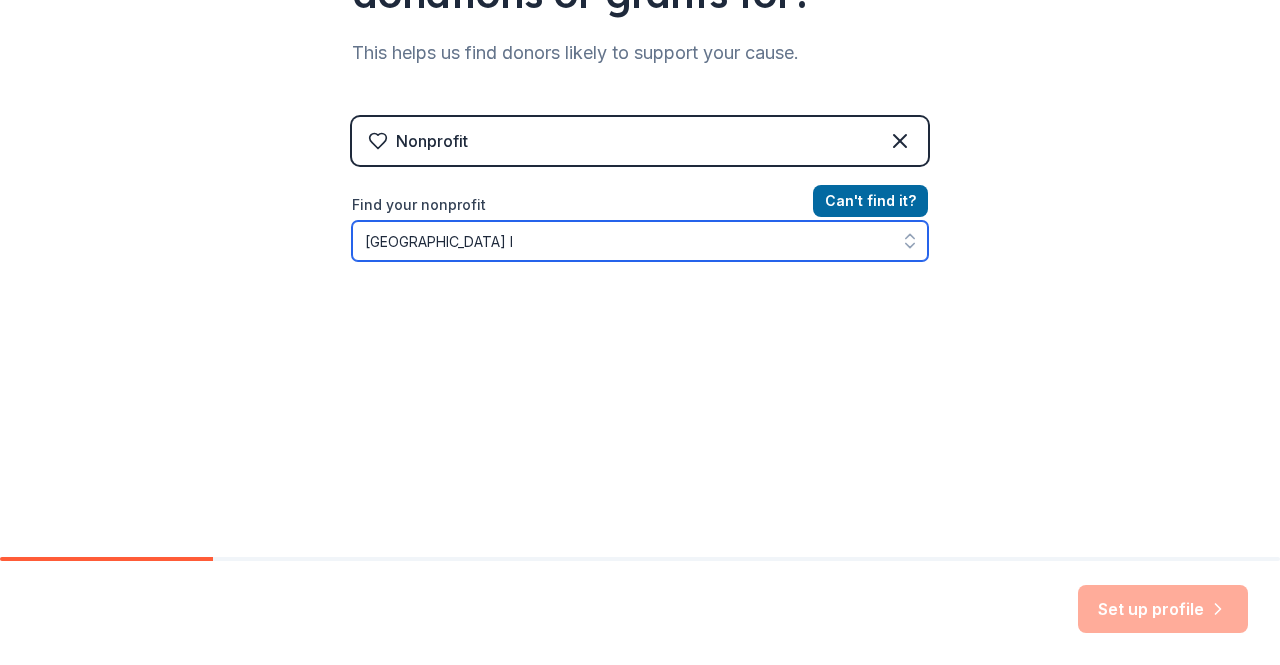 type on "Holy Family School Shorewood IL" 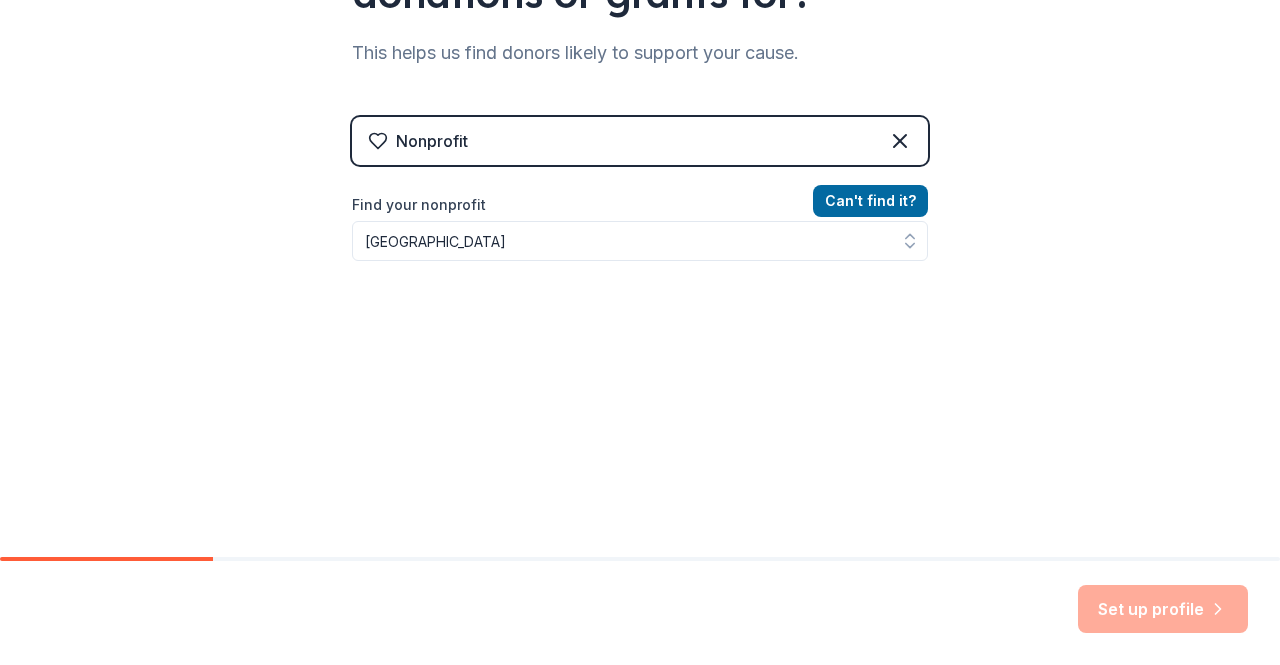 click on "Nonprofit Can ' t find it? Find your nonprofit Holy Family School Shorewood IL" at bounding box center [640, 289] 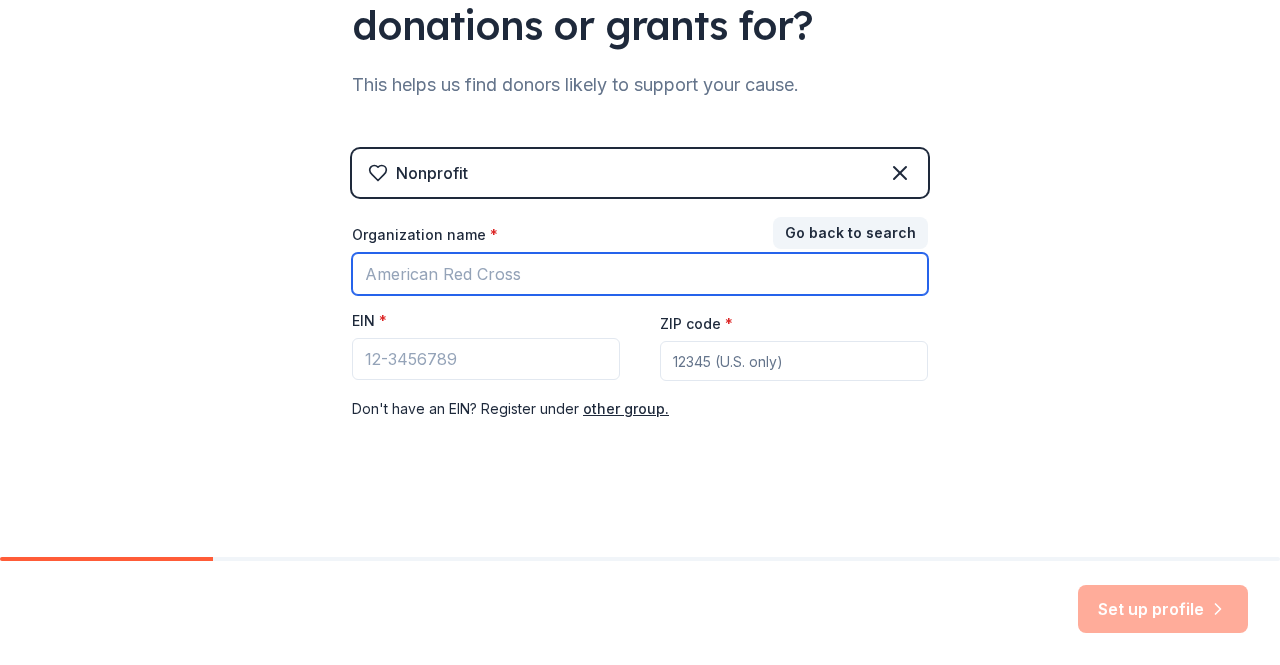 drag, startPoint x: 481, startPoint y: 260, endPoint x: 492, endPoint y: 262, distance: 11.18034 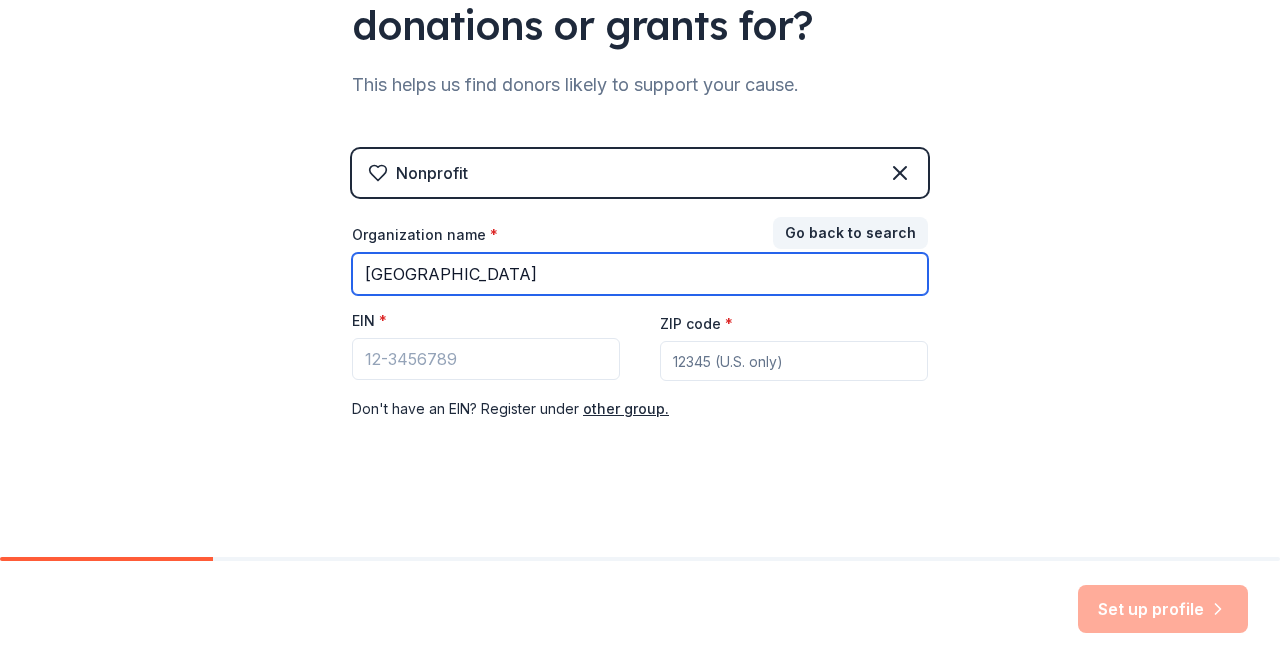 type on "[GEOGRAPHIC_DATA]" 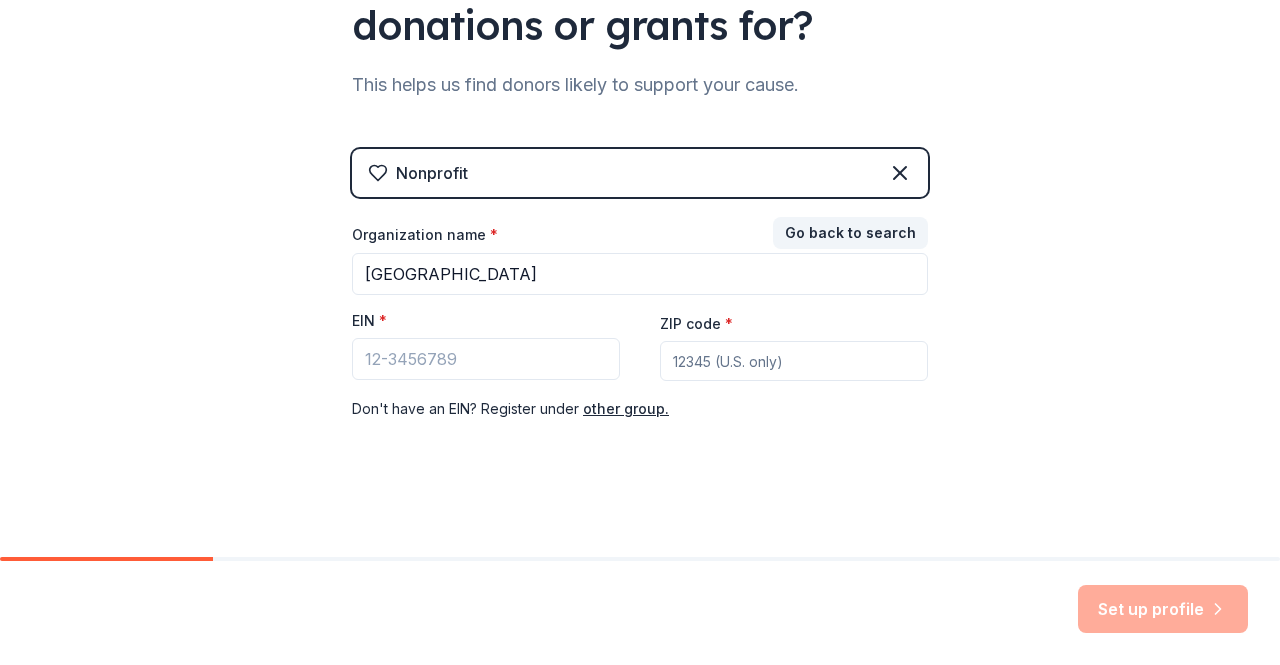 click on "ZIP code *" at bounding box center (794, 361) 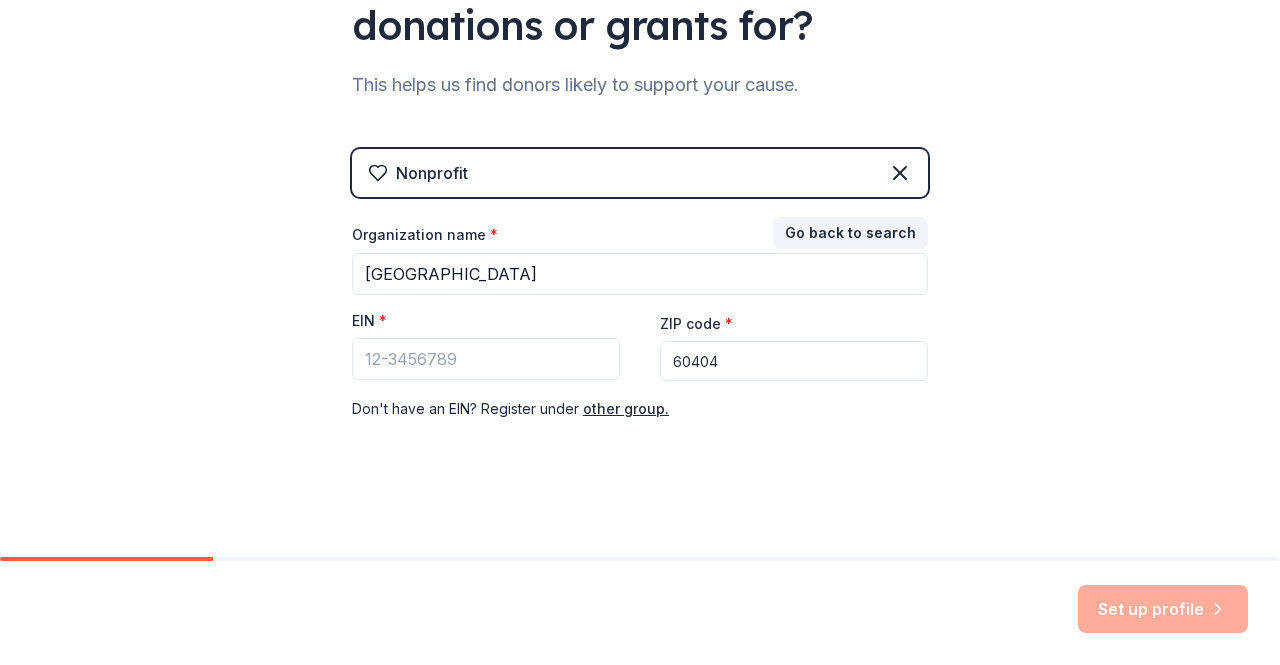 click on "Don ' t have an EIN? Register under other group." at bounding box center [640, 409] 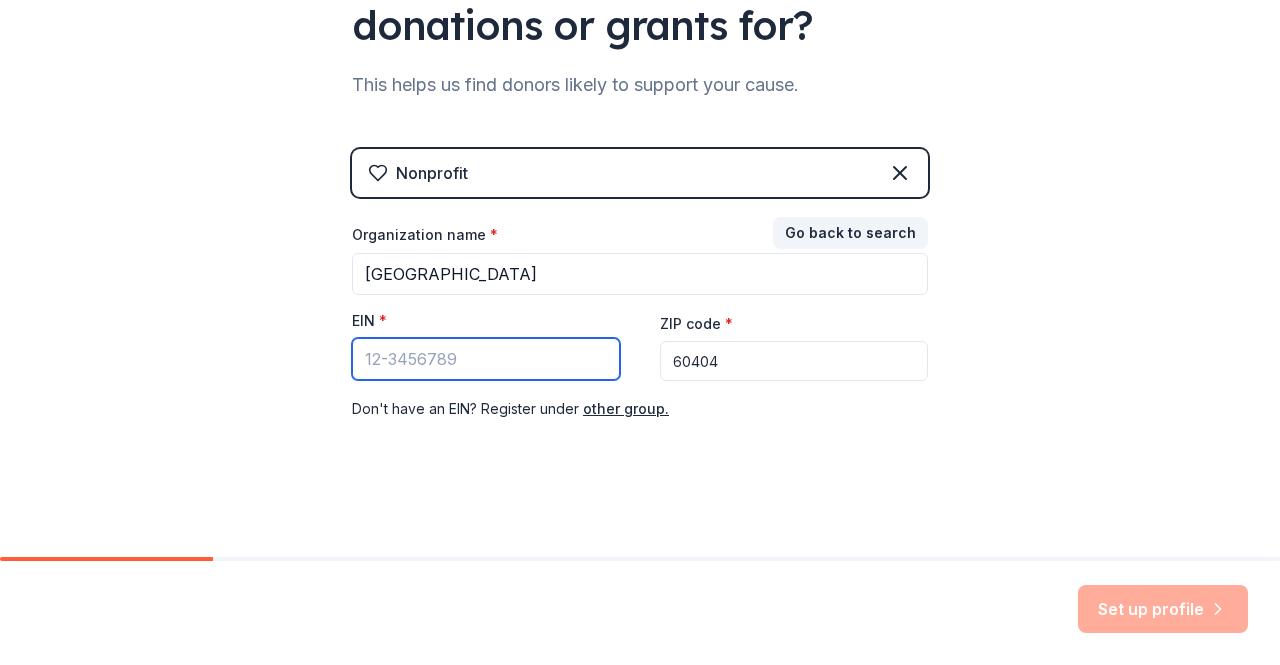 click on "EIN *" at bounding box center (486, 359) 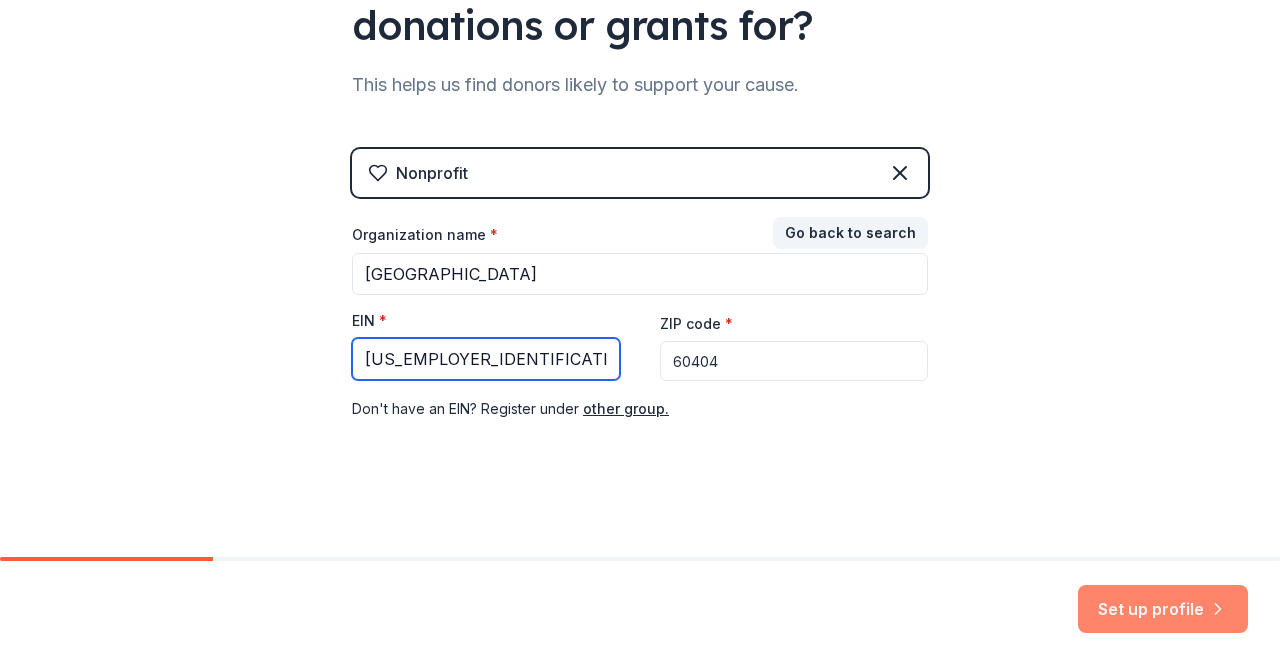 type on "[US_EMPLOYER_IDENTIFICATION_NUMBER]" 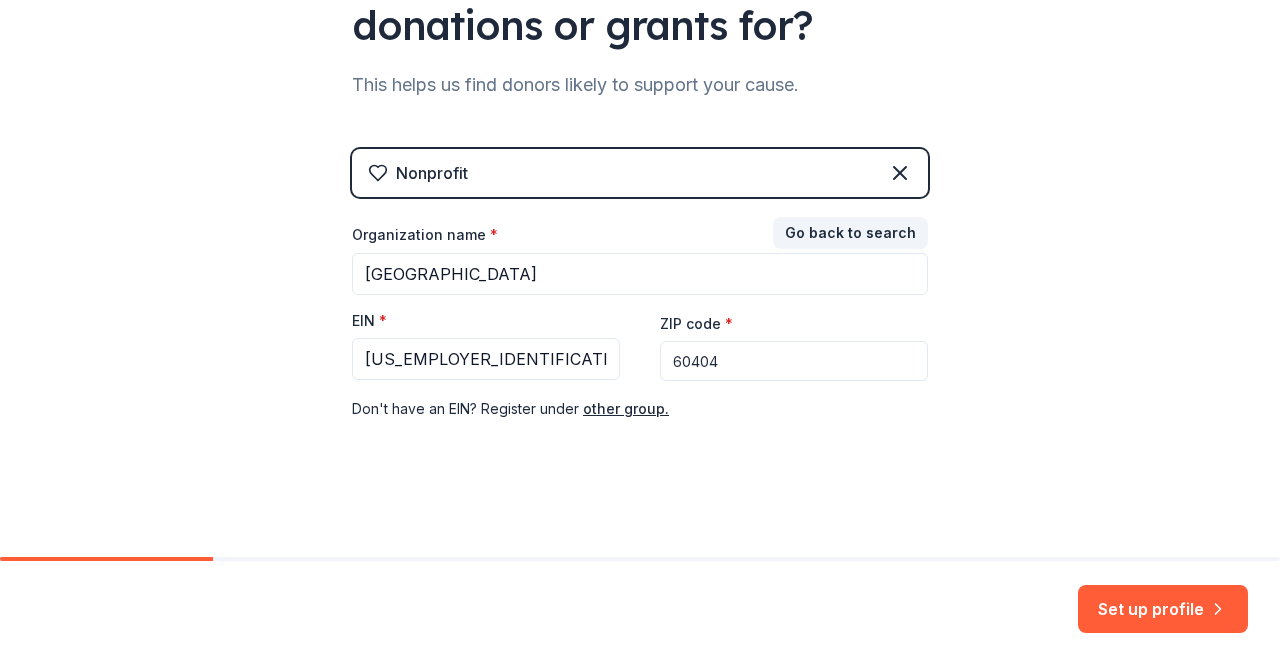 click on "Set up profile" at bounding box center [1163, 609] 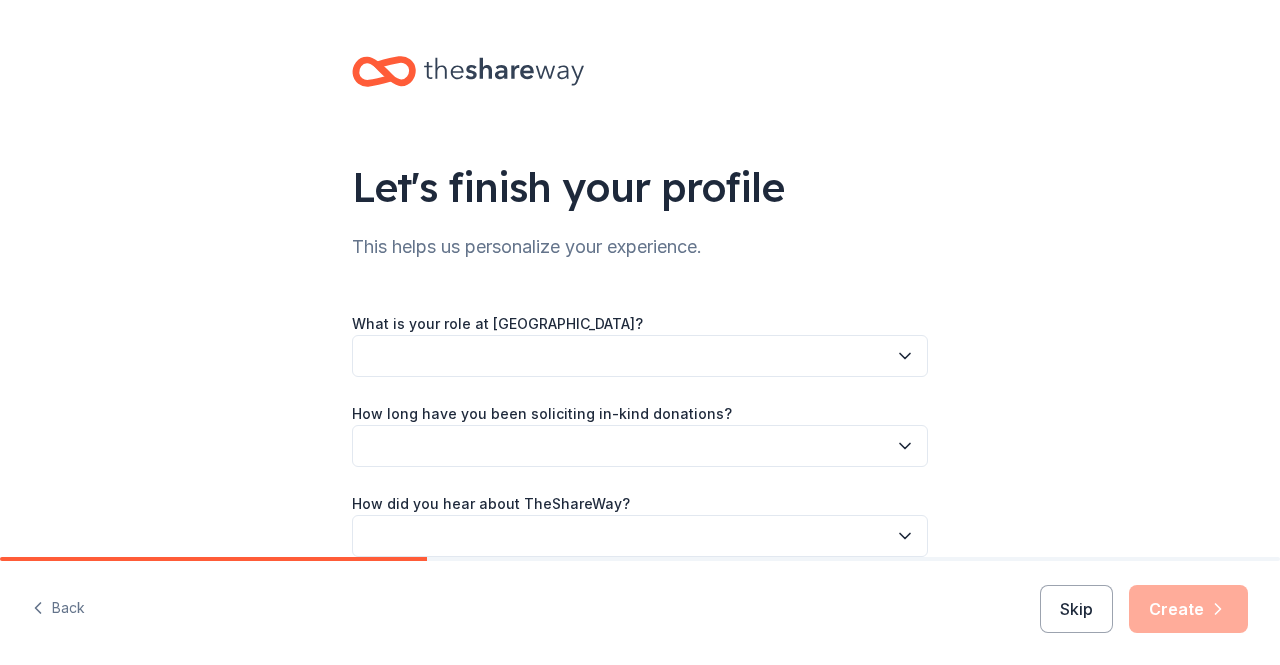 scroll, scrollTop: 96, scrollLeft: 0, axis: vertical 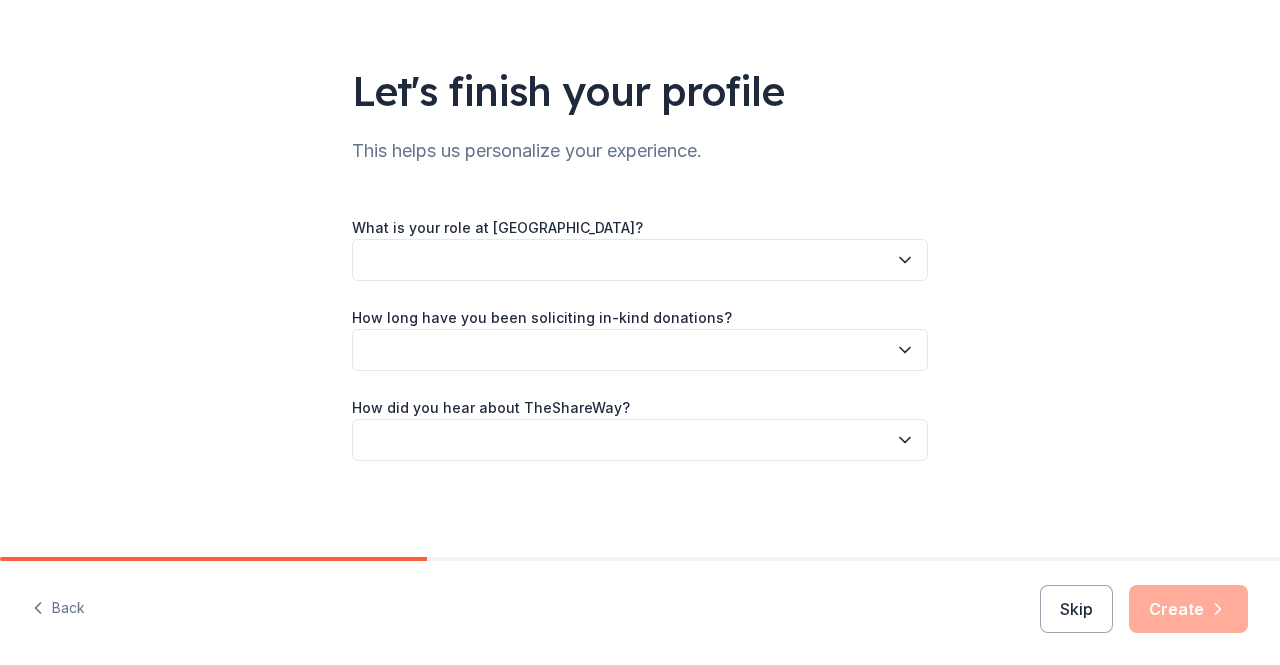 click at bounding box center [640, 260] 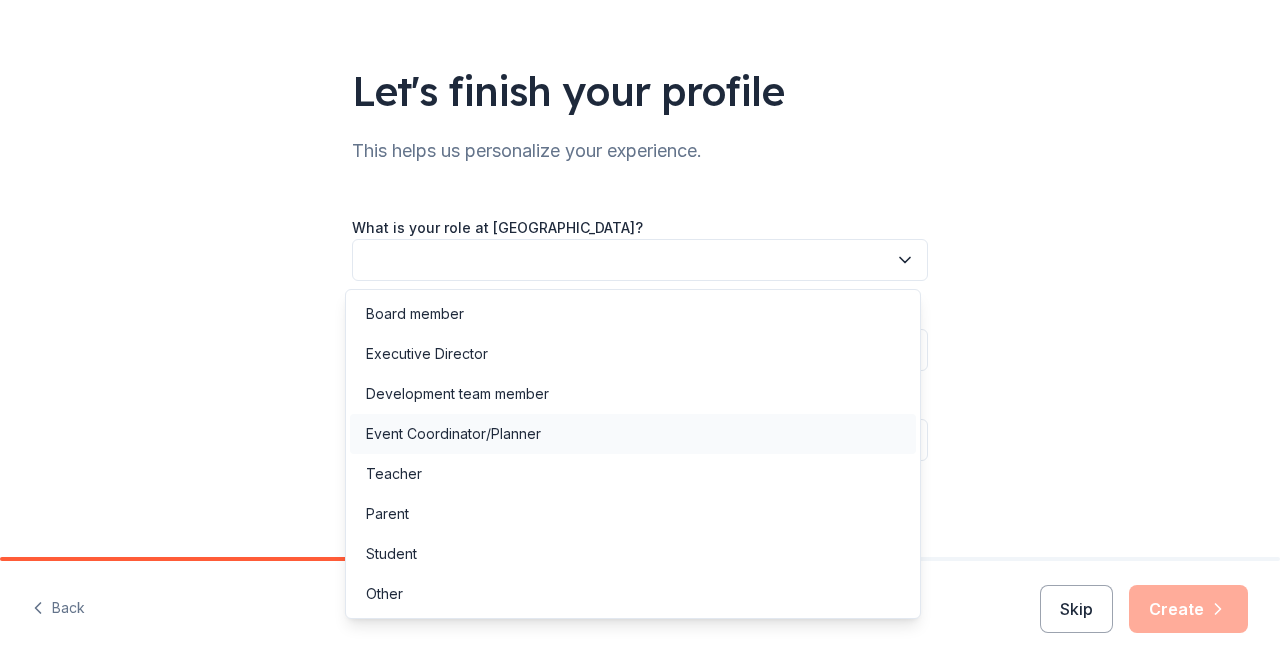click on "Event Coordinator/Planner" at bounding box center (453, 434) 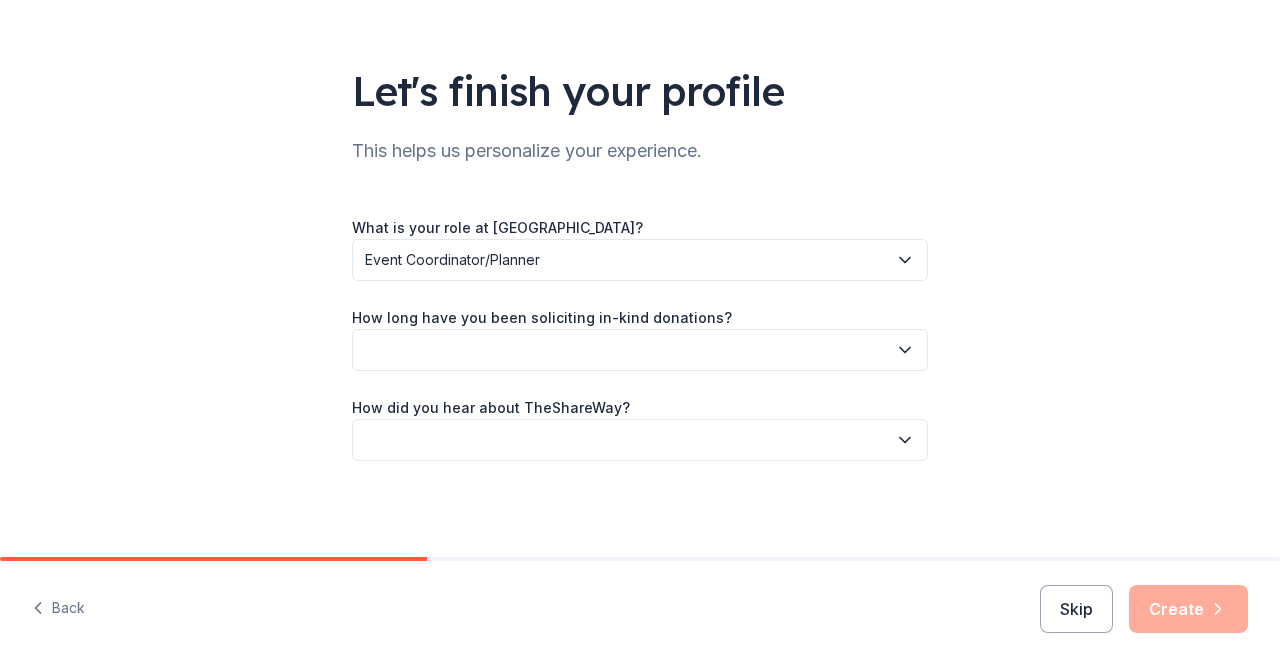 click at bounding box center (640, 350) 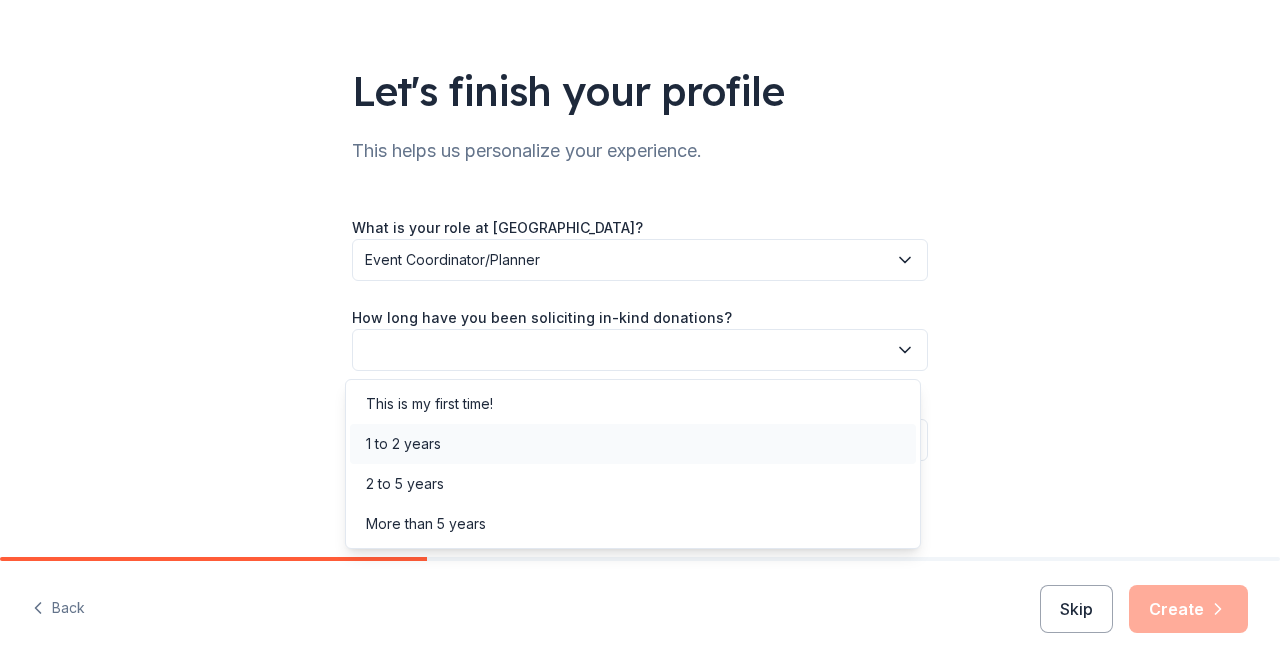 click on "1 to 2 years" at bounding box center [403, 444] 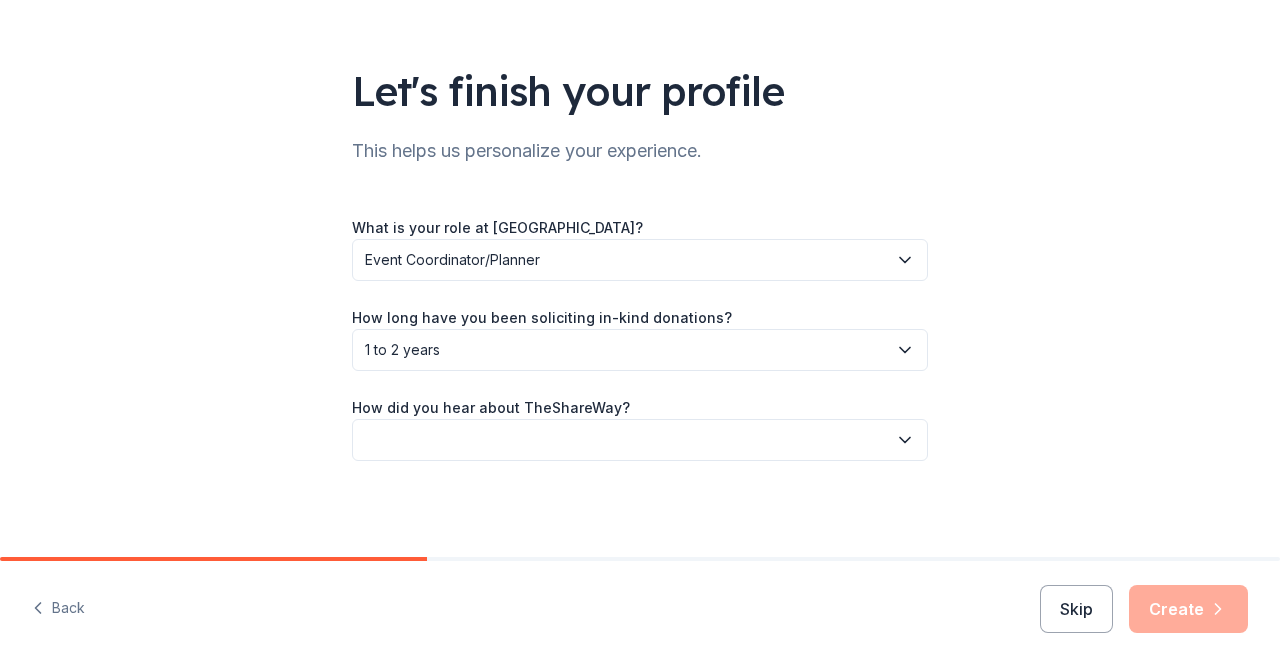 click at bounding box center [640, 440] 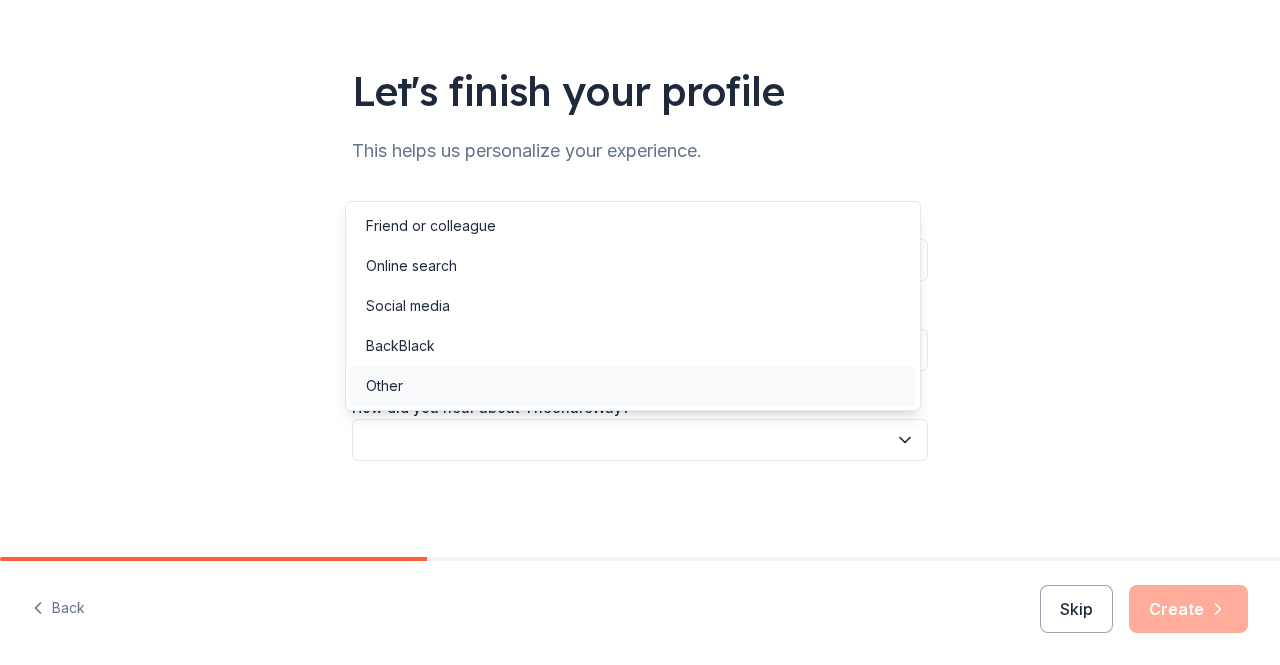 click on "Other" at bounding box center [633, 386] 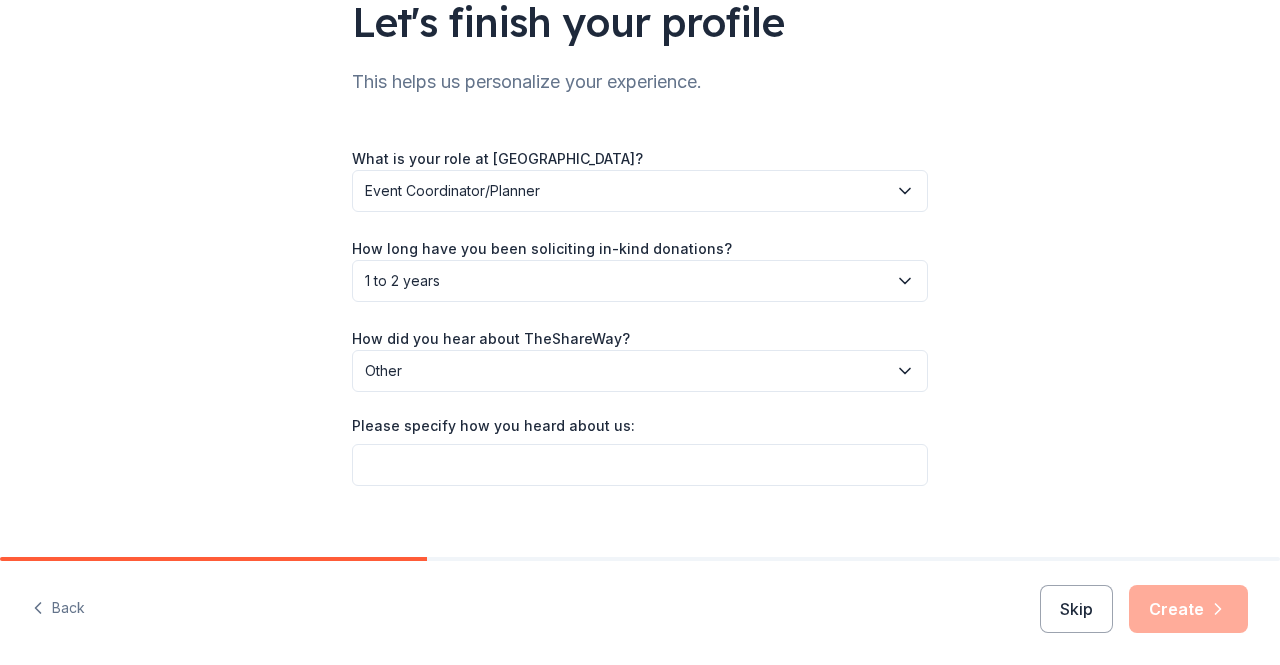 scroll, scrollTop: 189, scrollLeft: 0, axis: vertical 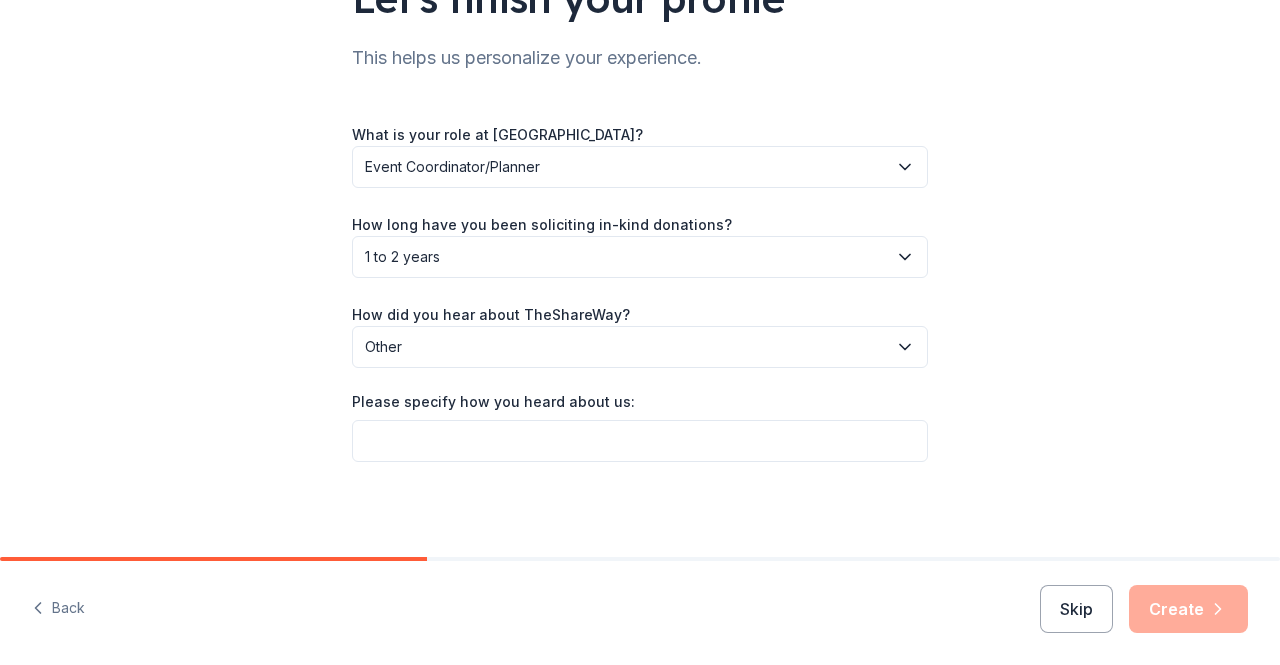 click on "Other" at bounding box center (626, 347) 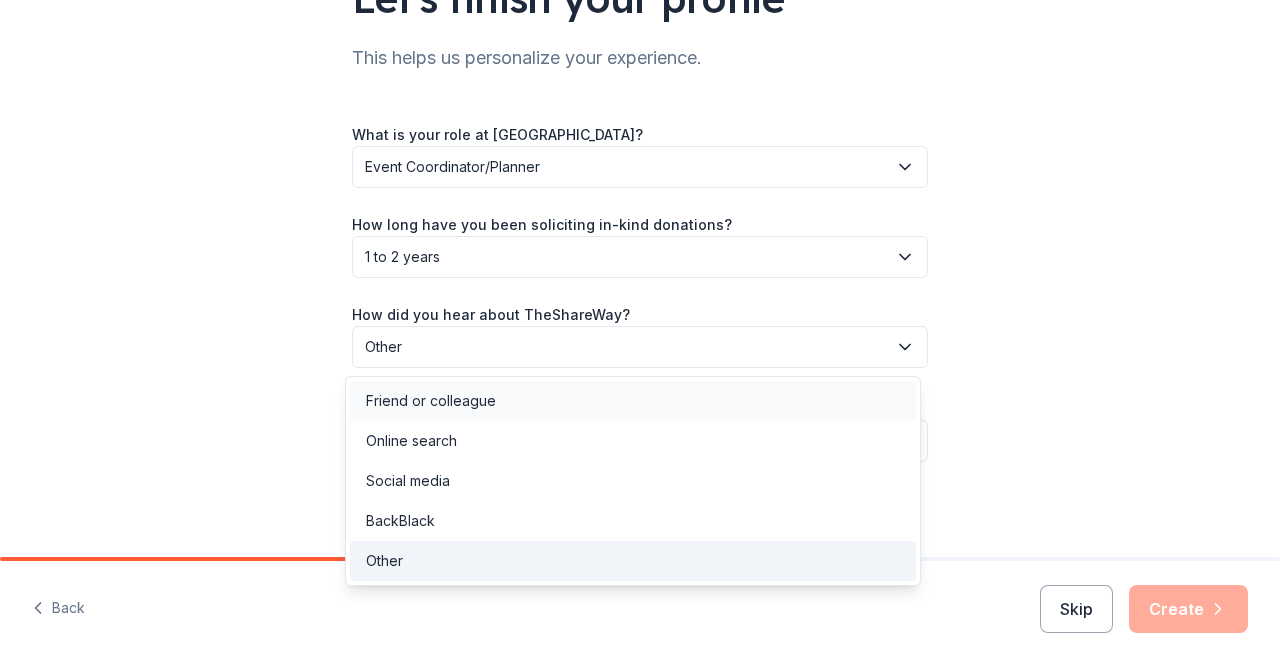 click on "Friend or colleague" at bounding box center (633, 401) 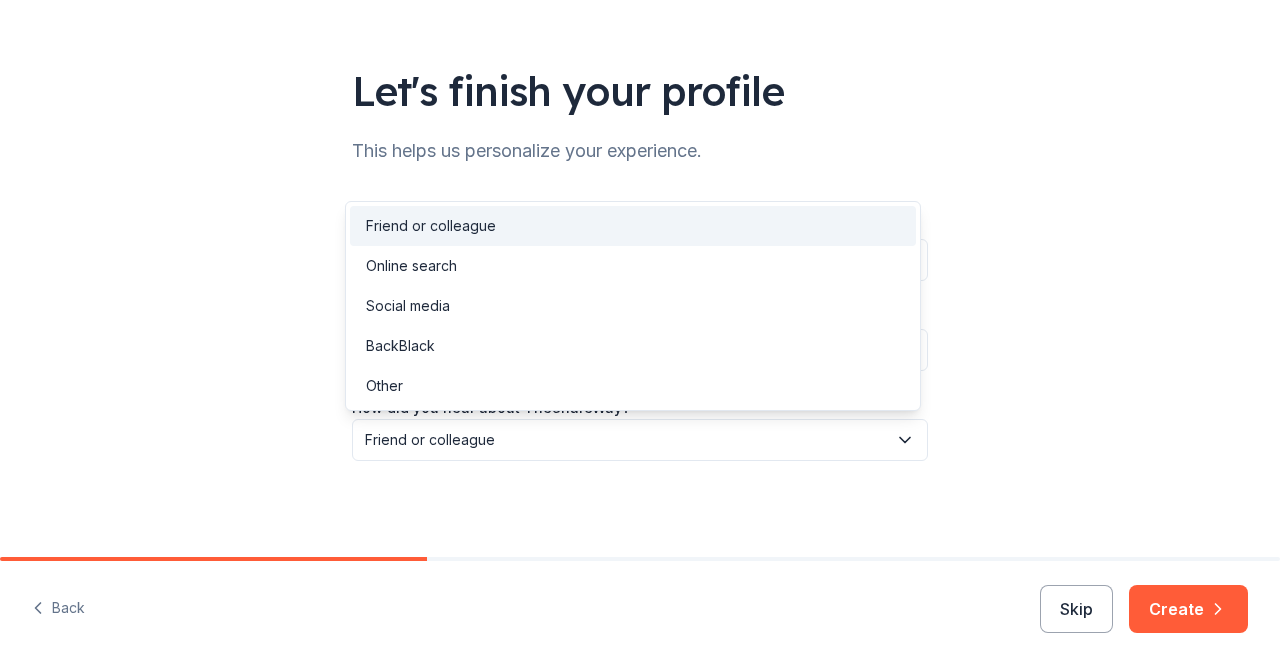 scroll, scrollTop: 96, scrollLeft: 0, axis: vertical 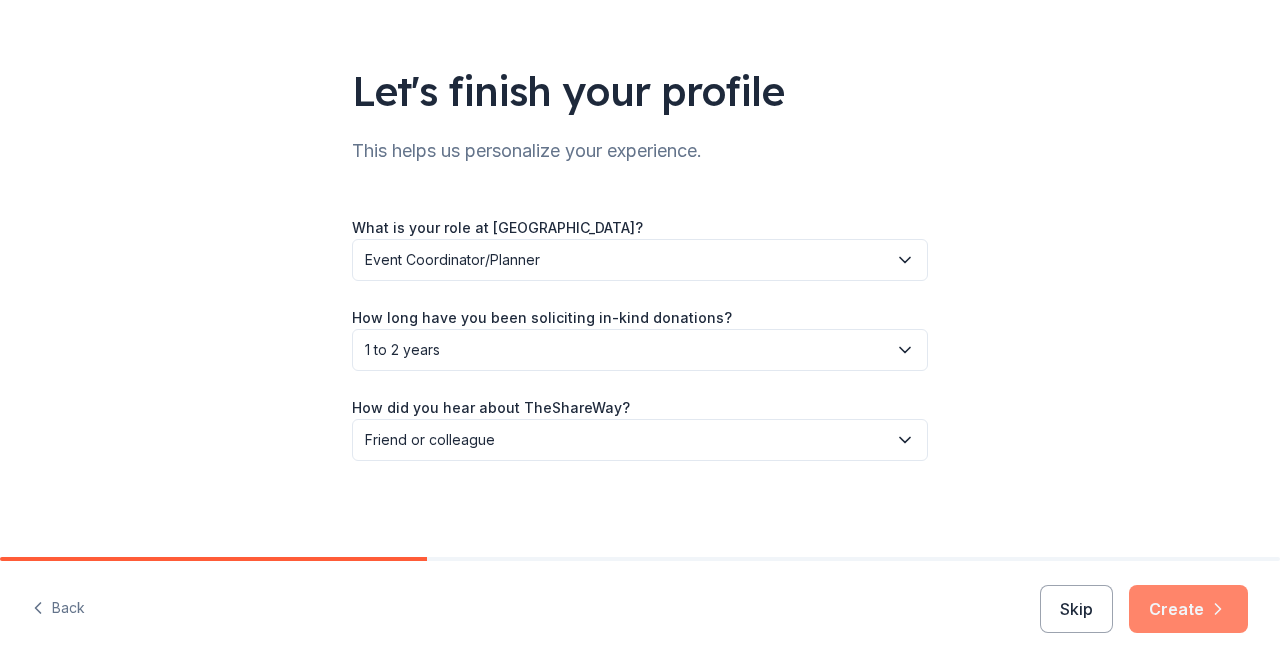 click on "Create" at bounding box center (1188, 609) 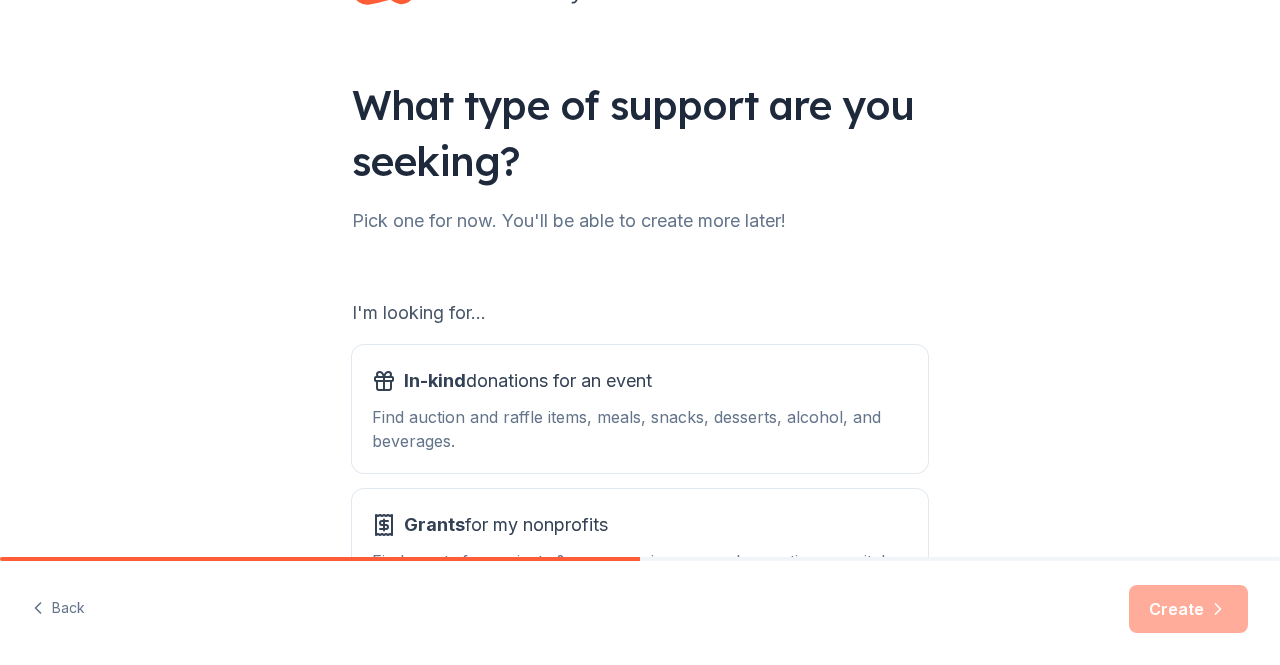 scroll, scrollTop: 250, scrollLeft: 0, axis: vertical 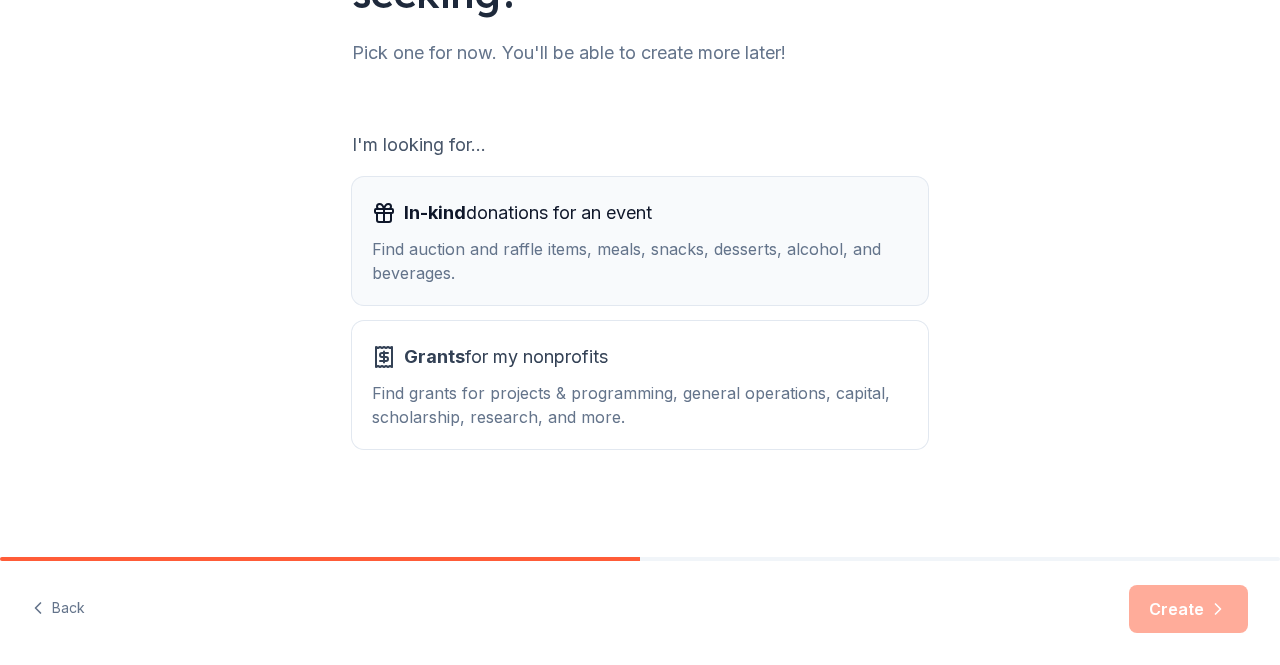 click on "In-kind  donations for an event Find auction and raffle items, meals, snacks, desserts, alcohol, and beverages." at bounding box center (640, 241) 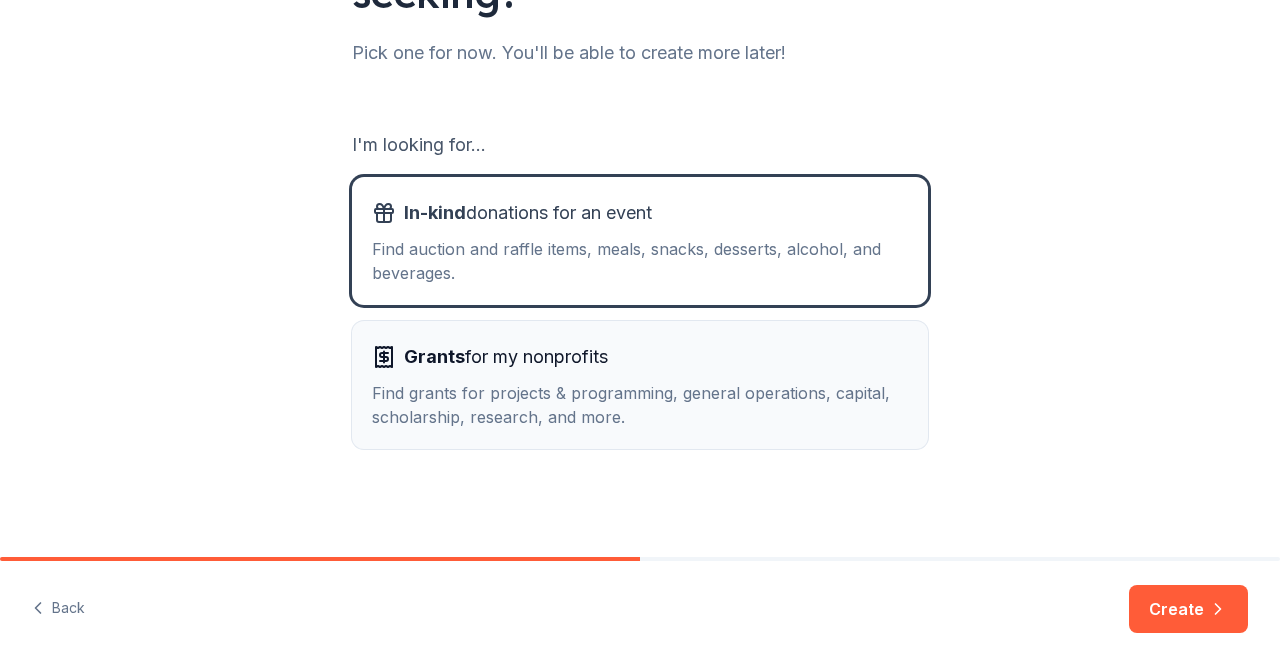 click on "Grants  for my nonprofits" at bounding box center [640, 357] 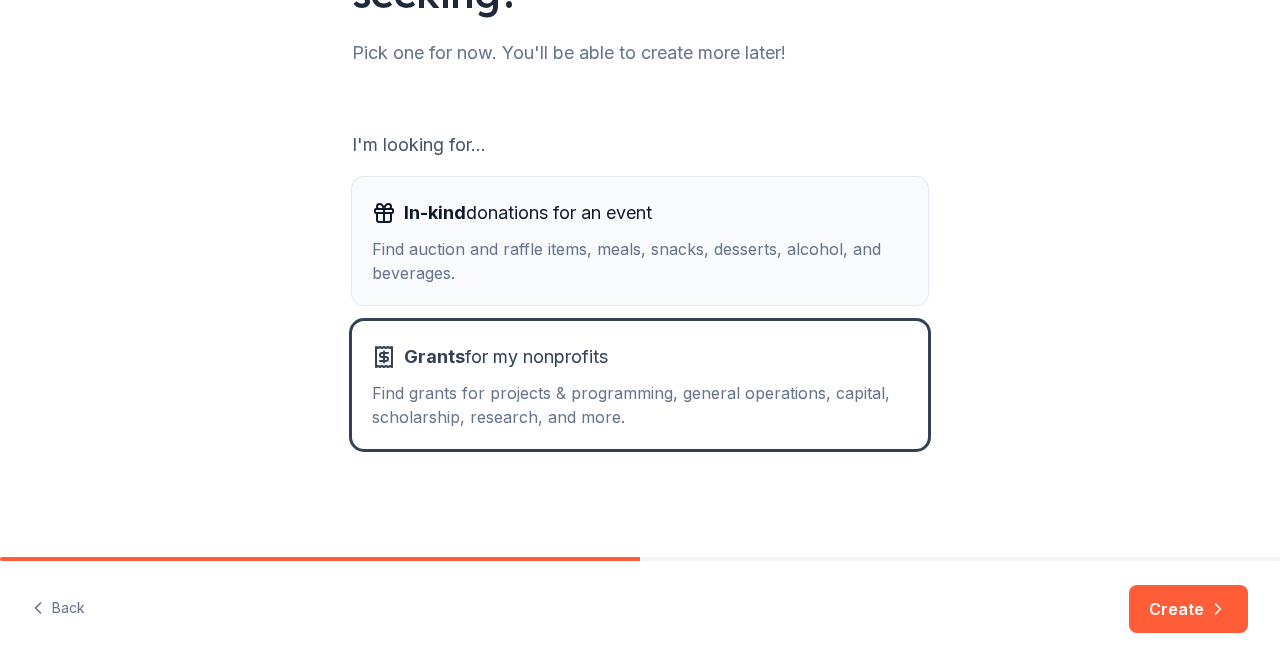 click on "Find auction and raffle items, meals, snacks, desserts, alcohol, and beverages." at bounding box center (640, 261) 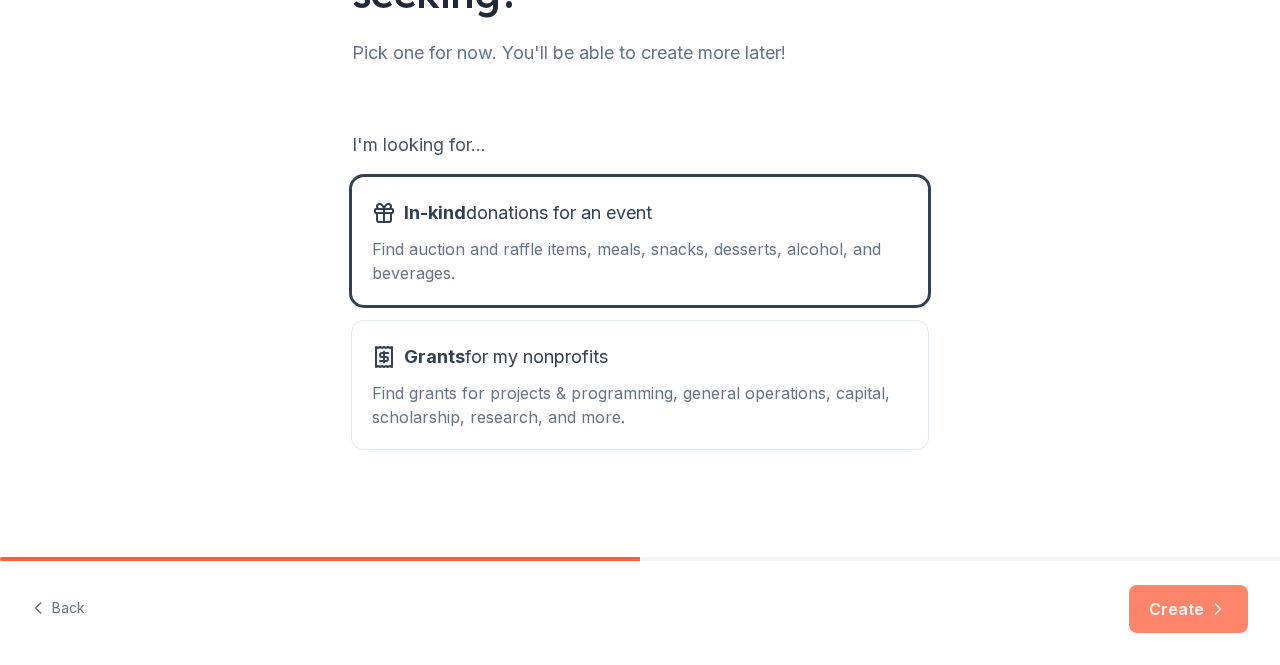 click on "Create" at bounding box center [1188, 609] 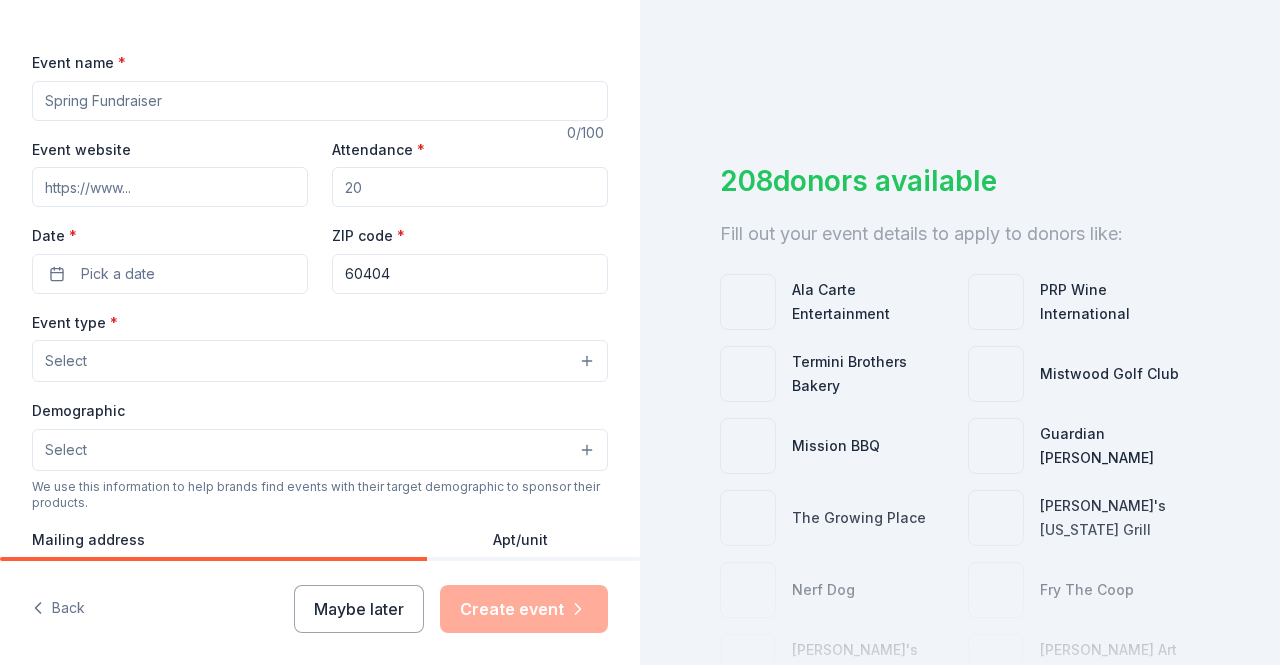 scroll, scrollTop: 300, scrollLeft: 0, axis: vertical 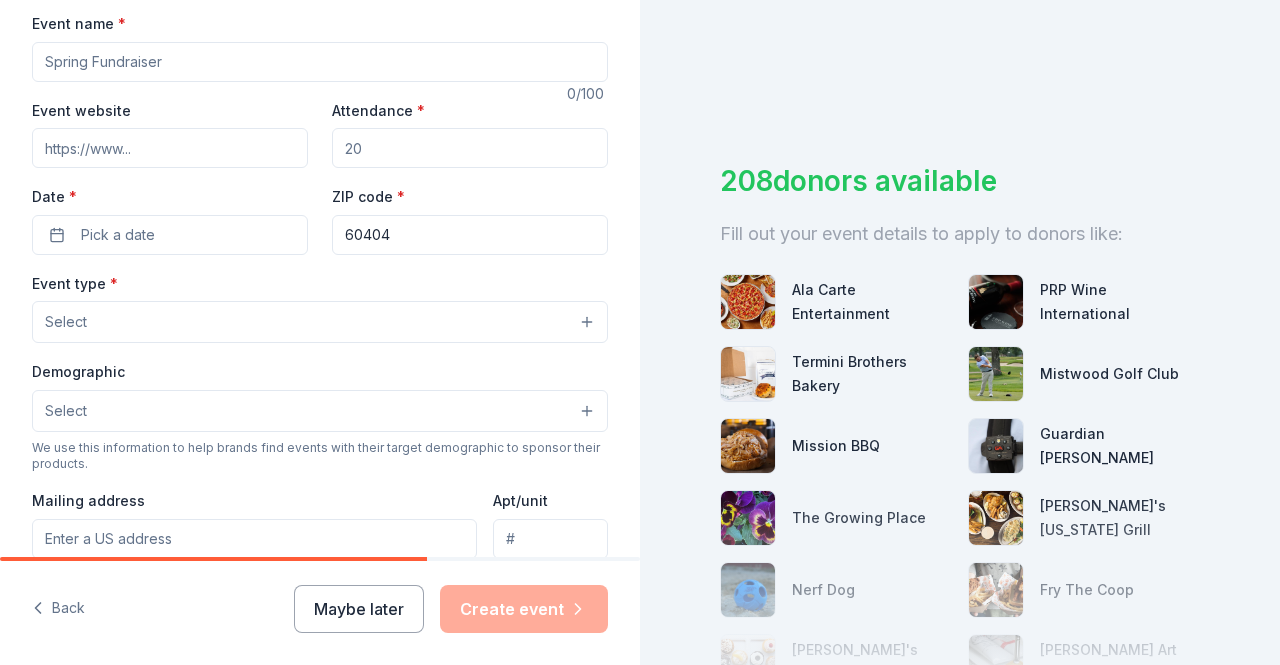 click on "Event name *" at bounding box center [320, 62] 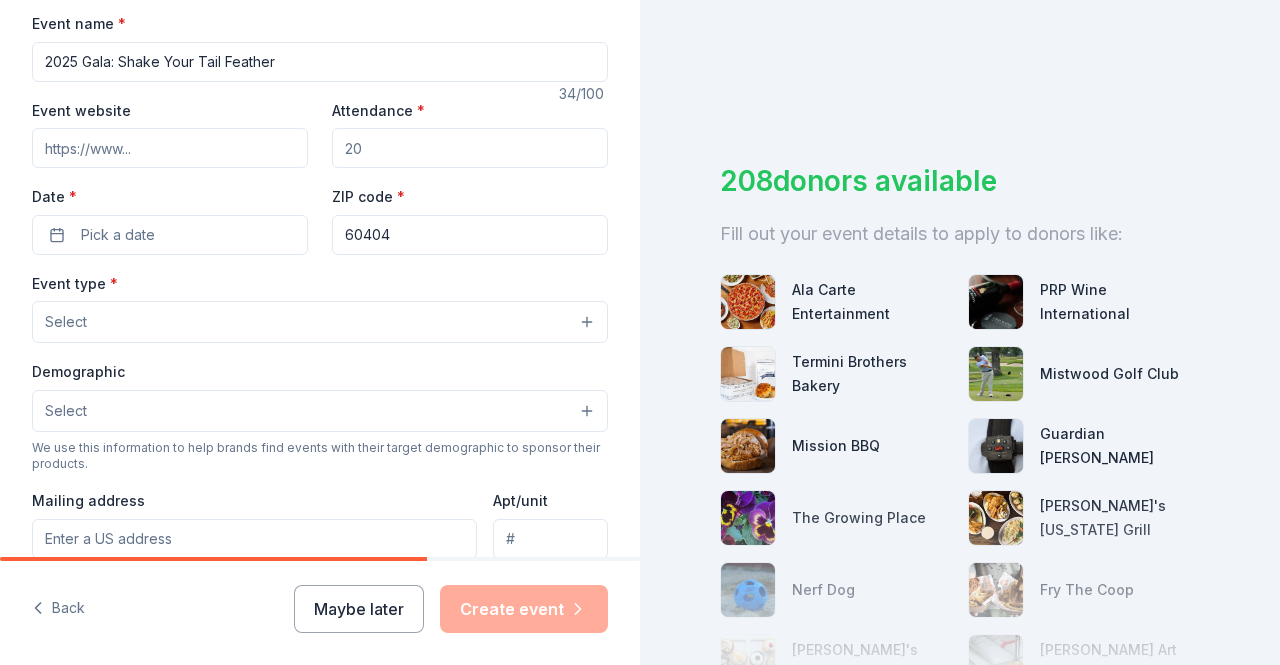 type on "2025 Gala: Shake Your Tail Feather" 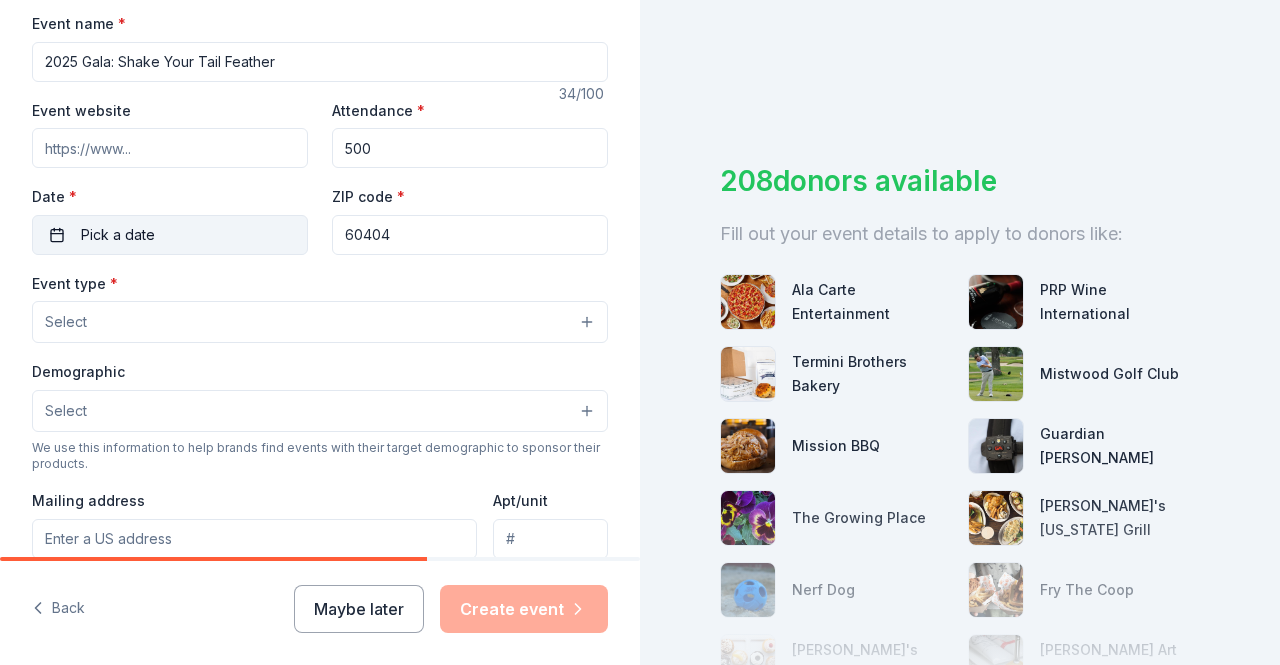 click on "Pick a date" at bounding box center (170, 235) 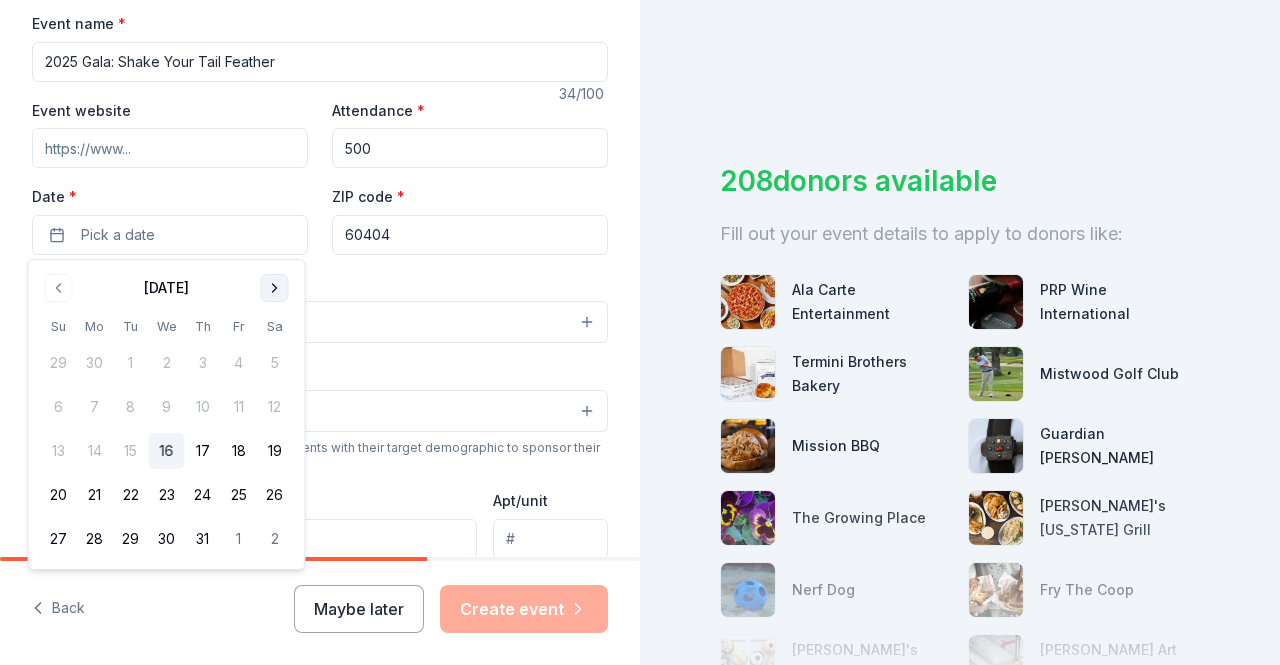 click at bounding box center [275, 288] 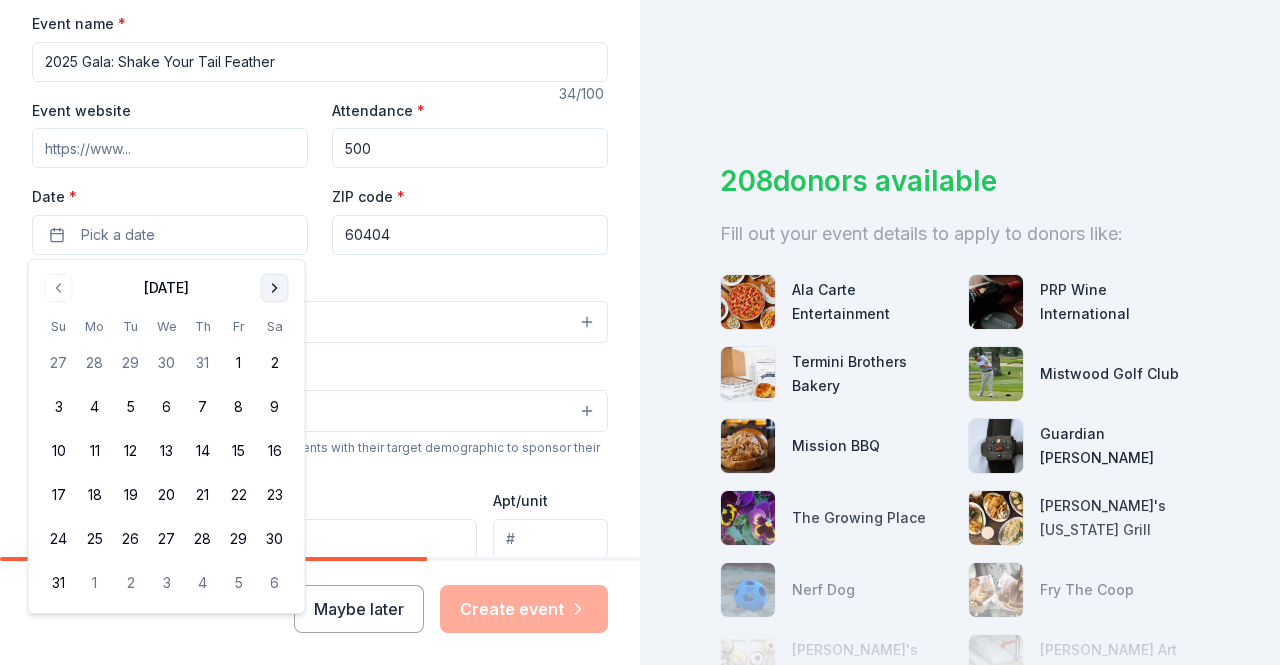 click at bounding box center (275, 288) 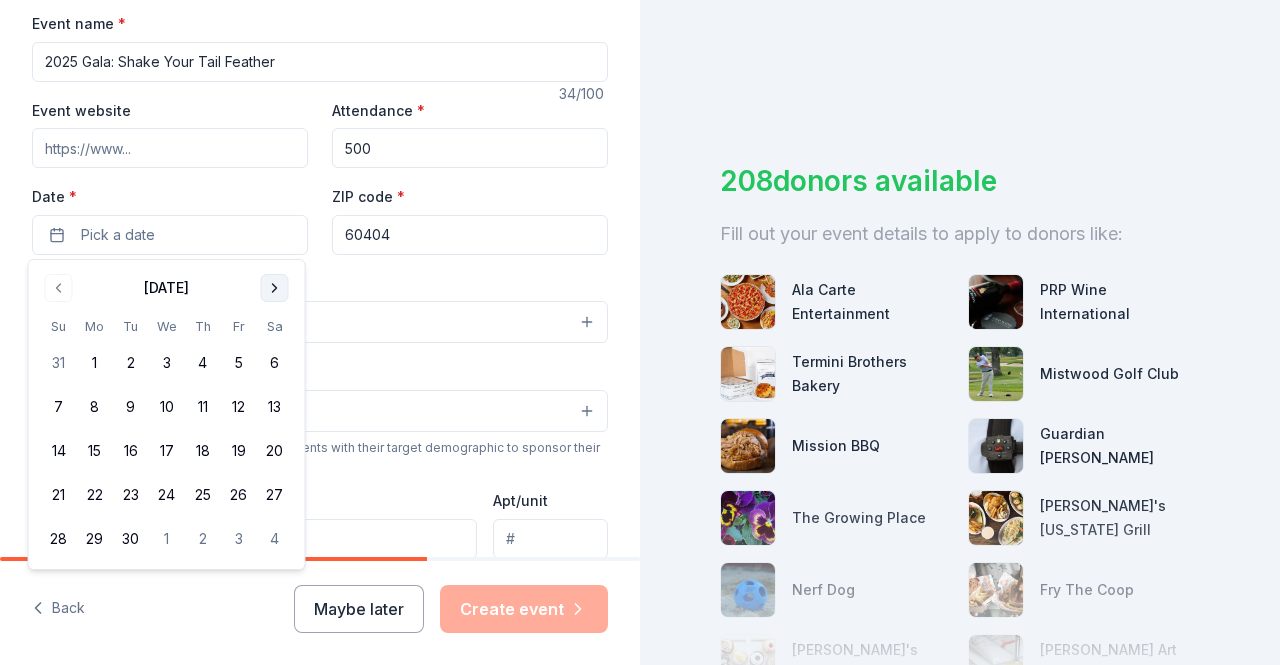 click at bounding box center [275, 288] 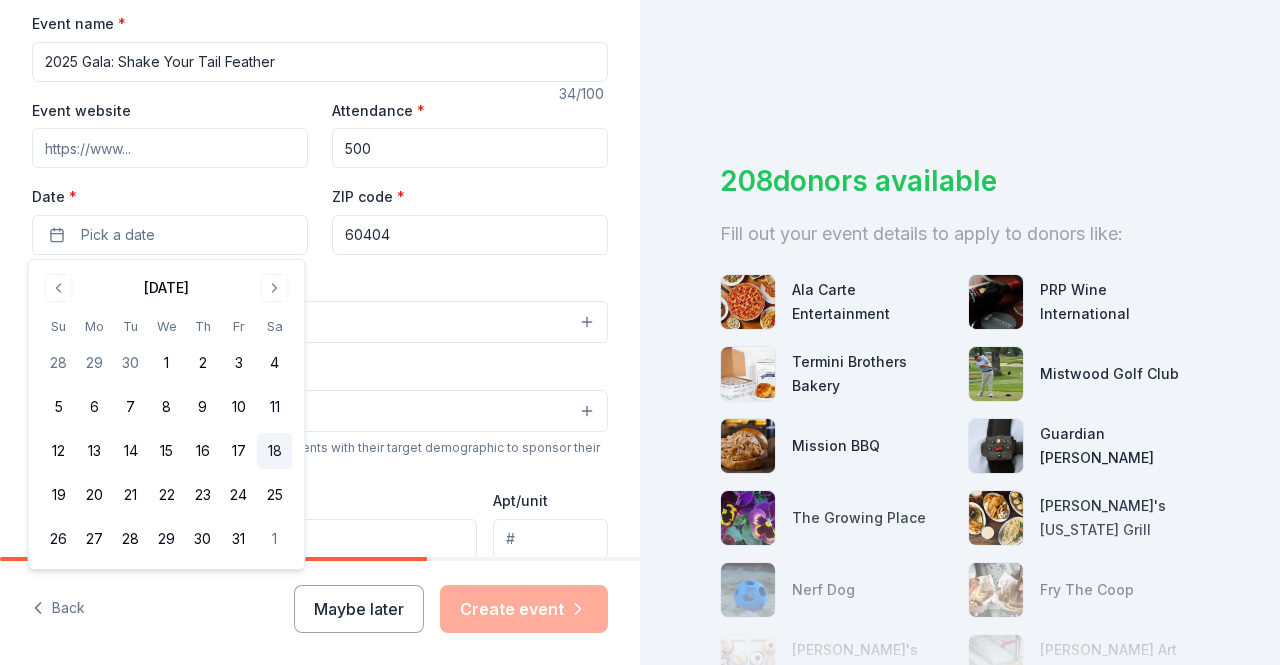 click on "18" at bounding box center [275, 451] 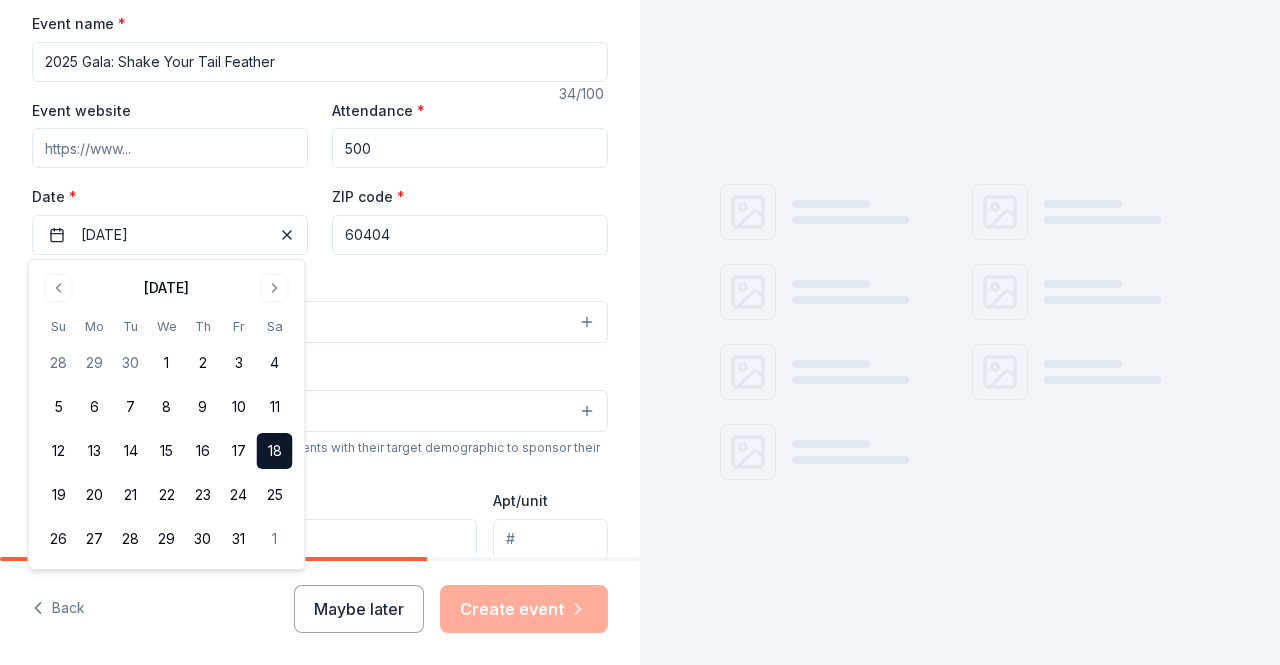 click on "Event type * Select" at bounding box center [320, 307] 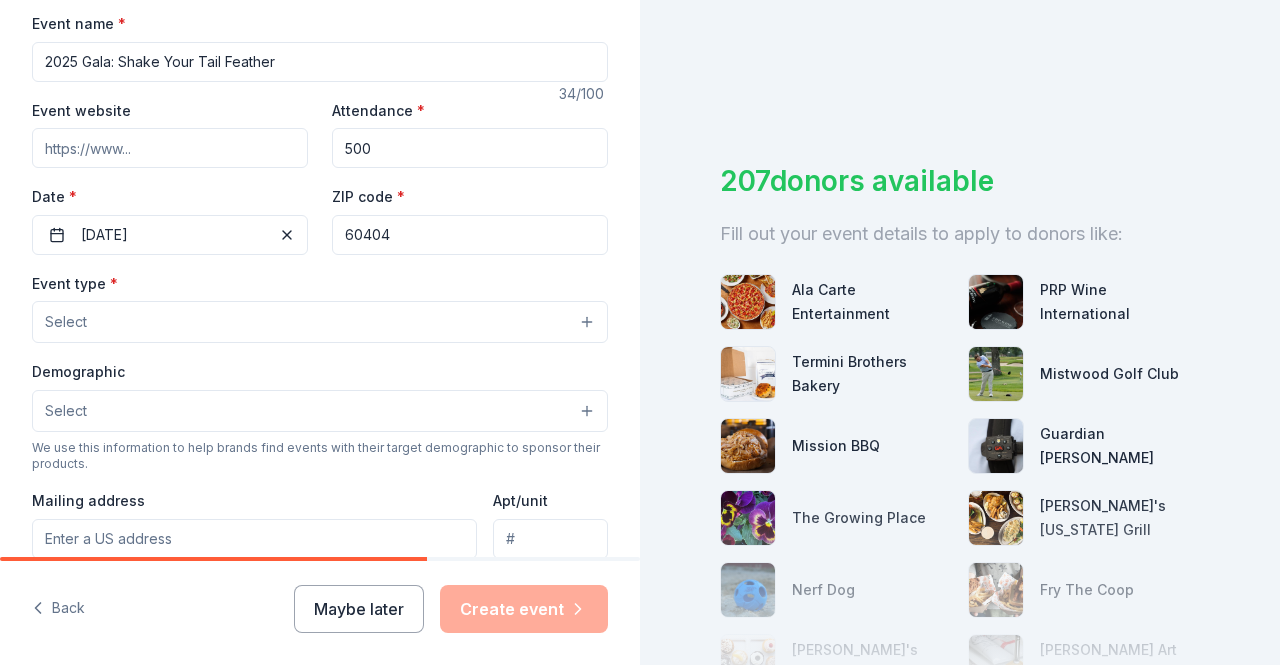 click on "Select" at bounding box center [320, 322] 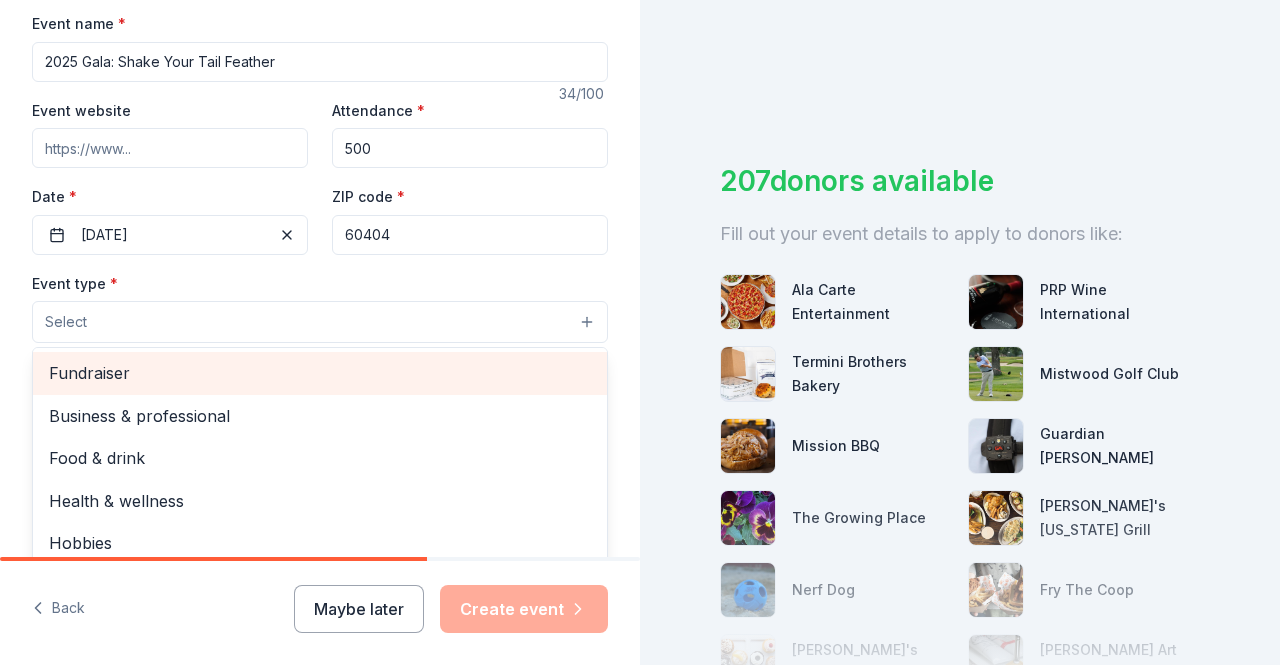 click on "Fundraiser" at bounding box center (320, 373) 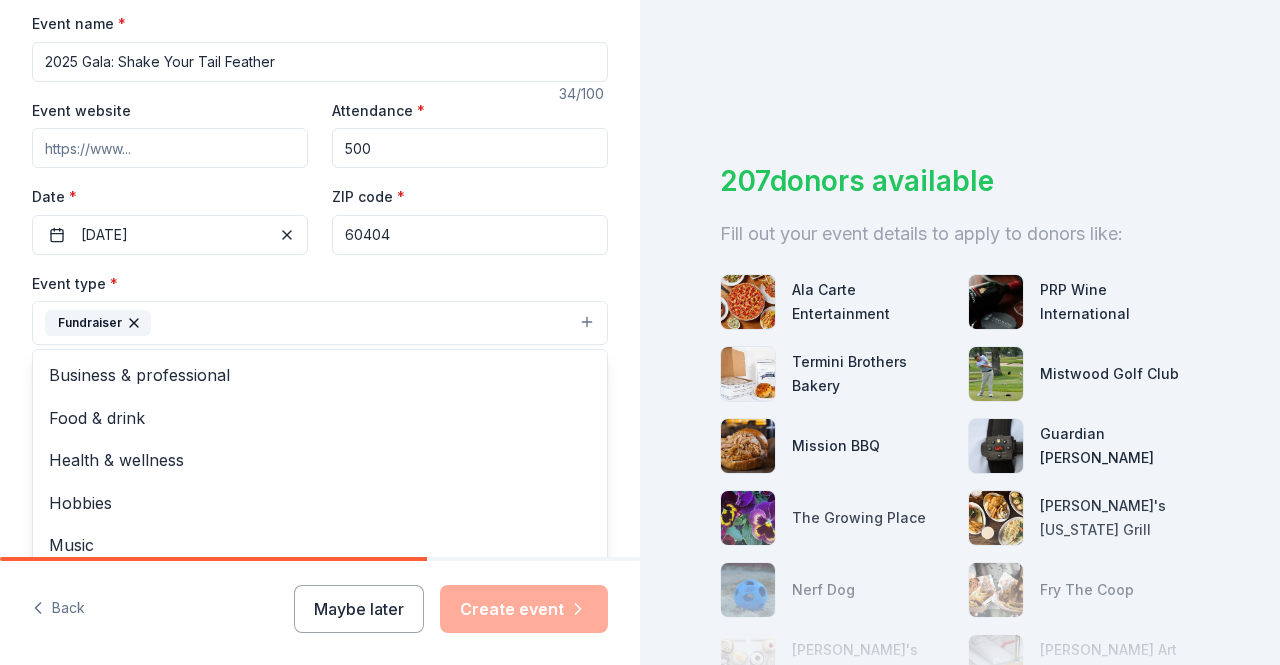 click on "Tell us about your event. We'll find in-kind donations you can apply for. Event name * 2025 Gala: Shake Your Tail Feather 34 /100 Event website Attendance * 500 Date * 10/18/2025 ZIP code * 60404 Event type * Fundraiser Business & professional Food & drink Health & wellness Hobbies Music Performing & visual arts Demographic Select We use this information to help brands find events with their target demographic to sponsor their products. Mailing address Apt/unit Description What are you looking for? * Auction & raffle Meals Snacks Desserts Alcohol Beverages Send me reminders Email me reminders of donor application deadlines Recurring event" at bounding box center [320, 366] 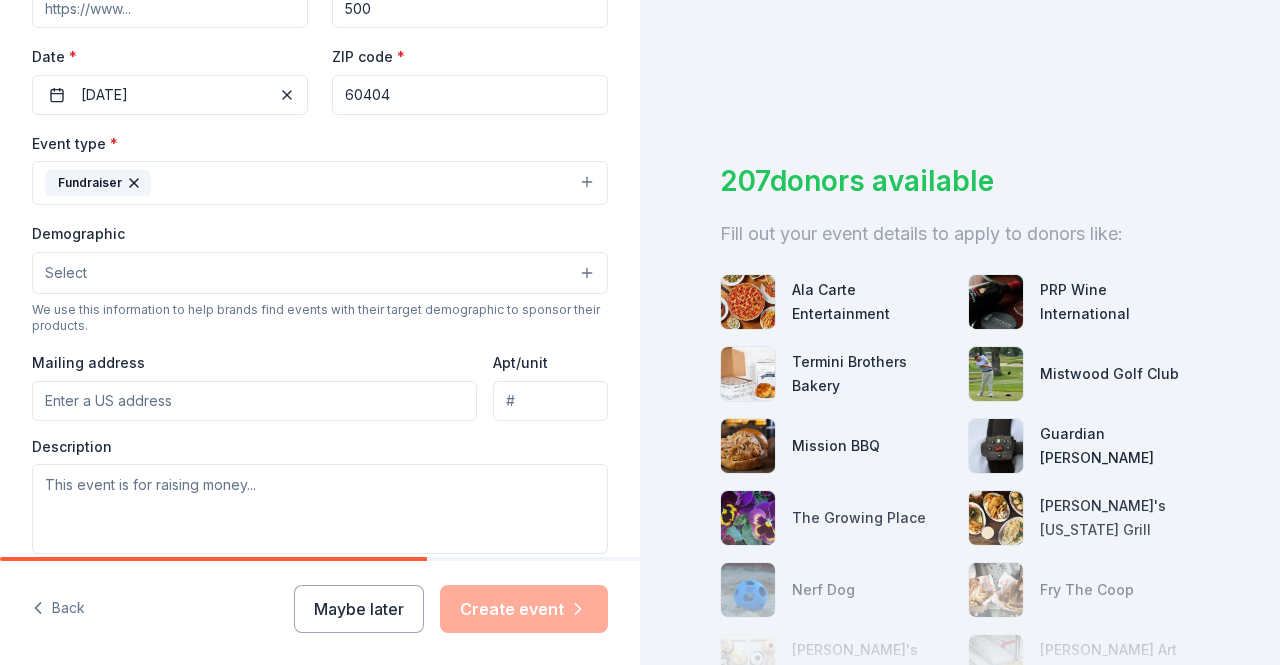 scroll, scrollTop: 500, scrollLeft: 0, axis: vertical 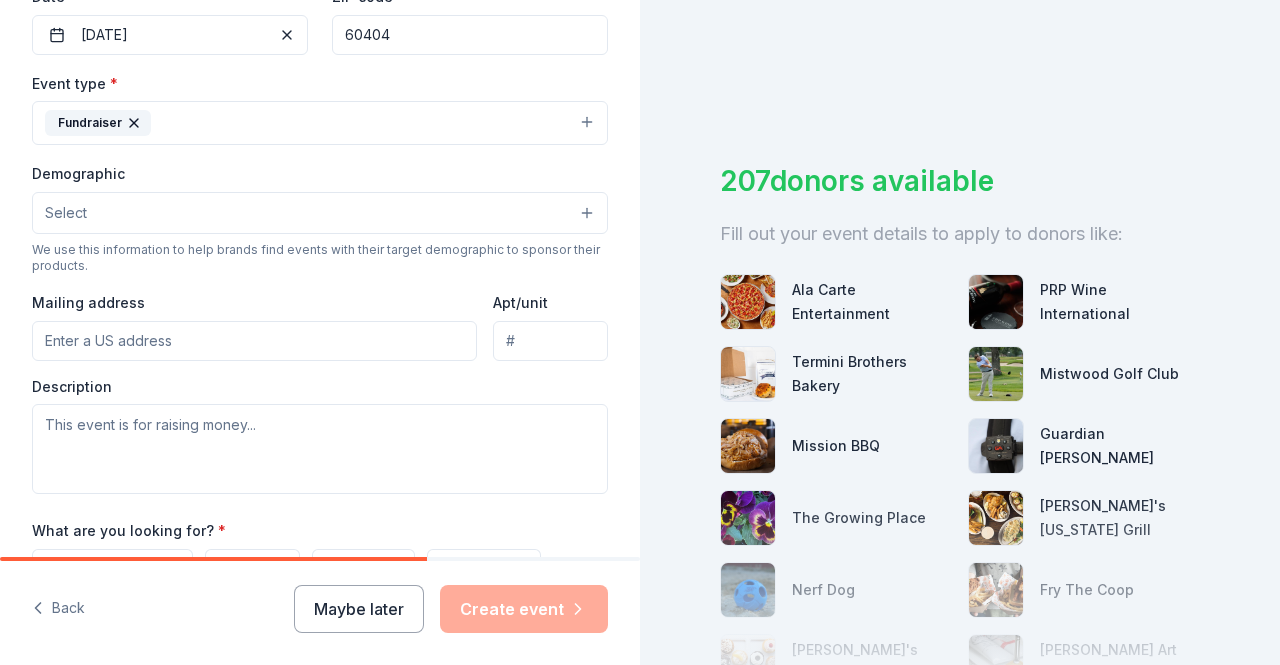 click on "Select" at bounding box center [320, 213] 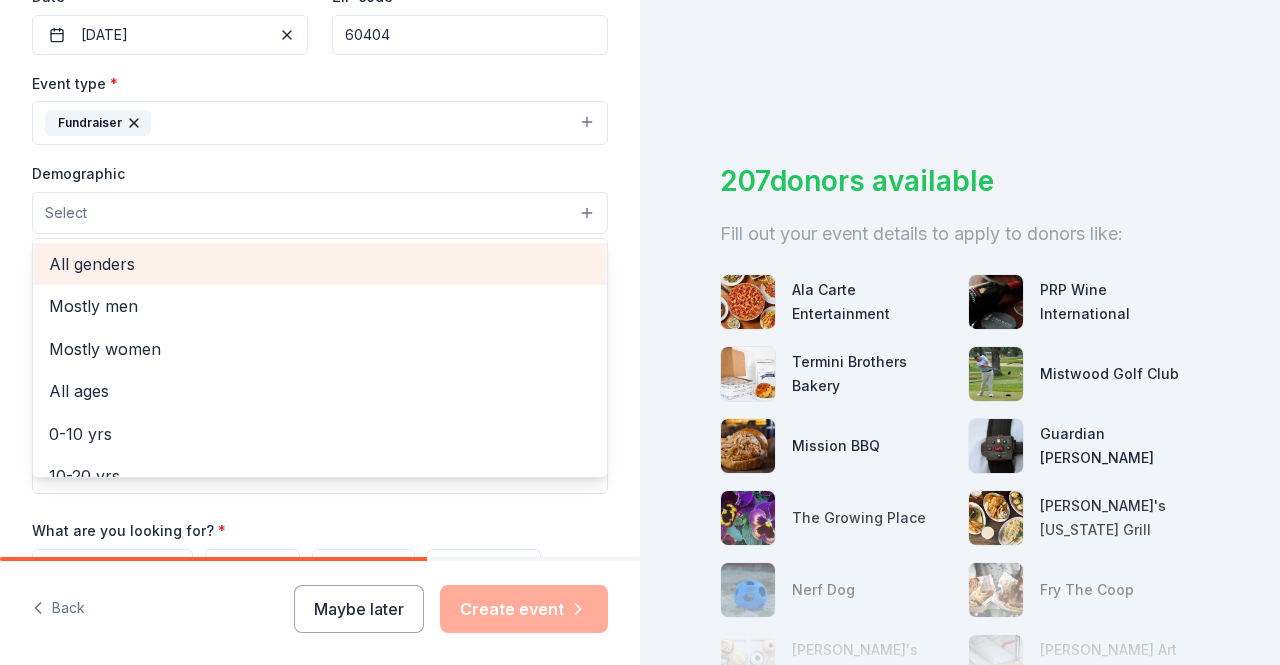 click on "All genders" at bounding box center [320, 264] 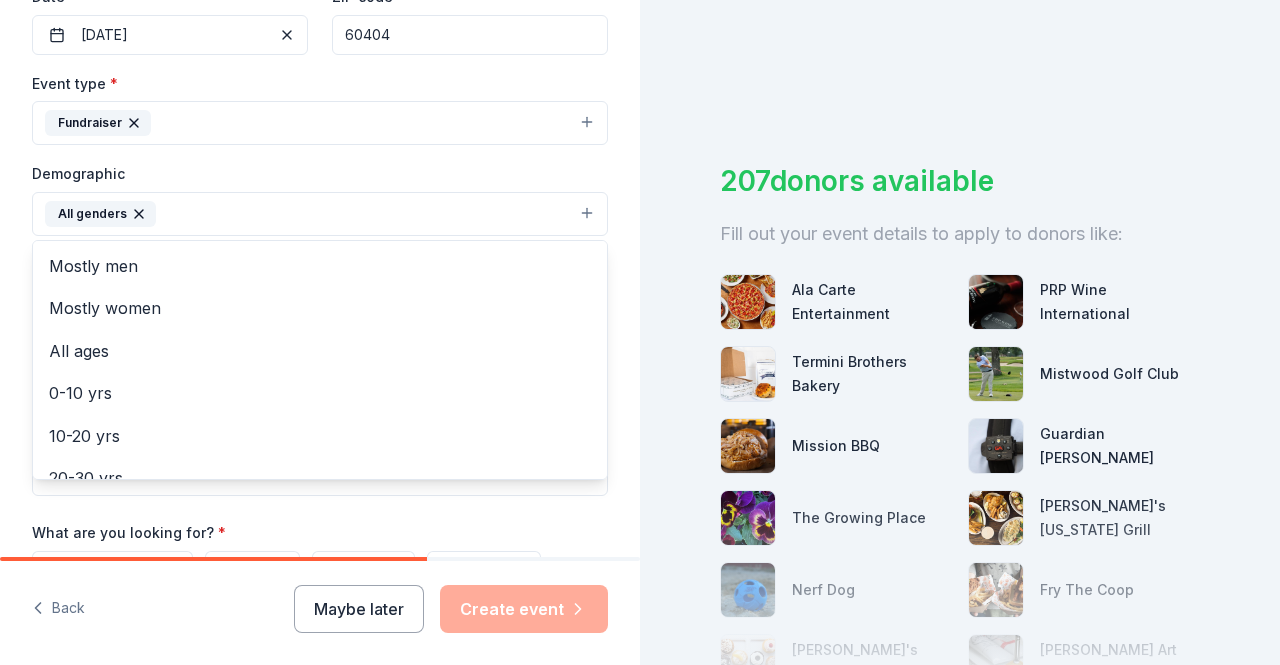 click on "Tell us about your event. We'll find in-kind donations you can apply for. Event name * 2025 Gala: Shake Your Tail Feather 34 /100 Event website Attendance * 500 Date * 10/18/2025 ZIP code * 60404 Event type * Fundraiser Demographic All genders Mostly men Mostly women All ages 0-10 yrs 10-20 yrs 20-30 yrs 30-40 yrs 40-50 yrs 50-60 yrs 60-70 yrs 70-80 yrs 80+ yrs We use this information to help brands find events with their target demographic to sponsor their products. Mailing address Apt/unit Description What are you looking for? * Auction & raffle Meals Snacks Desserts Alcohol Beverages Send me reminders Email me reminders of donor application deadlines Recurring event" at bounding box center [320, 167] 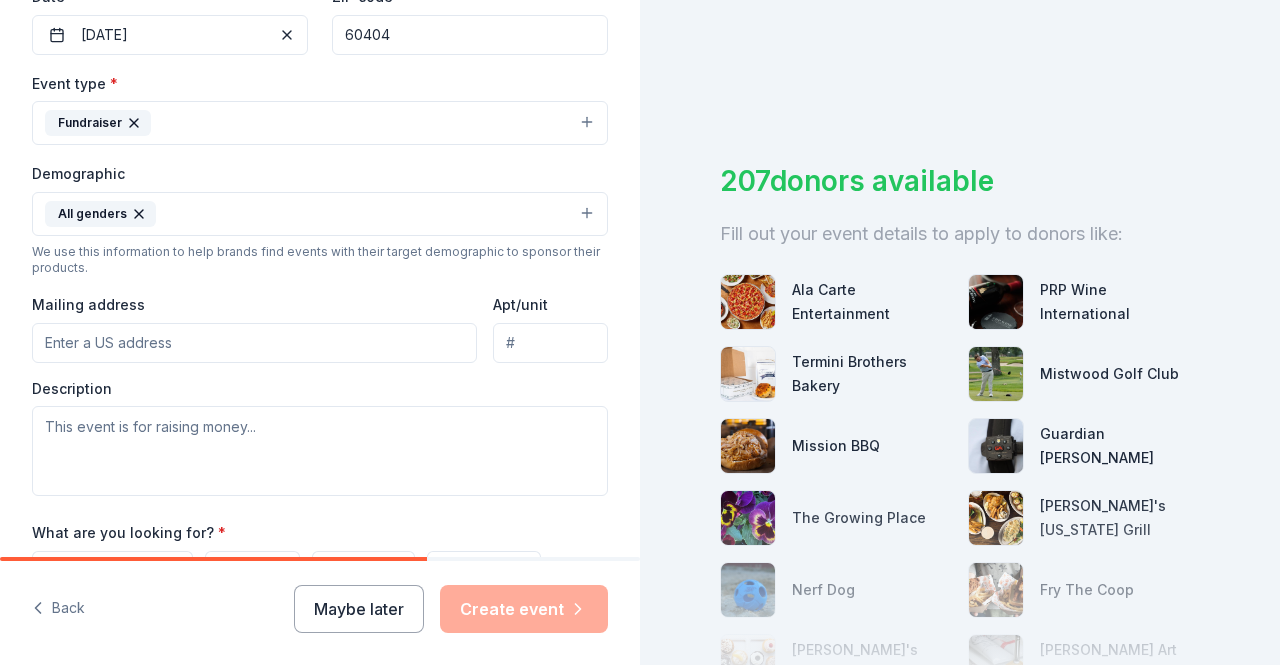 click on "Mailing address" at bounding box center (254, 343) 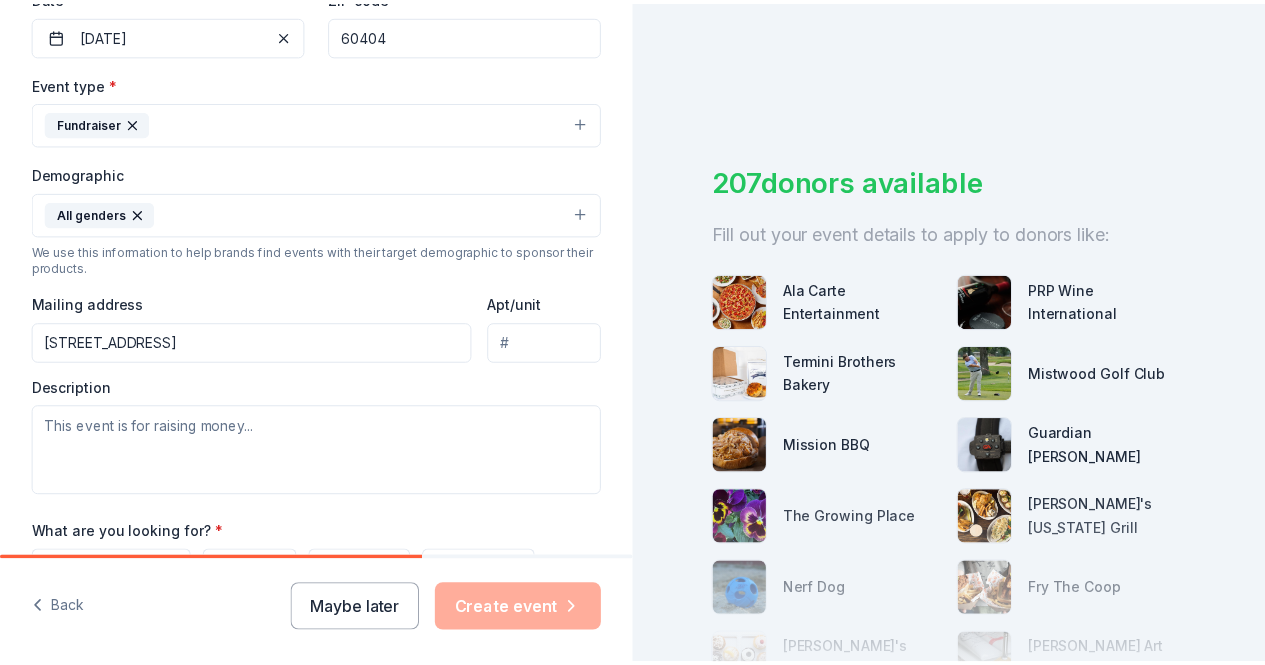 scroll, scrollTop: 778, scrollLeft: 0, axis: vertical 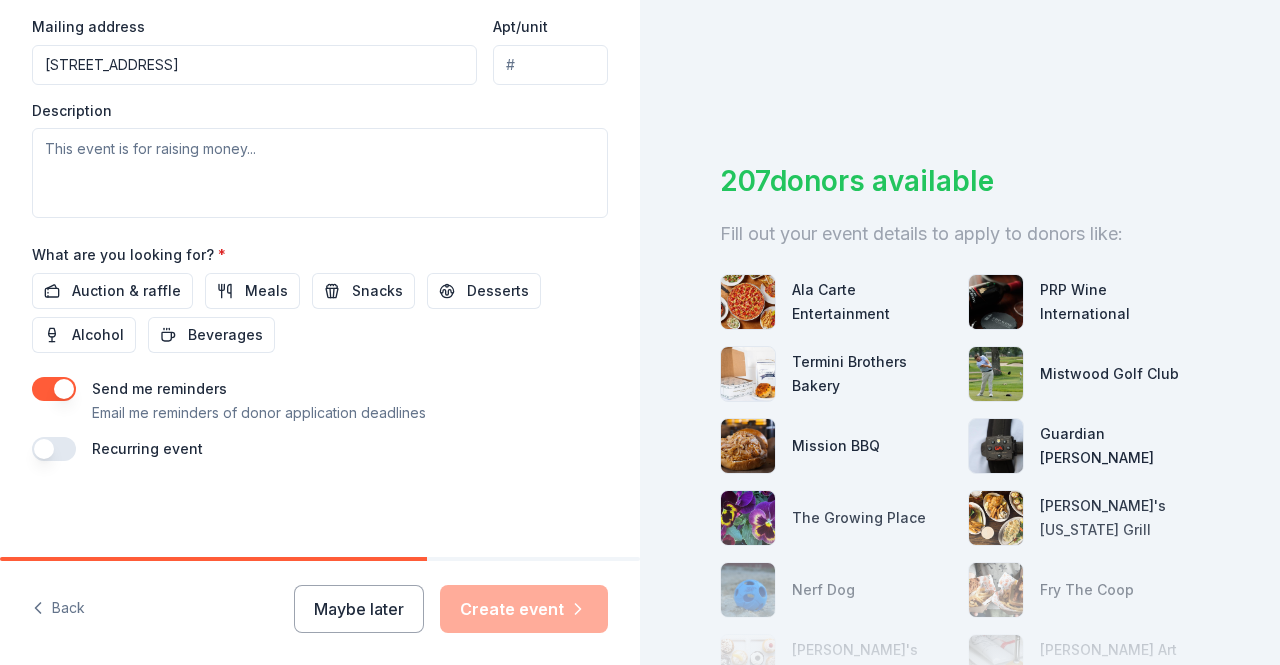 type on "600 Brook Forest Avenue, Shorewood, IL, 60404" 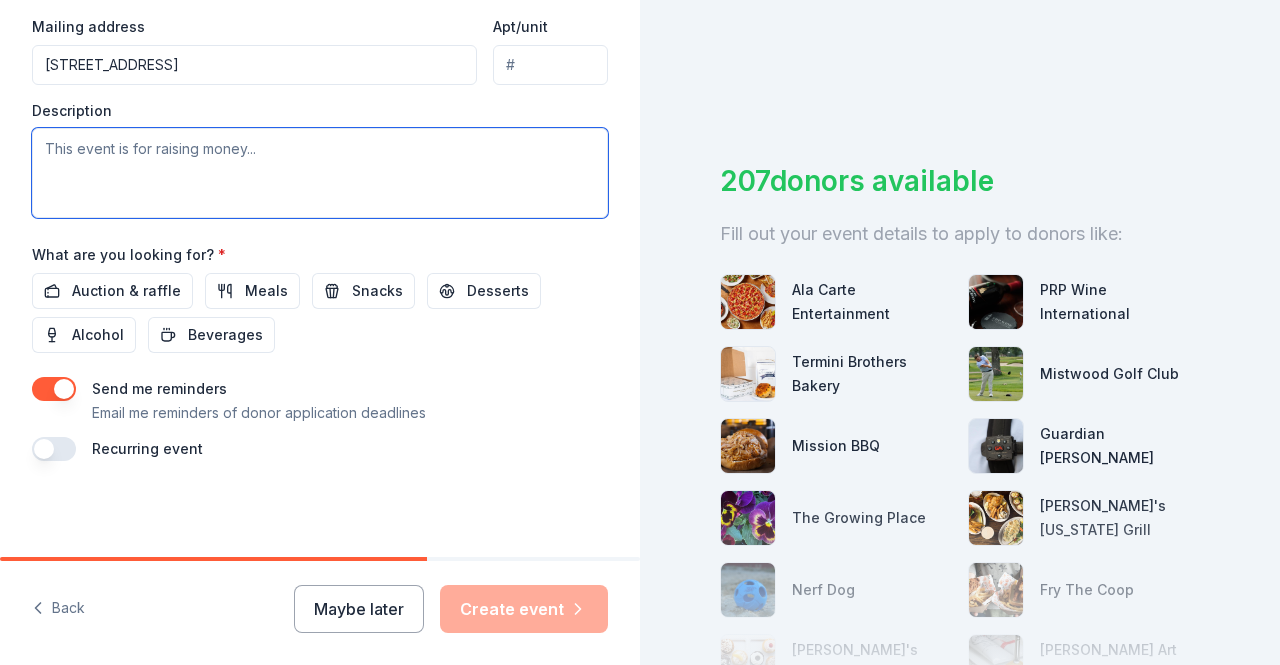 click at bounding box center [320, 173] 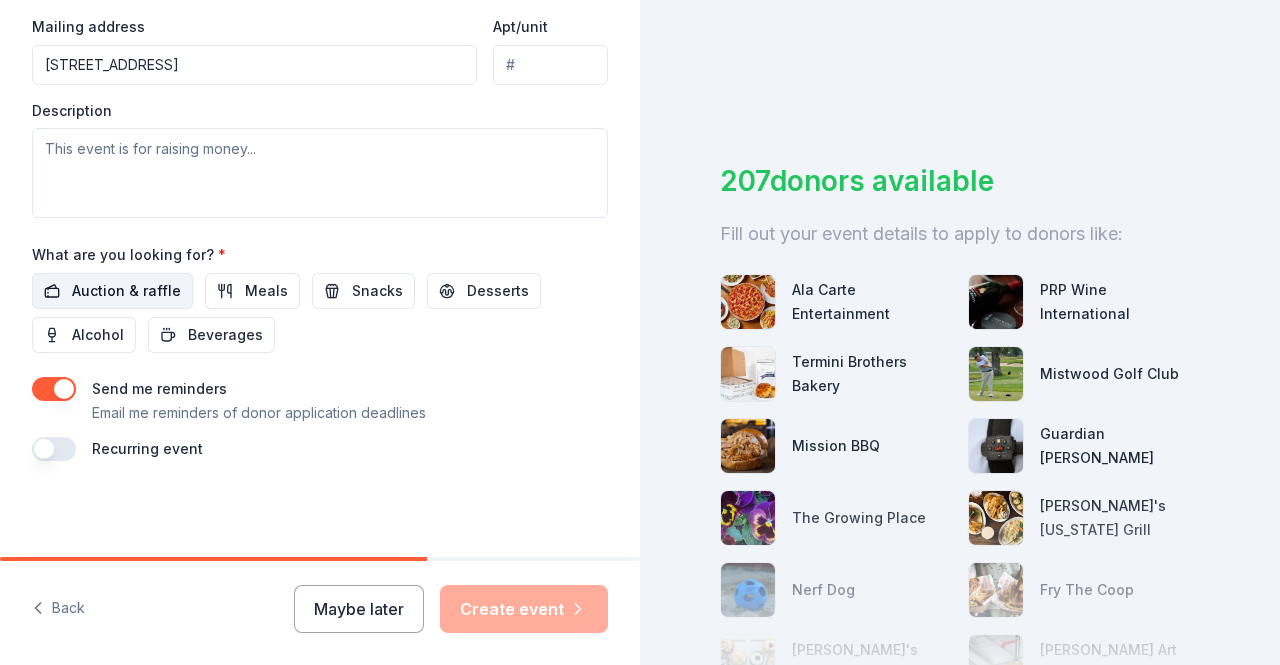 click on "Auction & raffle" at bounding box center (112, 291) 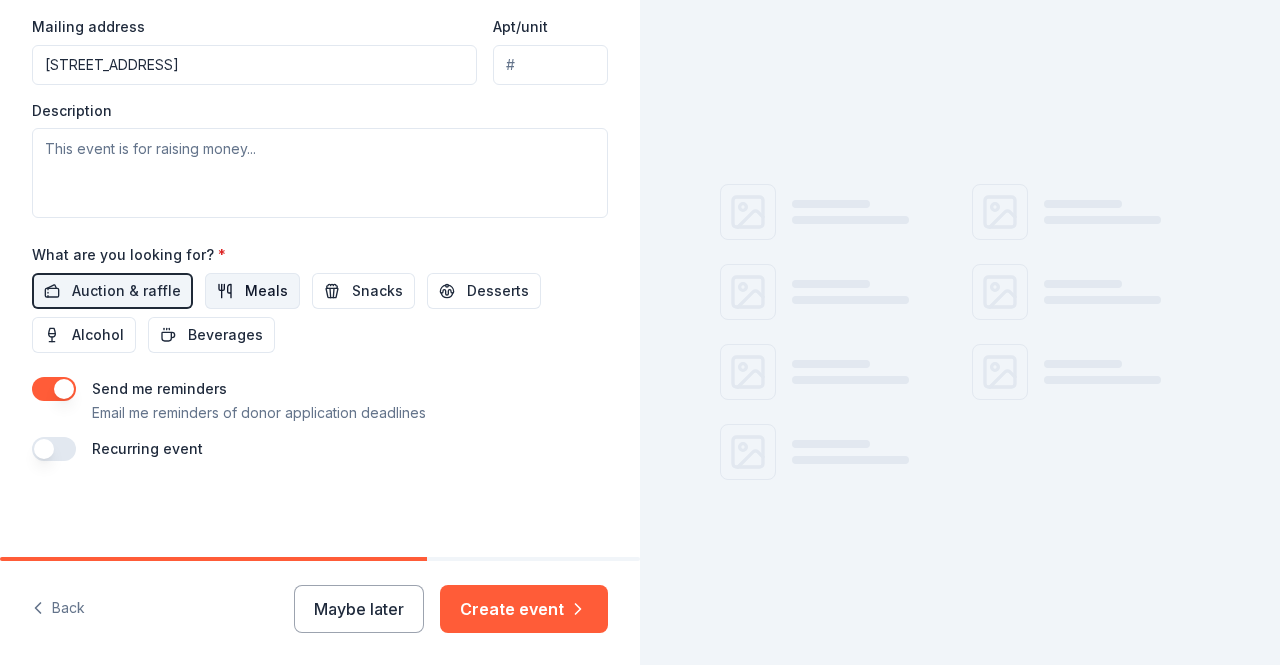 click on "Meals" at bounding box center [266, 291] 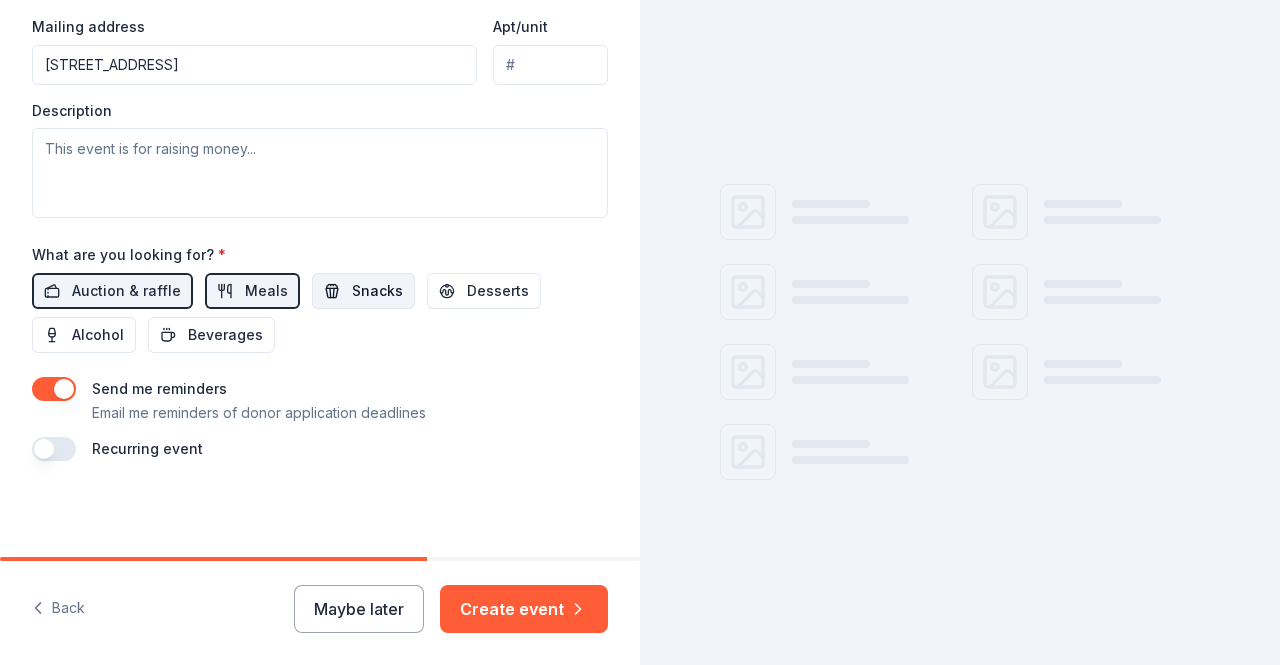 click on "Snacks" at bounding box center (363, 291) 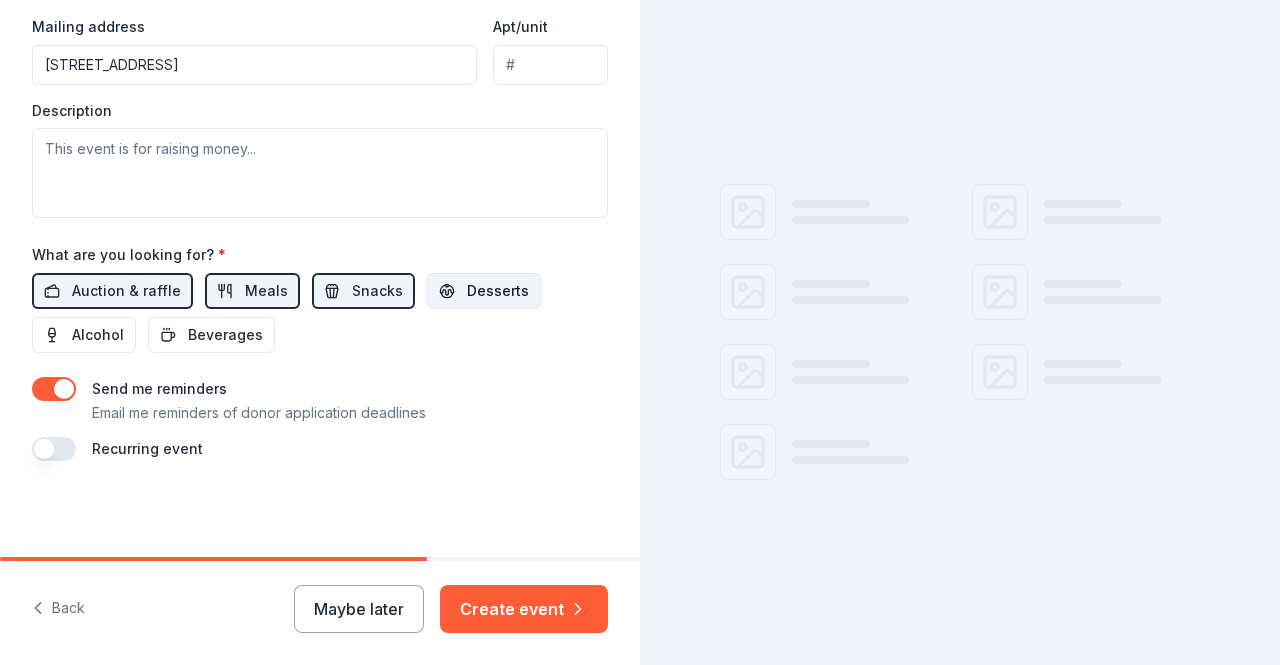 click on "Desserts" at bounding box center (498, 291) 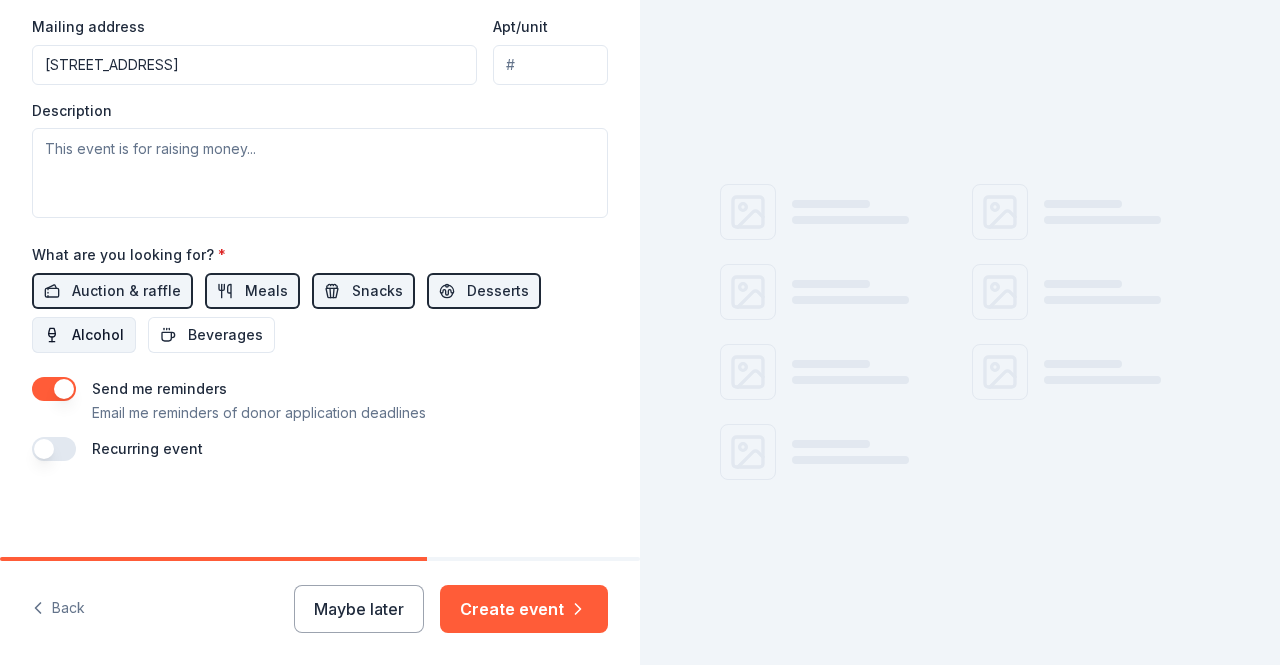 click on "Alcohol" at bounding box center [84, 335] 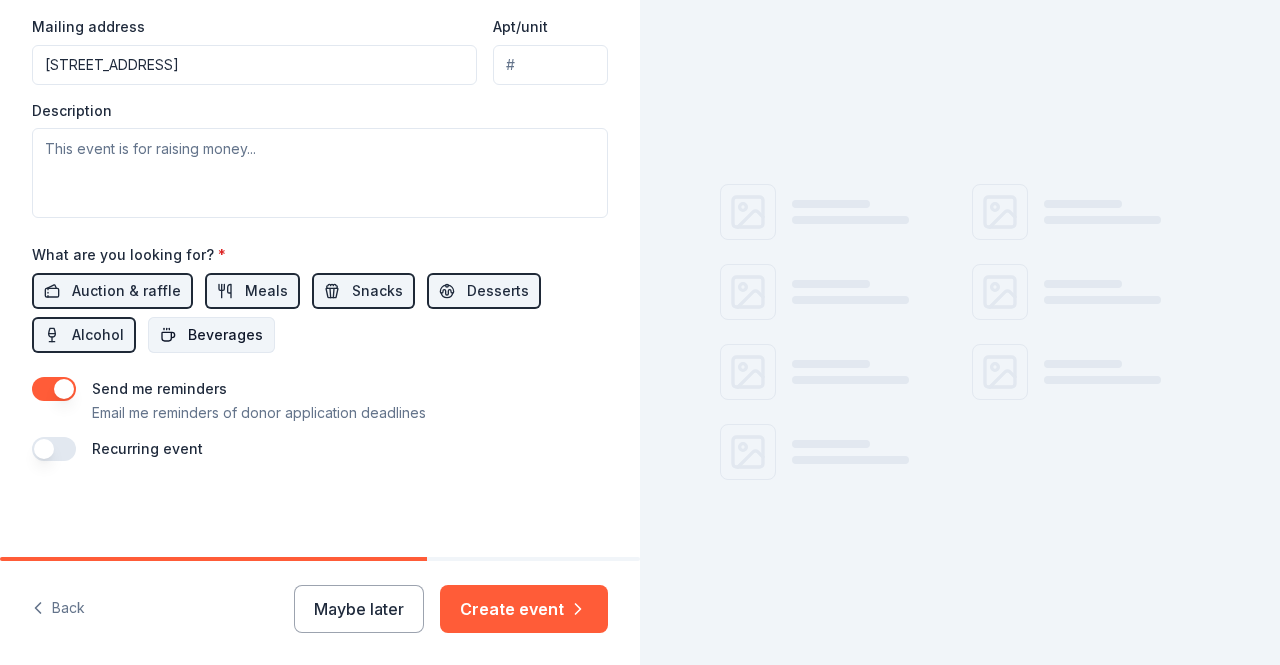 click on "Beverages" at bounding box center (225, 335) 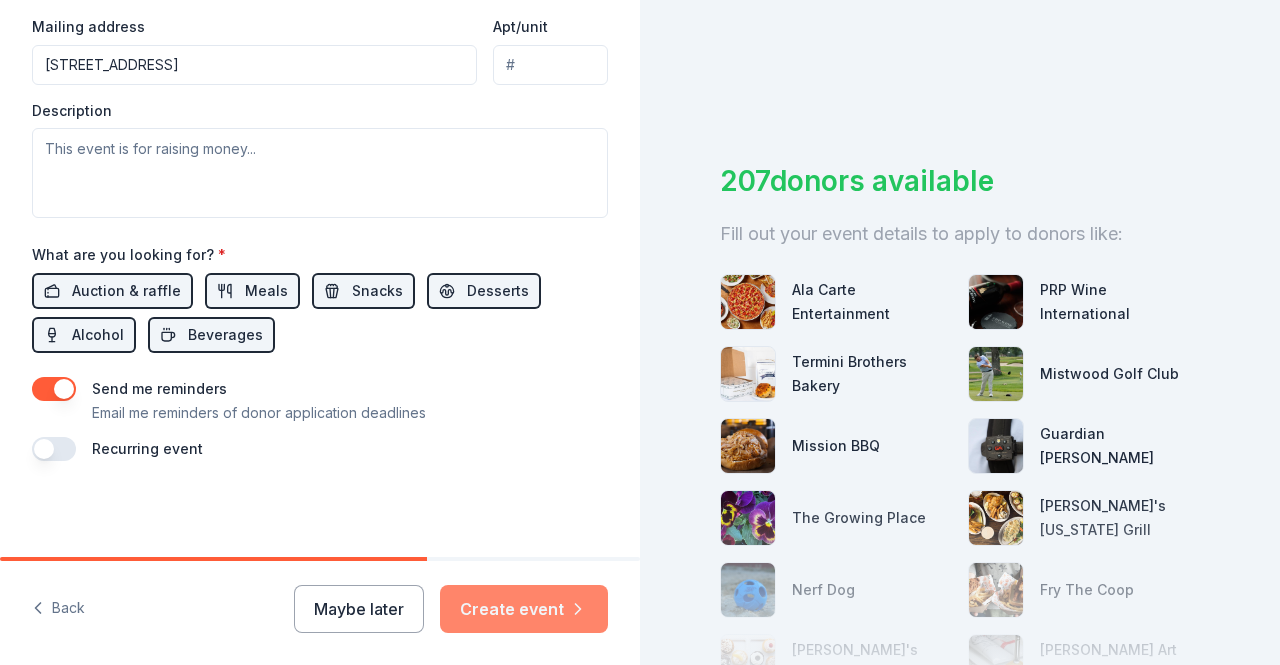 click on "Create event" at bounding box center [524, 609] 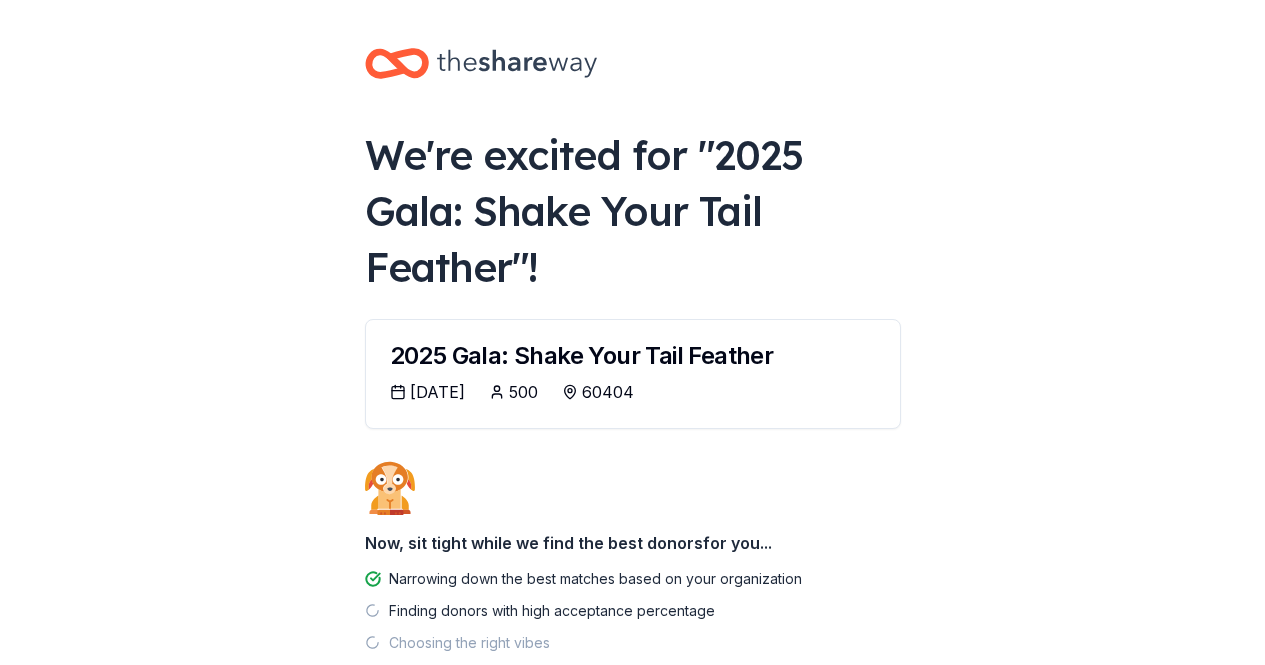 scroll, scrollTop: 122, scrollLeft: 0, axis: vertical 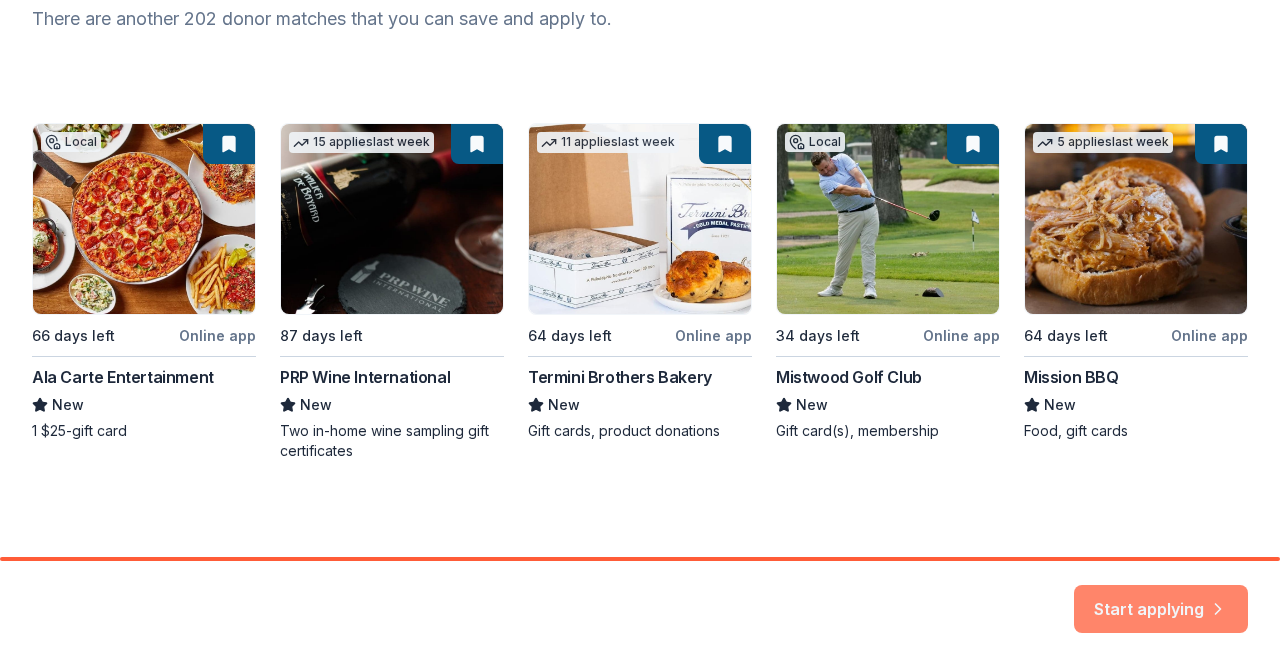 click on "Start applying" at bounding box center (1161, 597) 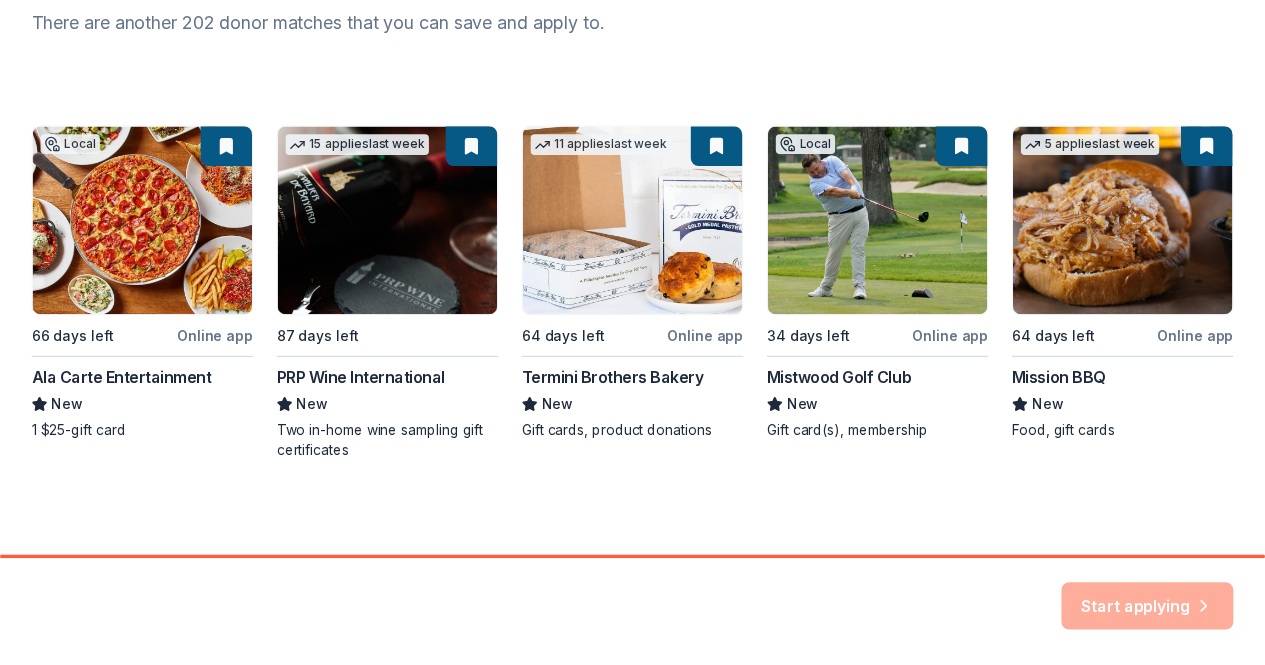 scroll, scrollTop: 0, scrollLeft: 0, axis: both 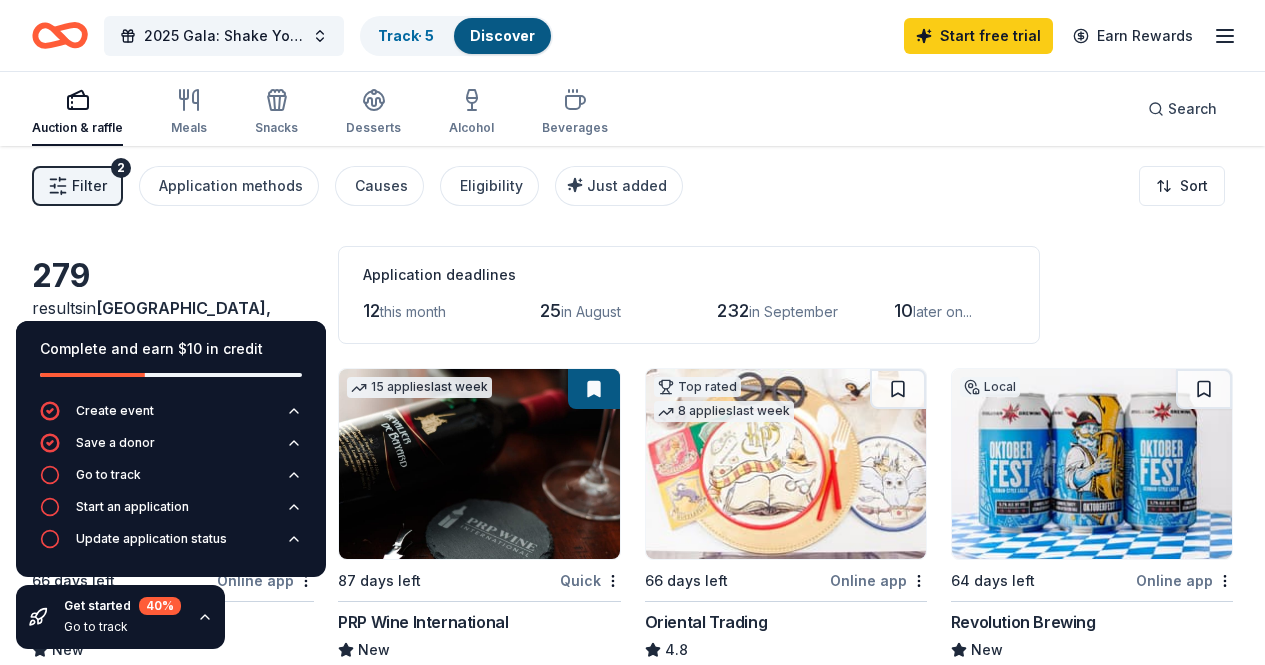 click on "279 results  in  Shorewood, IL Application deadlines 12  this month 25  in August 232  in September 10  later on..." at bounding box center [632, 295] 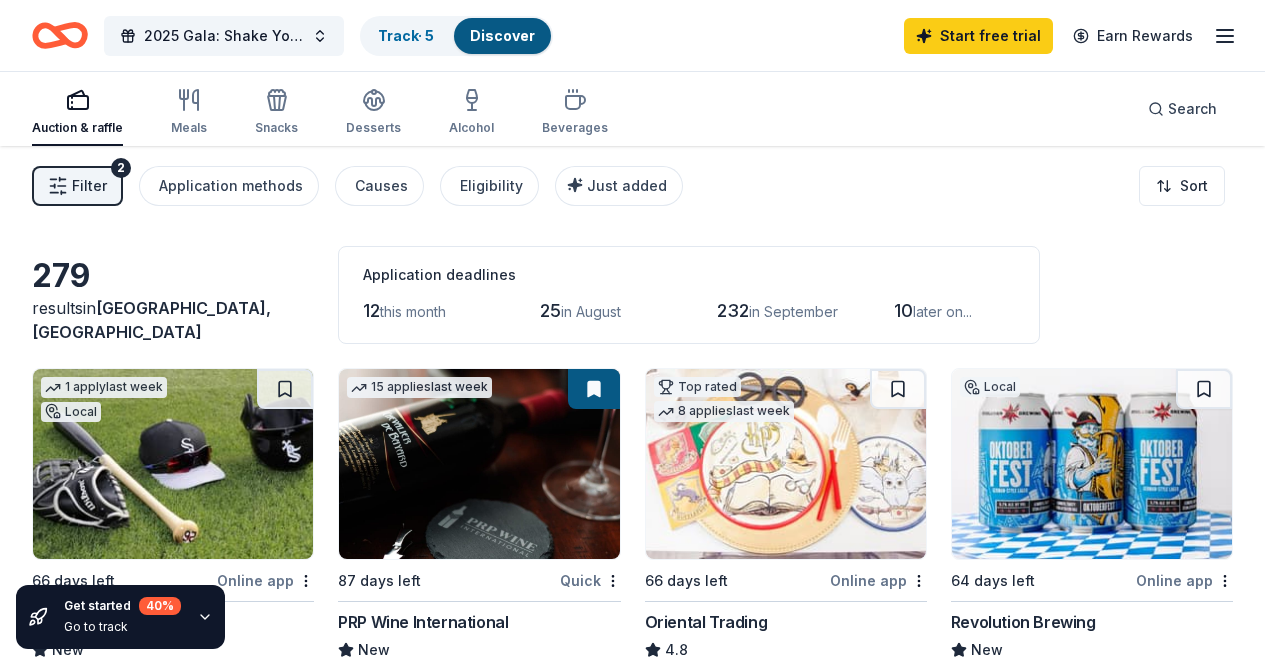 click on "279 results  in  Shorewood, IL Application deadlines 12  this month 25  in August 232  in September 10  later on... 1   apply  last week Local 66 days left Online app Chicago White Sox New Memorabilia 15   applies  last week 87 days left Quick PRP Wine International New Two in-home wine sampling gift certificates Top rated 8   applies  last week 66 days left Online app Oriental Trading 4.8 Donation depends on request Local 64 days left Online app Revolution Brewing New Beer, brewpub gift certificate 5   applies  last week 64 days left Online app • Quick Mission BBQ New Food, gift cards Top rated 27   applies  last week 64 days left Online app • Quick BarkBox 5.0 Dog toy(s), dog food Local 34 days left Online app • Quick Mistwood Golf Club New Gift card(s), membership Top rated 7   applies  last week 38 days left Online app Total Wine 5.0 Top rated 17   applies  last week 34 days left Online app Kendra Scott 4.7 Local 52 days left Online app Chicago Fire Football Club New Memorabilia, merchandise 7   5.0" at bounding box center (632, 1613) 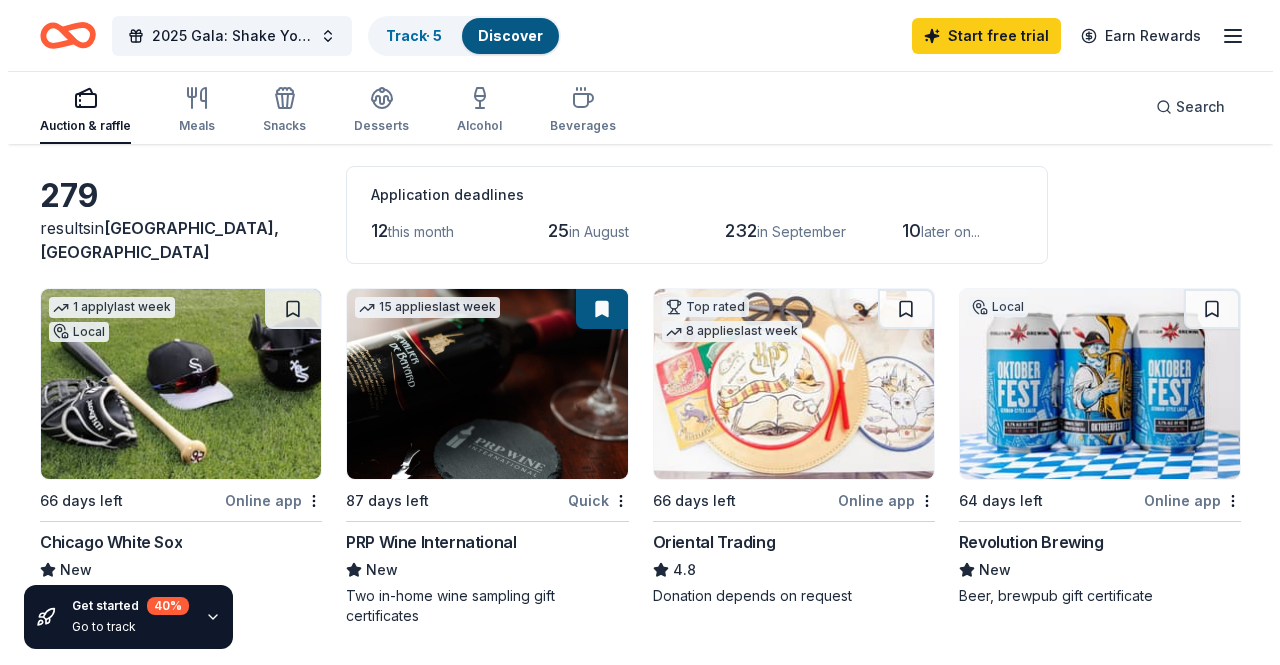 scroll, scrollTop: 0, scrollLeft: 0, axis: both 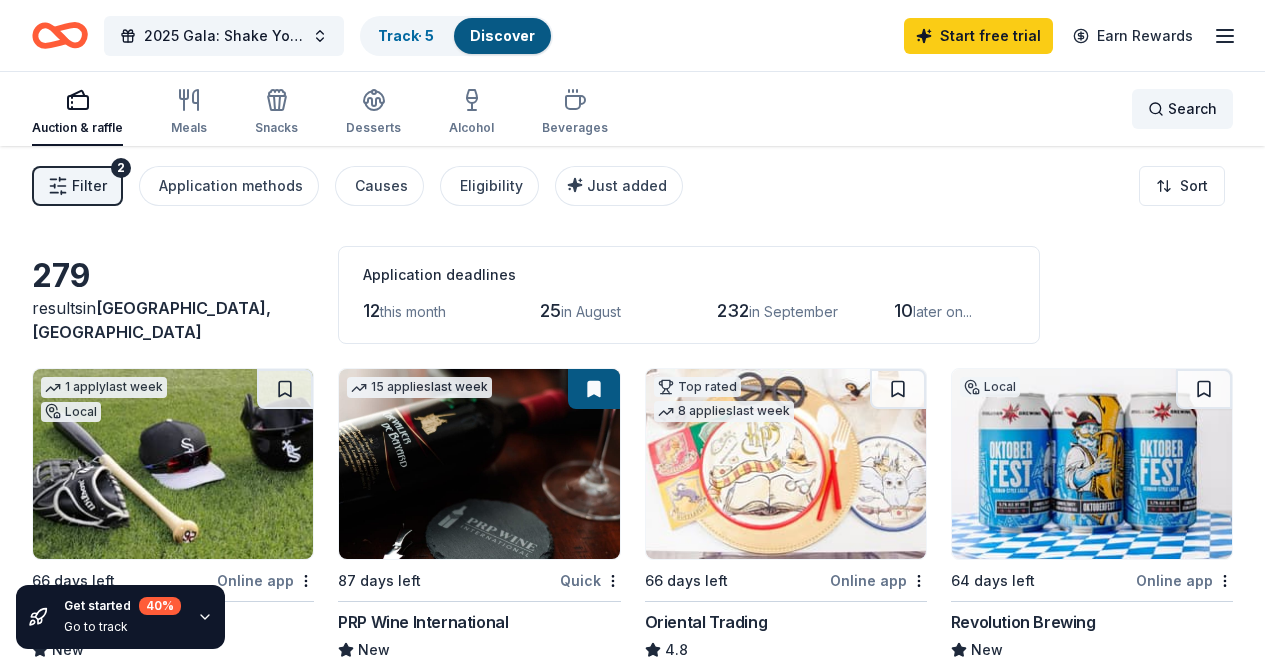 click on "Search" at bounding box center [1182, 109] 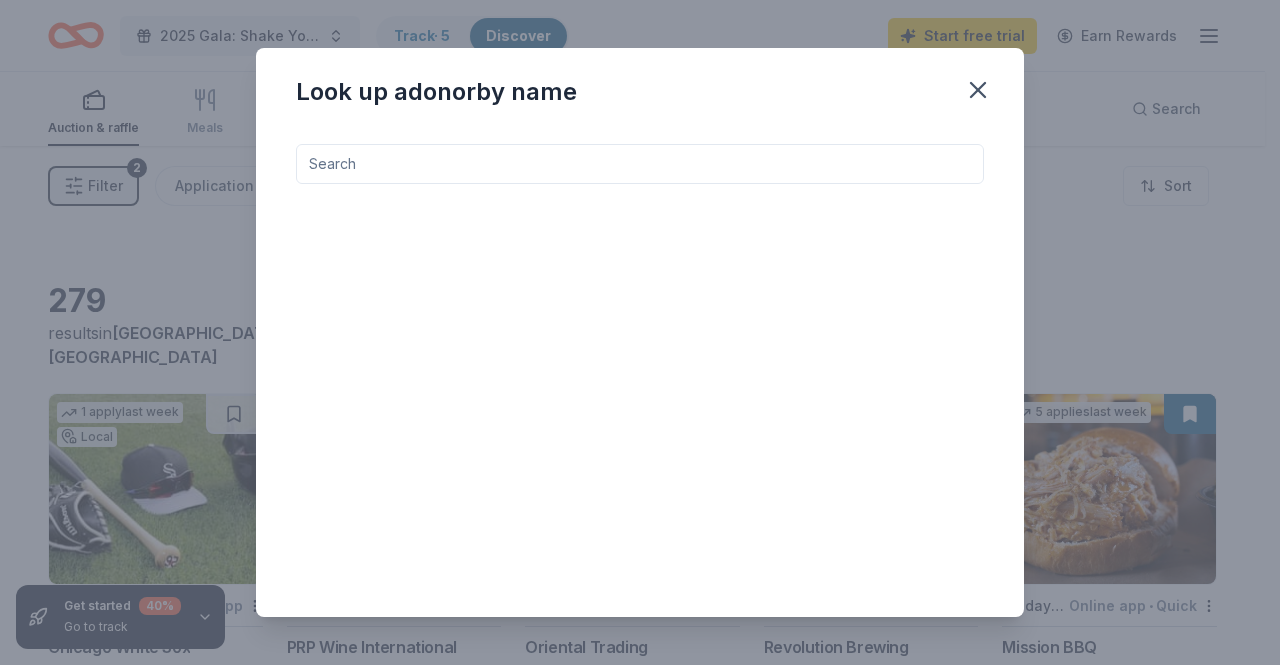 click at bounding box center (640, 164) 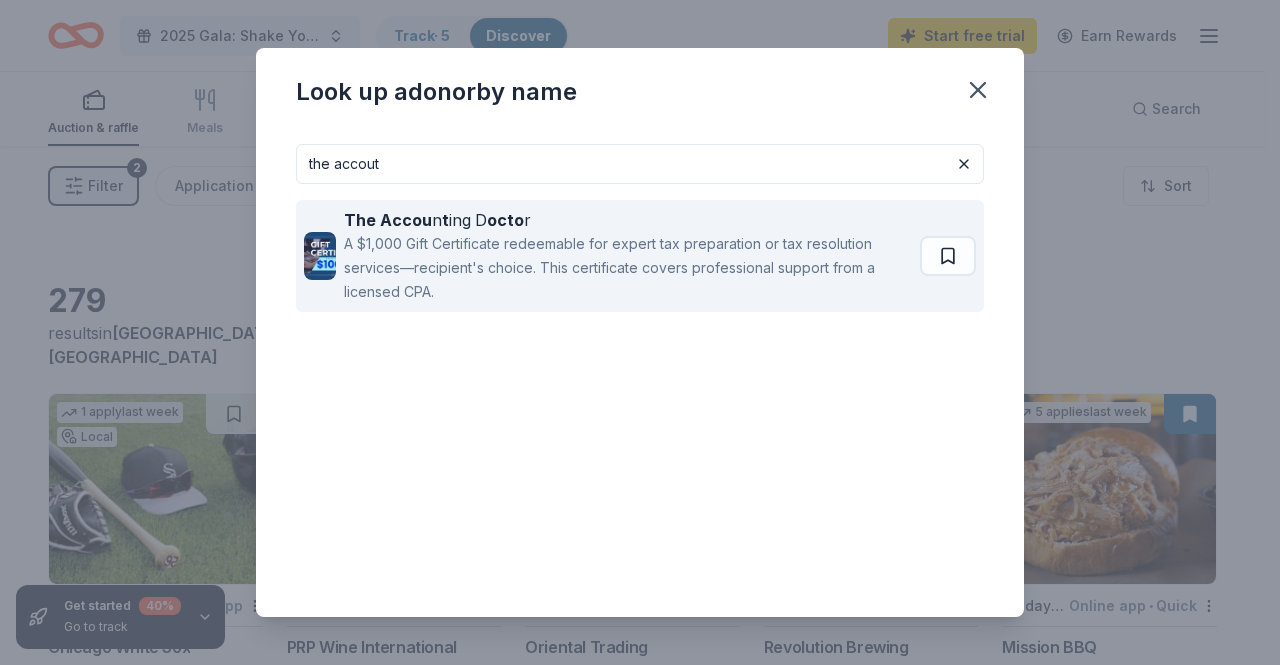 type on "the accout" 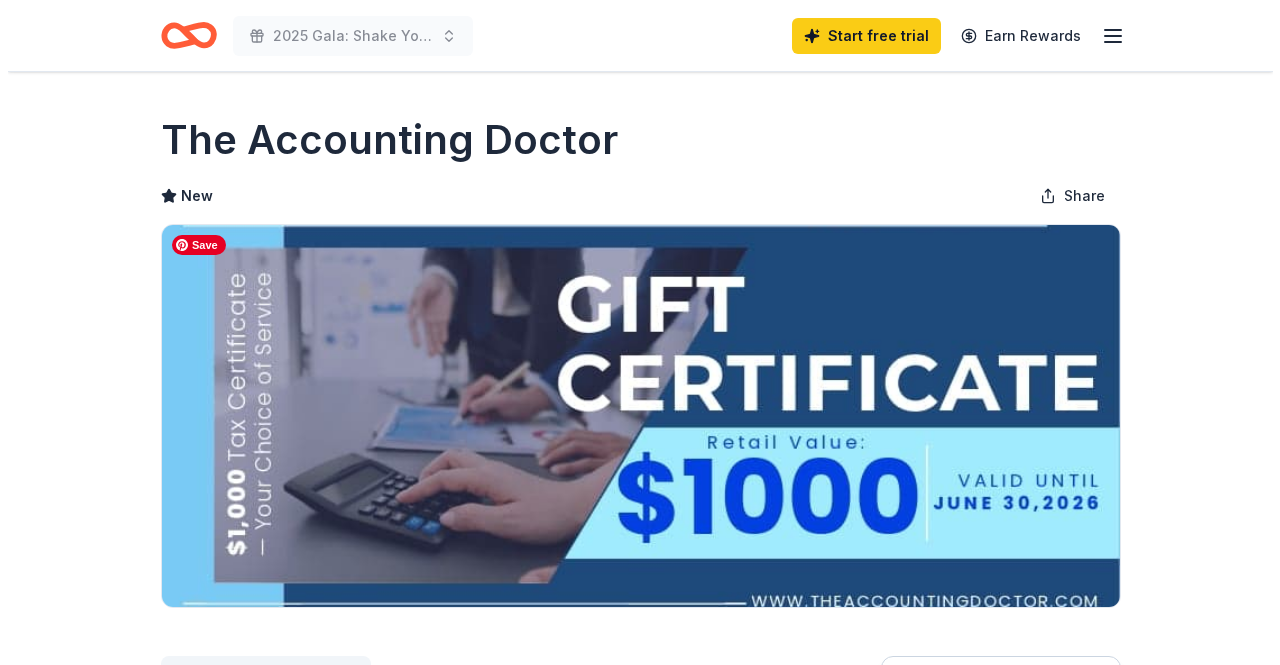 scroll, scrollTop: 400, scrollLeft: 0, axis: vertical 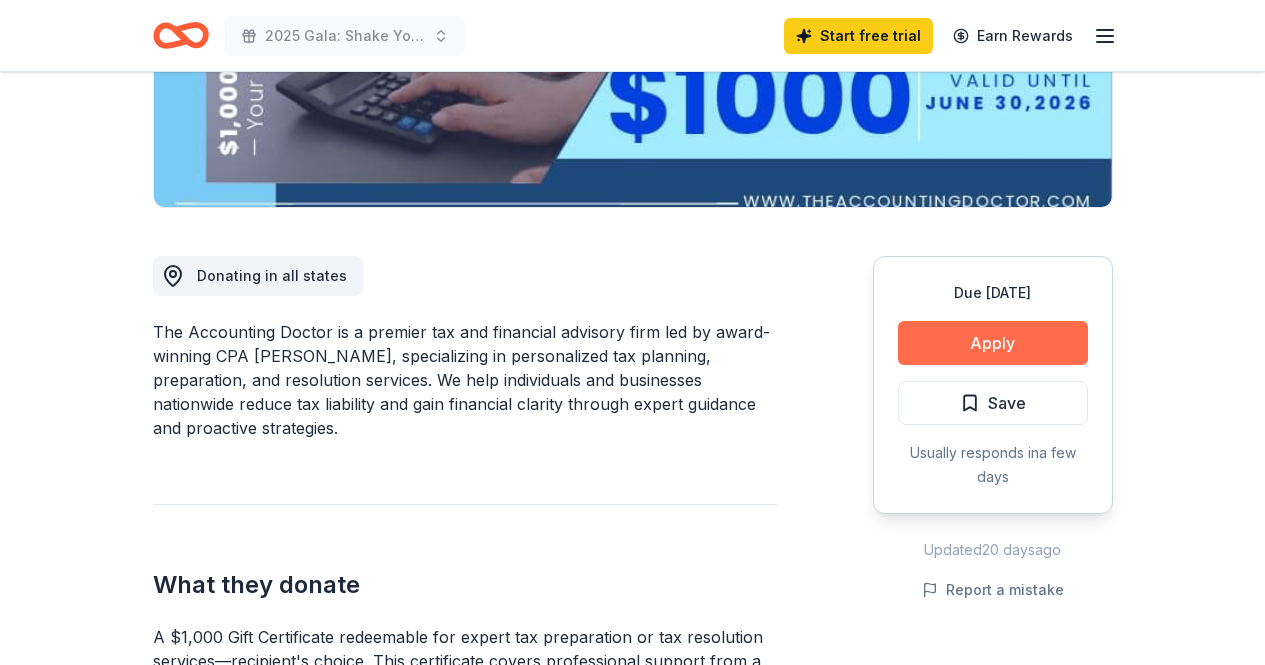 click on "Apply" at bounding box center [993, 343] 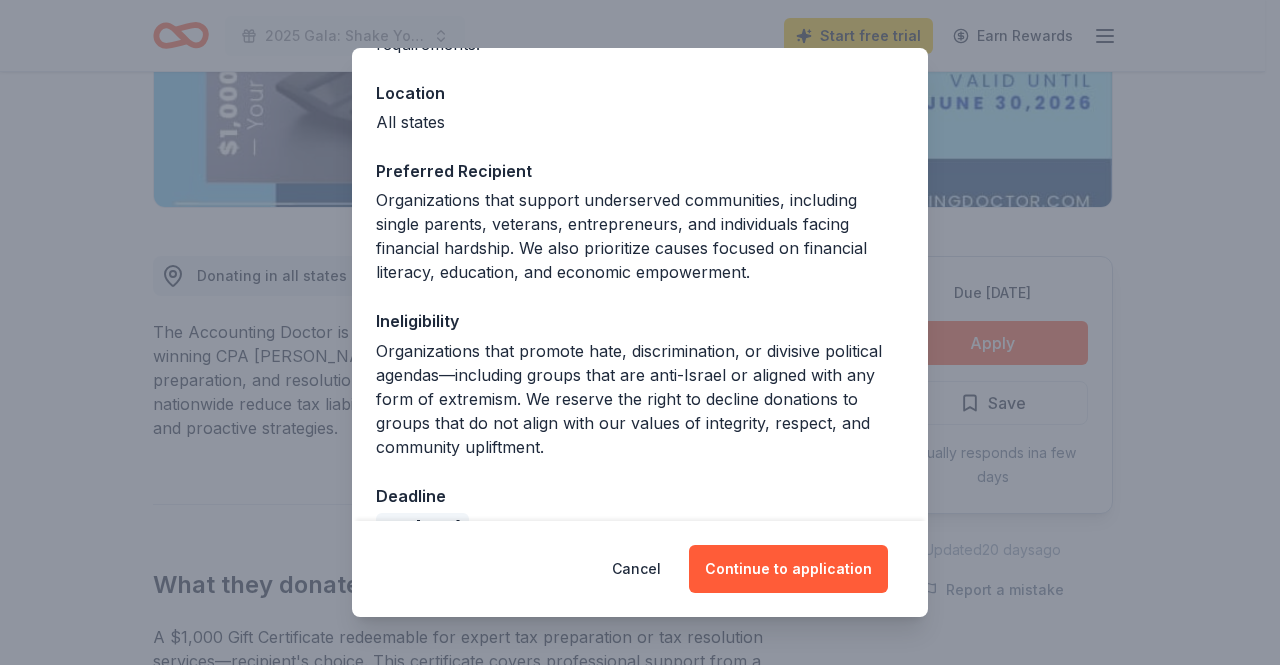 scroll, scrollTop: 253, scrollLeft: 0, axis: vertical 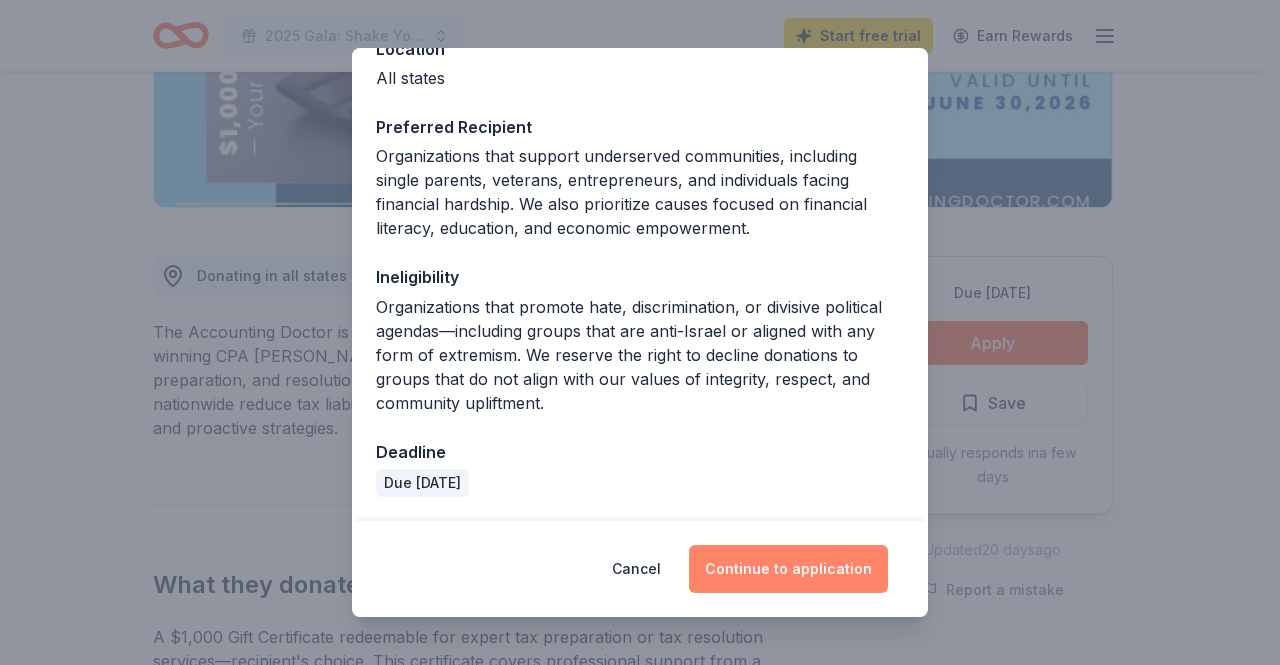click on "Continue to application" at bounding box center [788, 569] 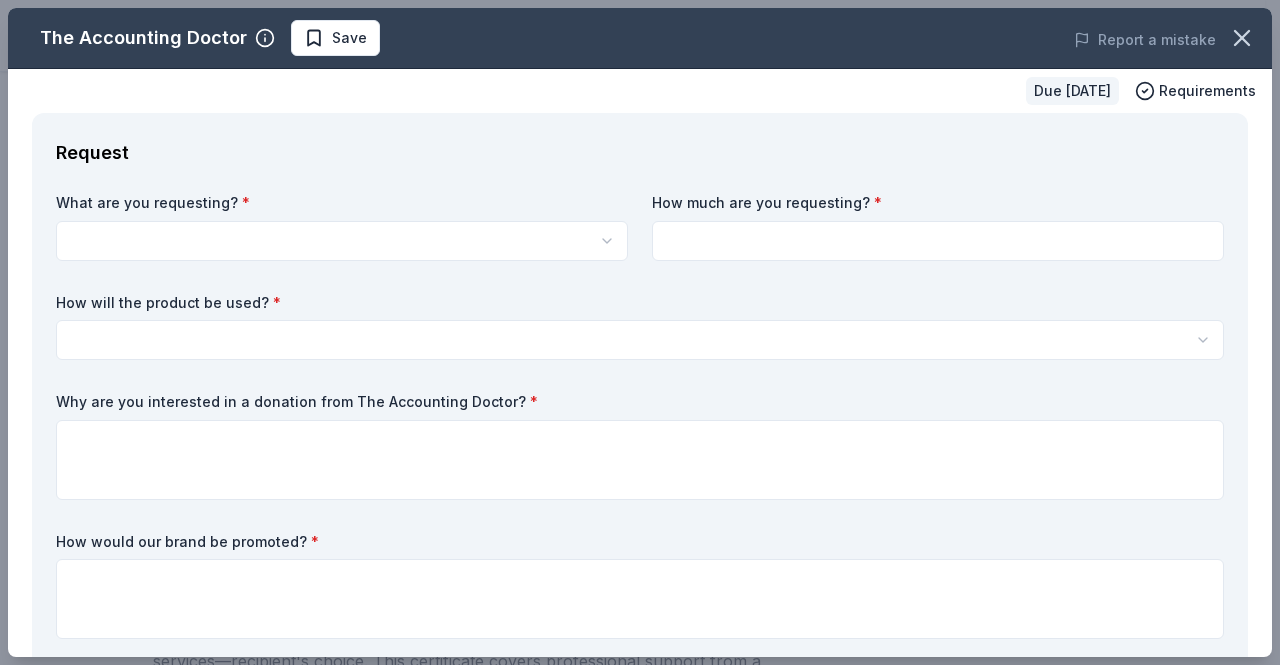click on "What are you requesting? * A $1,000 Gift Certificate redeemable for expert tax preparation or tax resolution services—recipient's choice. This certificate covers professional support from a licensed CPA." at bounding box center [342, 227] 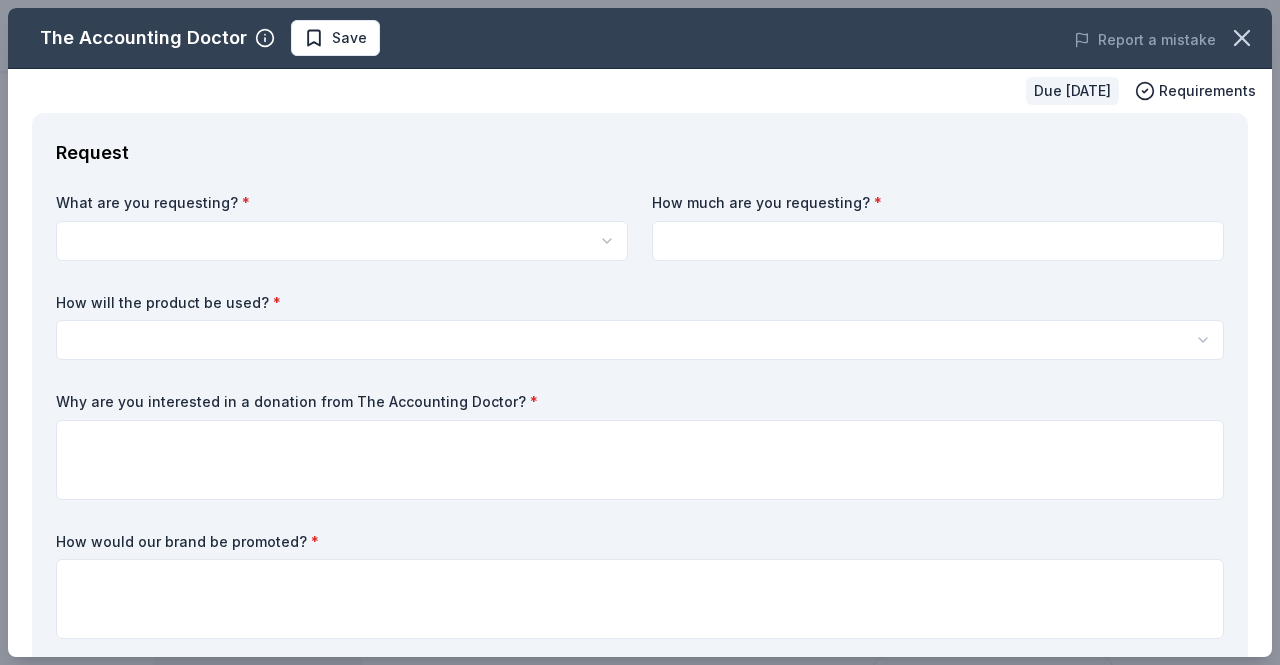 click on "2025 Gala: Shake Your Tail Feather Start free  trial Earn Rewards Due [DATE] Share The Accounting Doctor New Share Donating in all states The Accounting Doctor is a premier tax and financial advisory firm led by award-winning CPA [PERSON_NAME], specializing in personalized tax planning, preparation, and resolution services. We help individuals and businesses nationwide reduce tax liability and gain financial clarity through expert guidance and proactive strategies. What they donate A $1,000 Gift Certificate redeemable for expert tax preparation or tax resolution services—recipient's choice. This certificate covers professional support from a licensed CPA. Auction & raffle Donation is small & easy to send to guests Who they donate to  Preferred Organizations that support underserved communities, including single parents, veterans, entrepreneurs, and individuals facing financial hardship. We also prioritize causes focused on financial literacy, education, and economic empowerment. Education Military Apply 7" at bounding box center [640, 332] 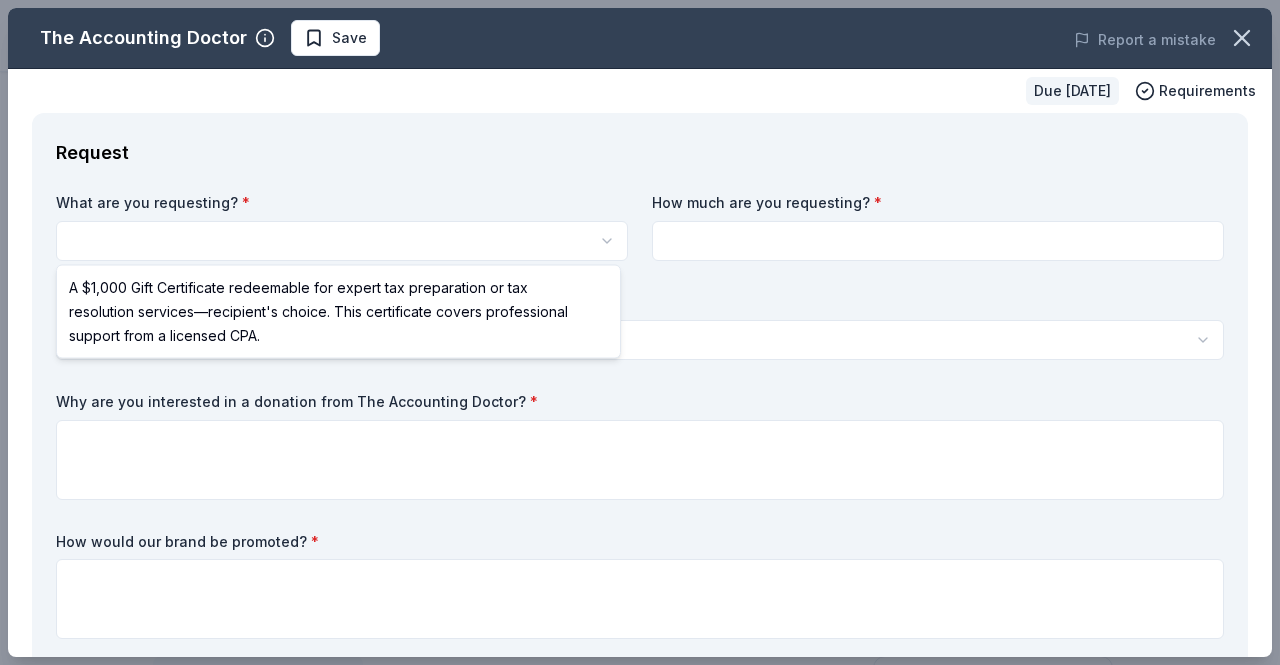 select on "A $1,000 Gift Certificate redeemable for expert tax preparation or tax resolution services—recipient's choice. This certificate covers professional support from a licensed CPA." 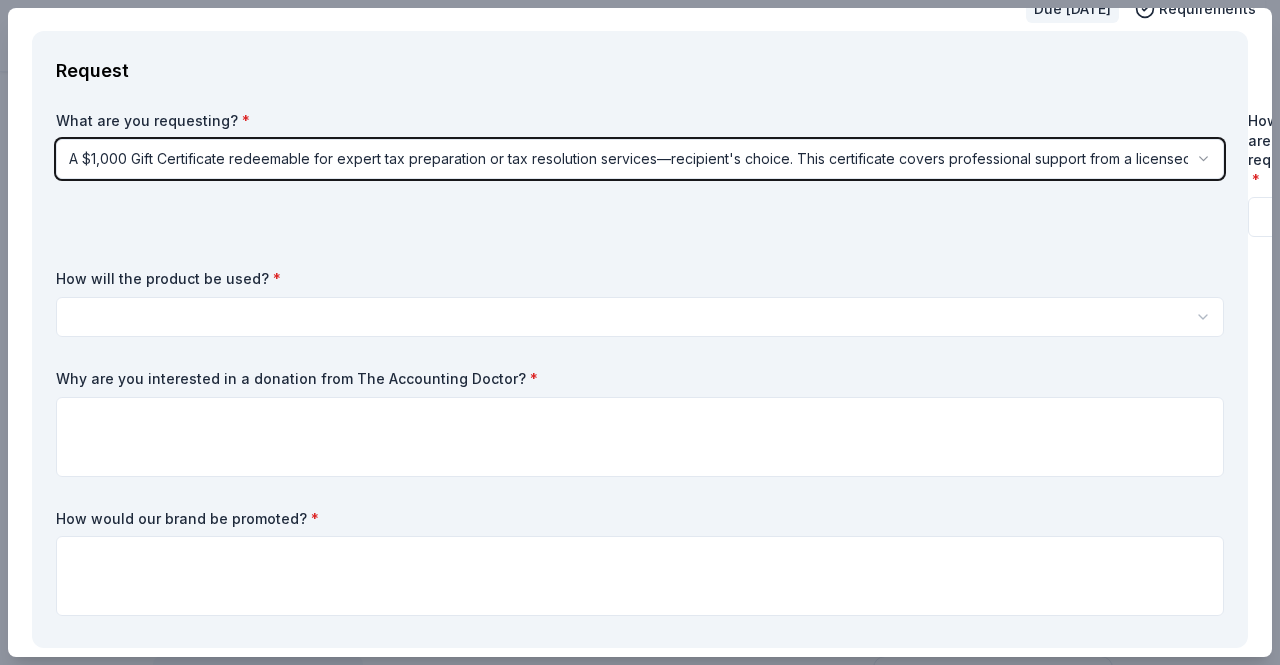 scroll, scrollTop: 100, scrollLeft: 0, axis: vertical 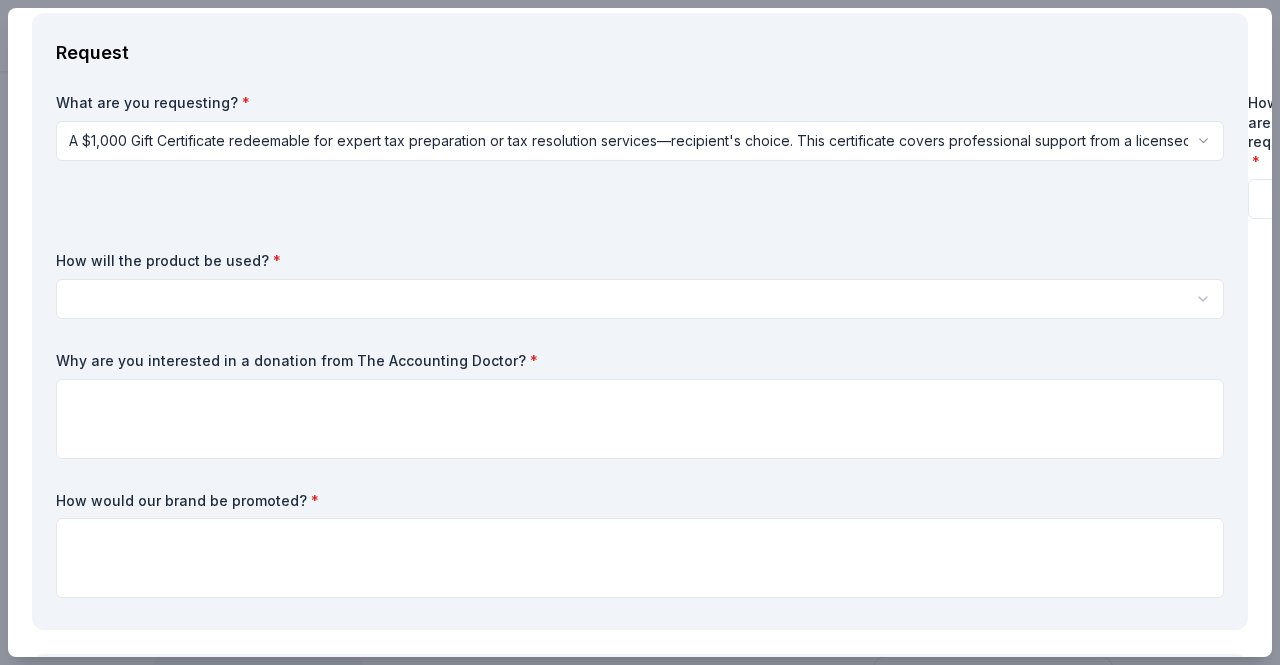 click on "2025 Gala: Shake Your Tail Feather Save Apply Due [DATE] Share The Accounting Doctor New Share Donating in all states The Accounting Doctor is a premier tax and financial advisory firm led by award-winning CPA [PERSON_NAME], specializing in personalized tax planning, preparation, and resolution services. We help individuals and businesses nationwide reduce tax liability and gain financial clarity through expert guidance and proactive strategies. What they donate A $1,000 Gift Certificate redeemable for expert tax preparation or tax resolution services—recipient's choice. This certificate covers professional support from a licensed CPA. Auction & raffle Donation is small & easy to send to guests Who they donate to  Preferred Organizations that support underserved communities, including single parents, veterans, entrepreneurs, and individuals facing financial hardship. We also prioritize causes focused on financial literacy, education, and economic empowerment. Education Military Poverty & Hunger  Ineligible" at bounding box center (640, 332) 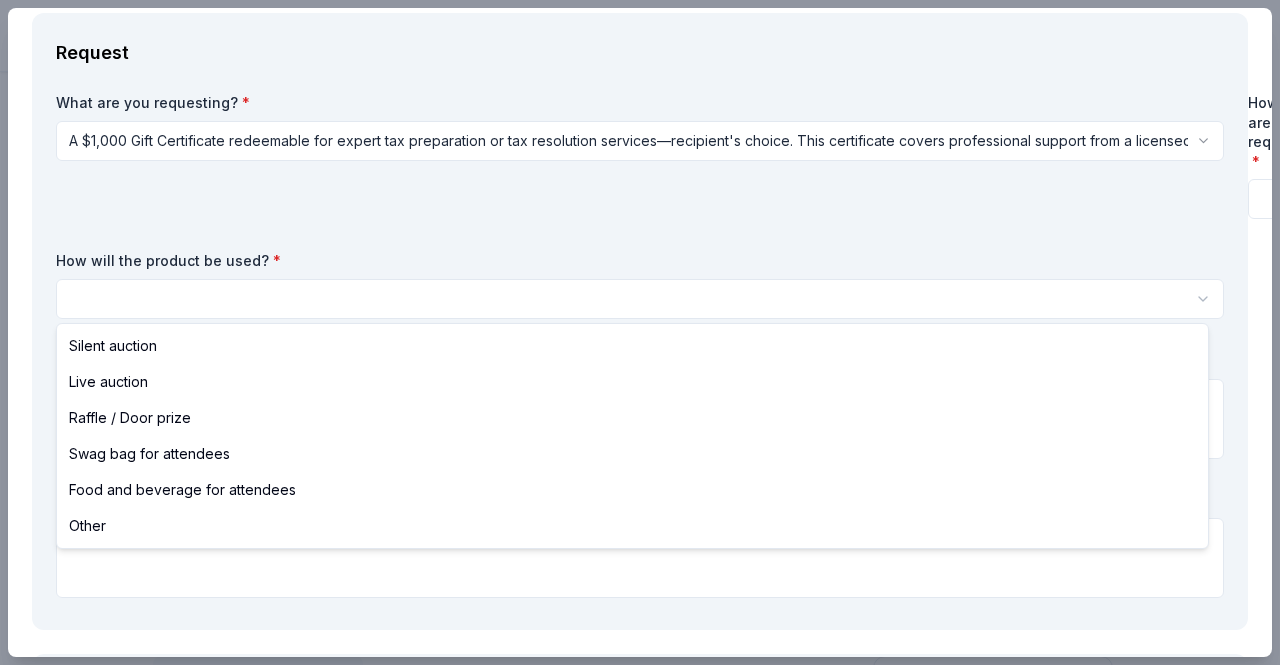 select on "silentAuction" 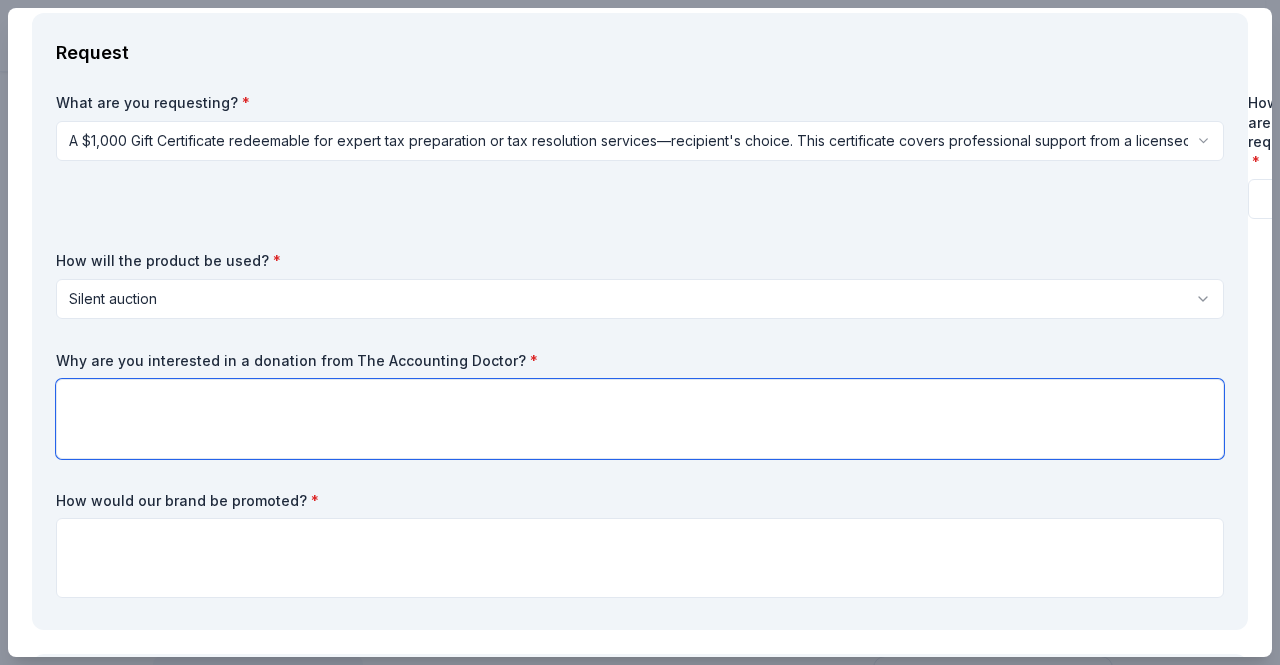 click at bounding box center (640, 419) 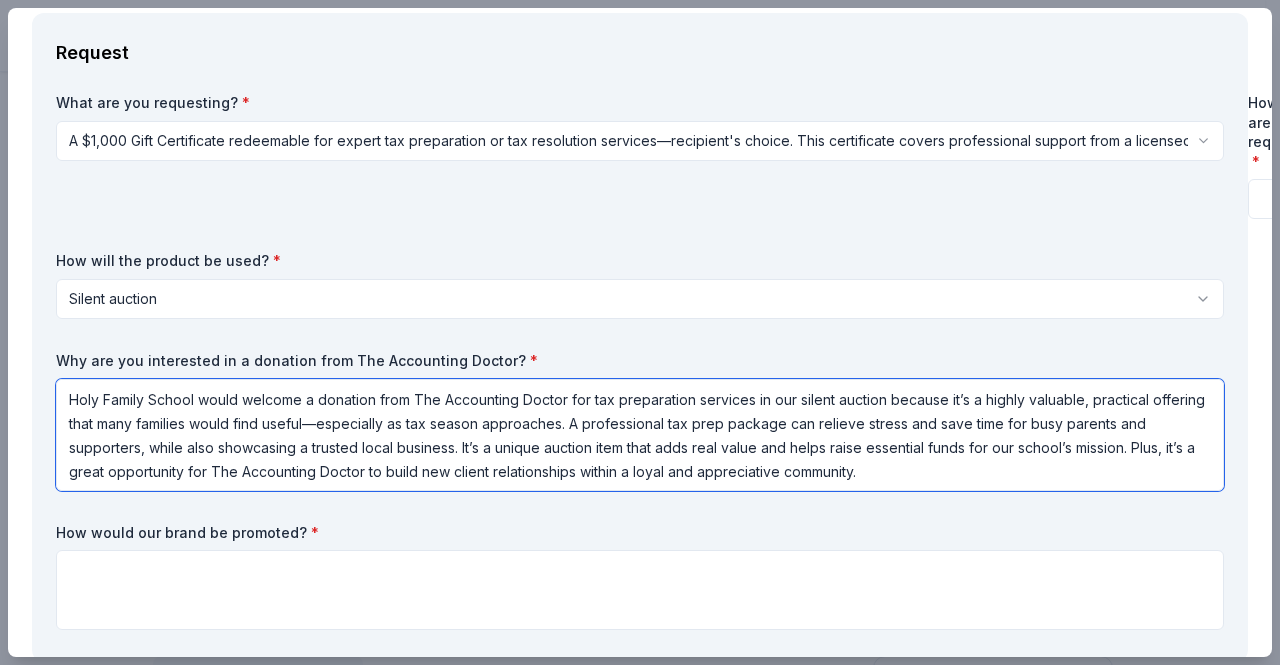 drag, startPoint x: 485, startPoint y: 447, endPoint x: 1168, endPoint y: 422, distance: 683.4574 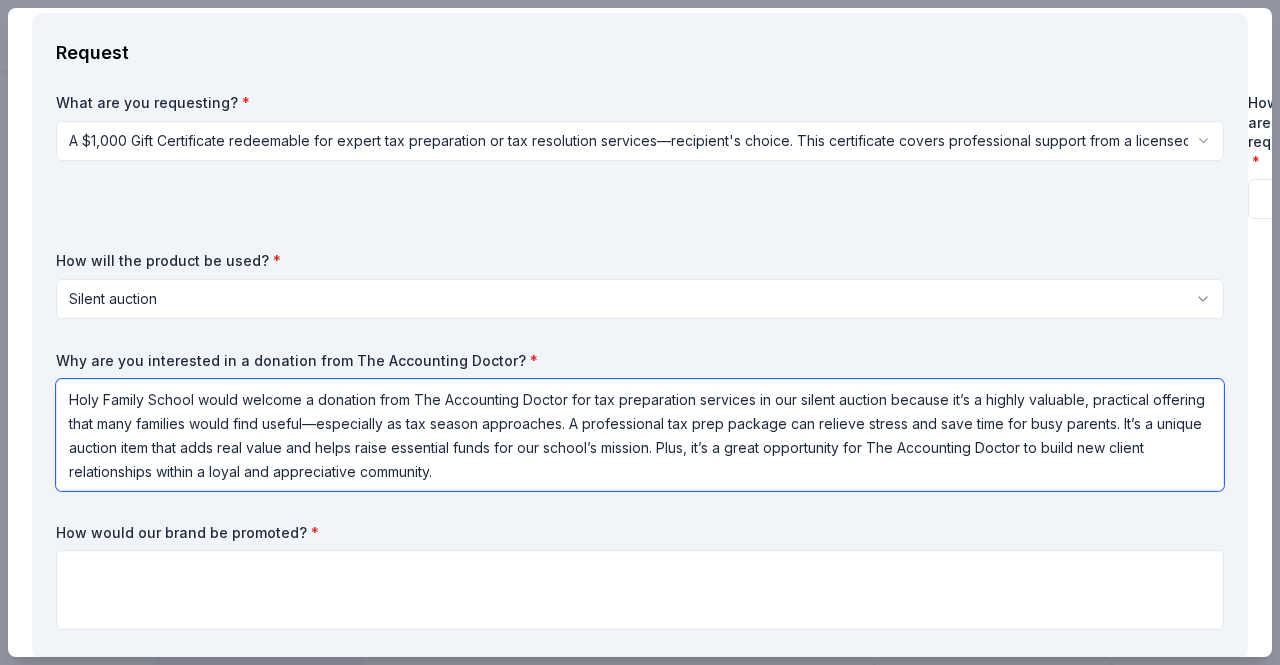 scroll, scrollTop: 2, scrollLeft: 0, axis: vertical 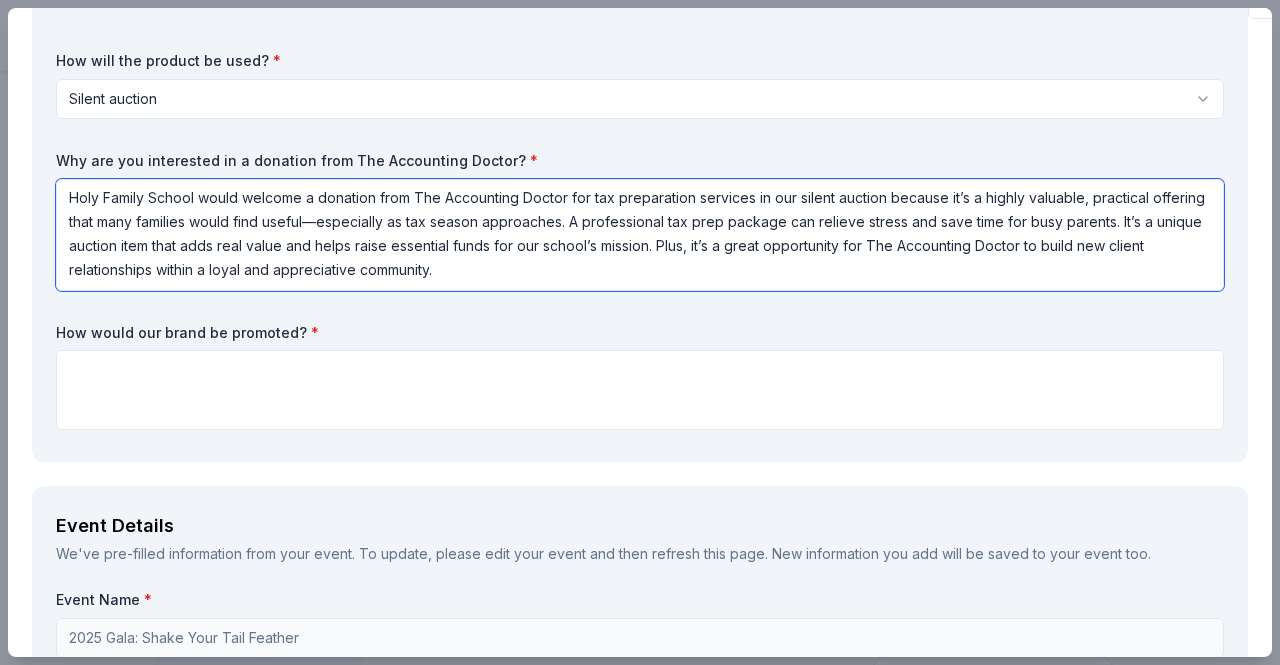type on "Holy Family School would welcome a donation from The Accounting Doctor for tax preparation services in our silent auction because it’s a highly valuable, practical offering that many families would find useful—especially as tax season approaches. A professional tax prep package can relieve stress and save time for busy parents. It’s a unique auction item that adds real value and helps raise essential funds for our school’s mission. Plus, it’s a great opportunity for The Accounting Doctor to build new client relationships within a loyal and appreciative community." 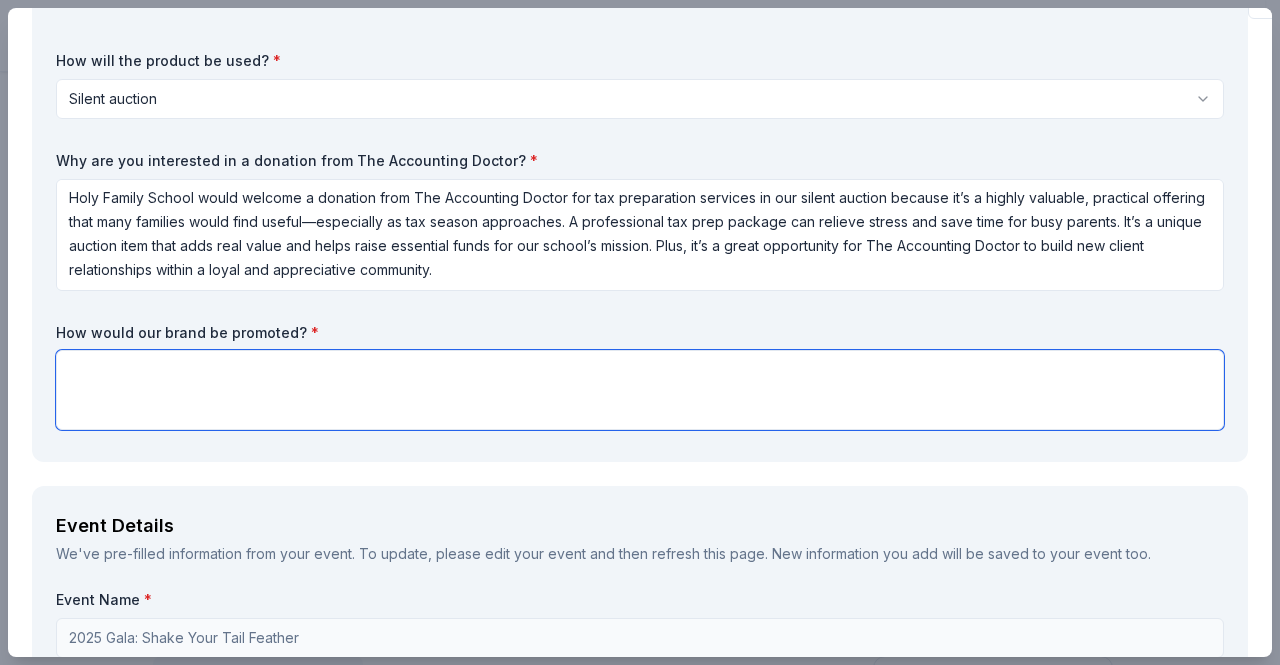 click at bounding box center (640, 390) 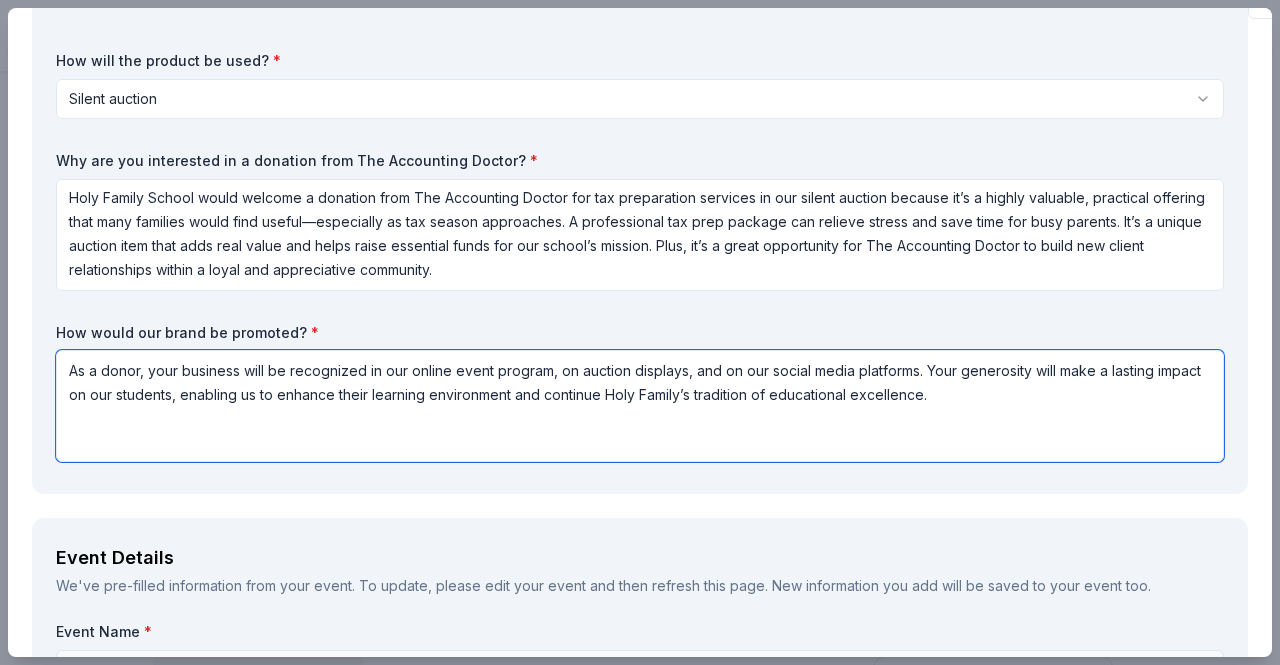 click on "As a donor, your business will be recognized in our online event program, on auction displays, and on our social media platforms. Your generosity will make a lasting impact on our students, enabling us to enhance their learning environment and continue Holy Family’s tradition of educational excellence." at bounding box center (640, 406) 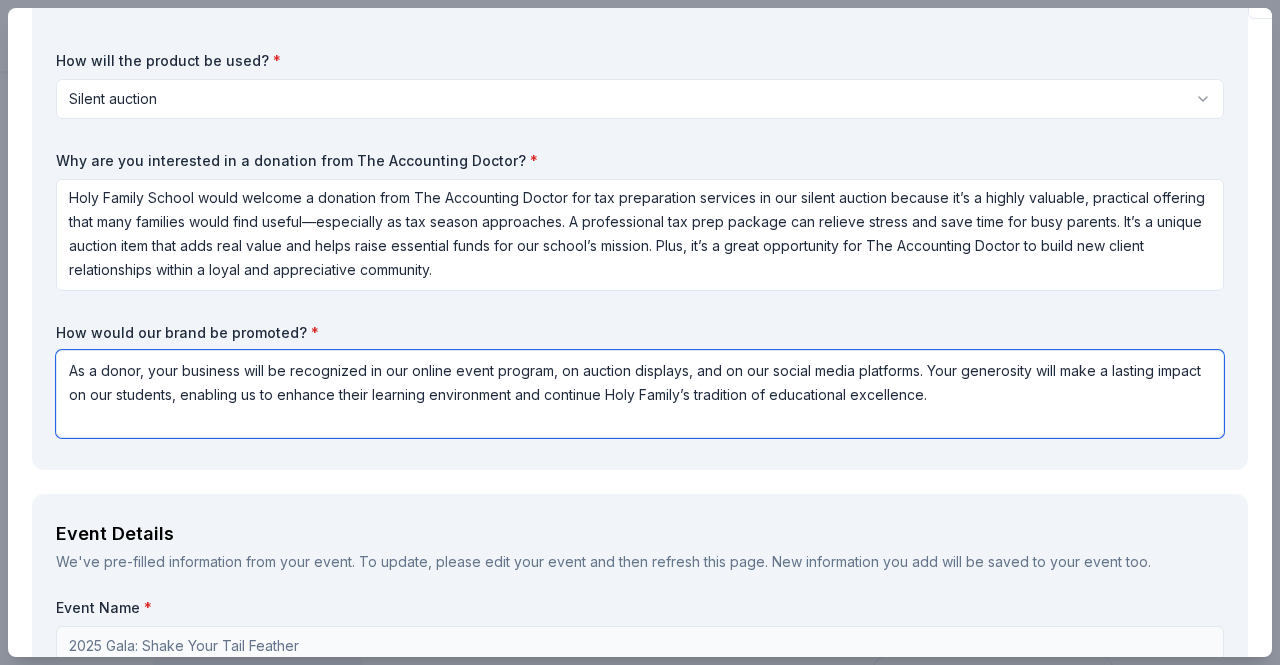 scroll, scrollTop: 2, scrollLeft: 0, axis: vertical 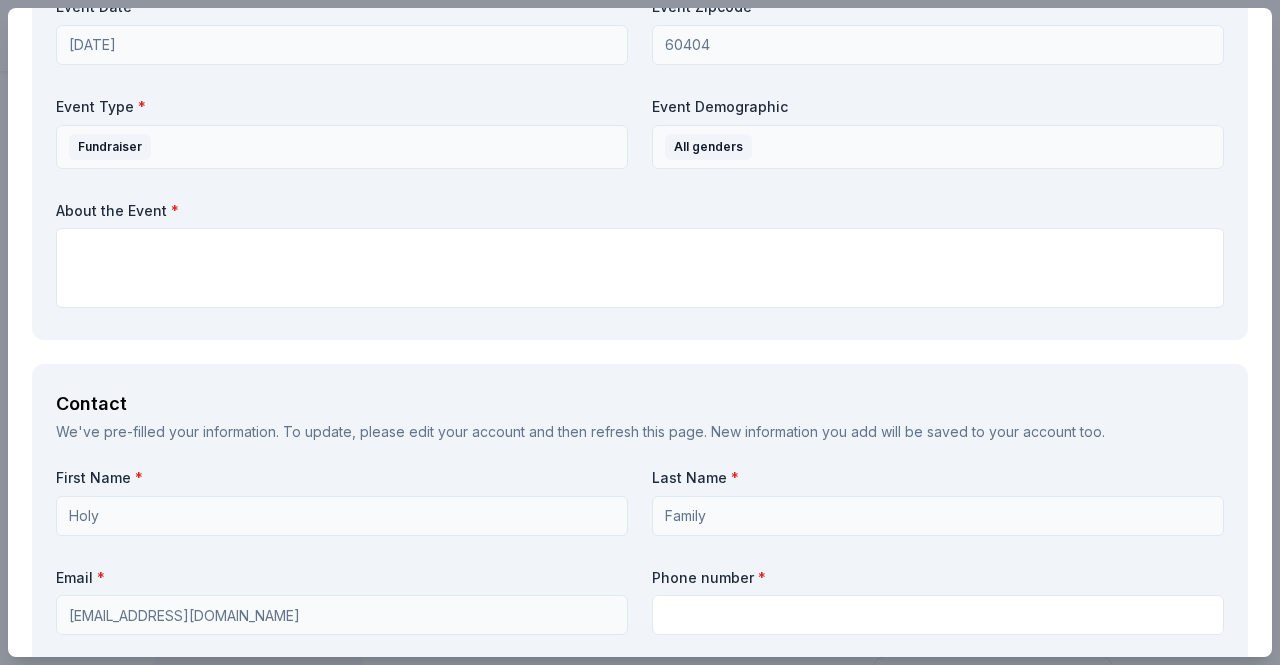 type on "As a donor, your business will be recognized in our online event program, on auction displays, and on our social media platforms. Your generosity will make a lasting impact on our students, enabling us to enhance their learning environment and continue Holy Family’s tradition of educational excellence." 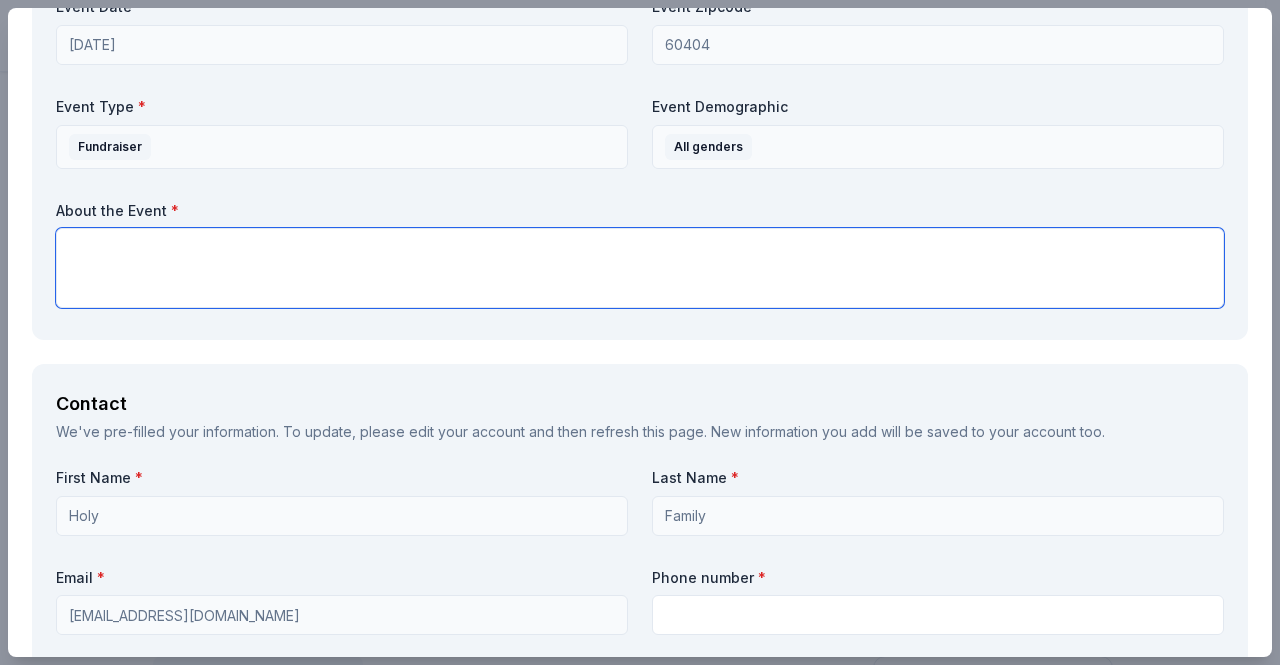 click at bounding box center [640, 268] 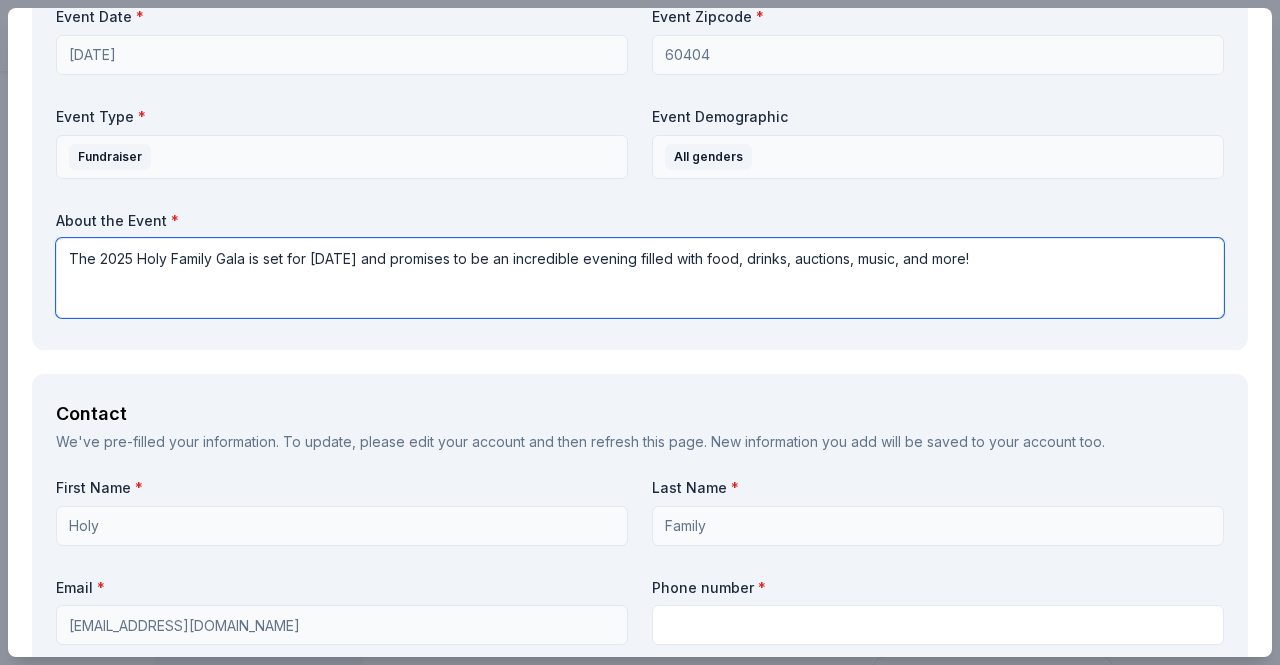scroll, scrollTop: 1000, scrollLeft: 0, axis: vertical 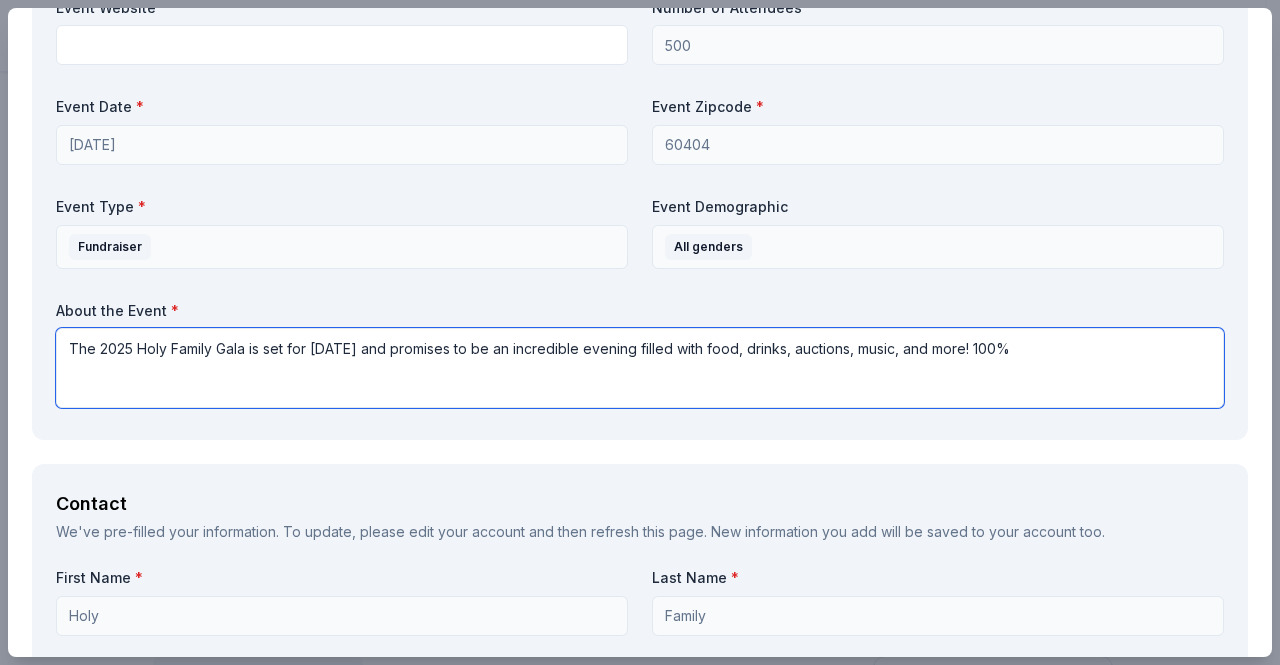 type on "The 2025 Holy Family Gala is set for [DATE] and promises to be an incredible evening filled with food, drinks, auctions, music, and more! 100%" 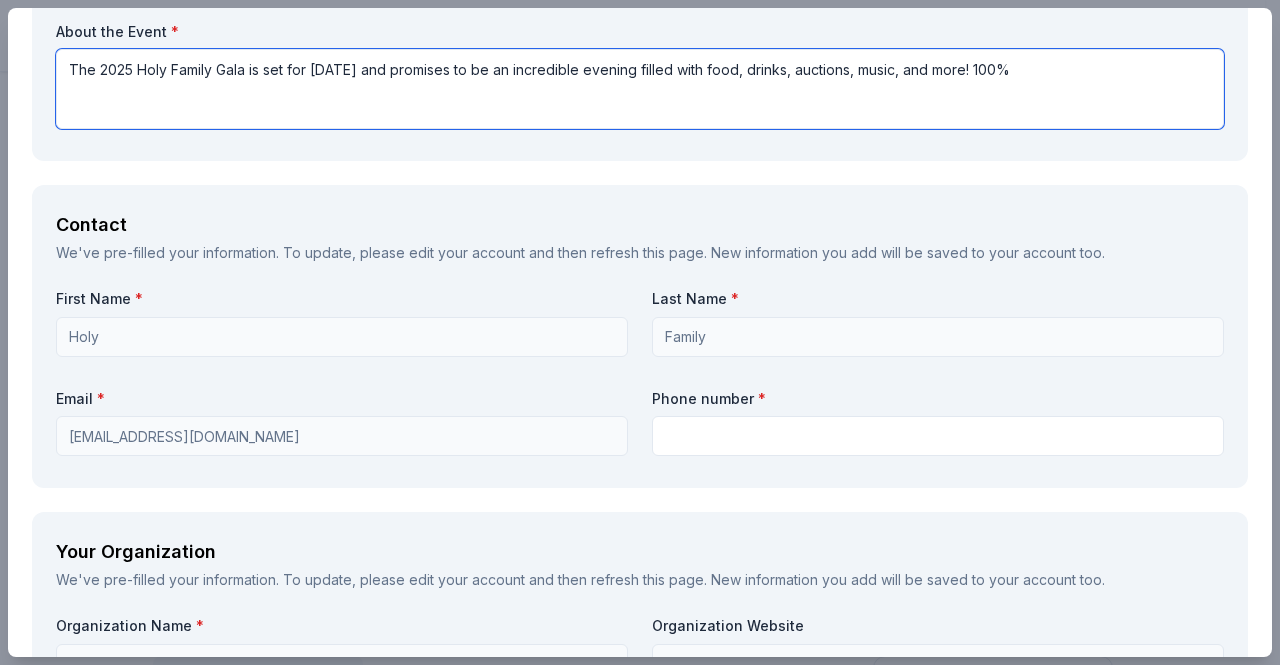 scroll, scrollTop: 1300, scrollLeft: 0, axis: vertical 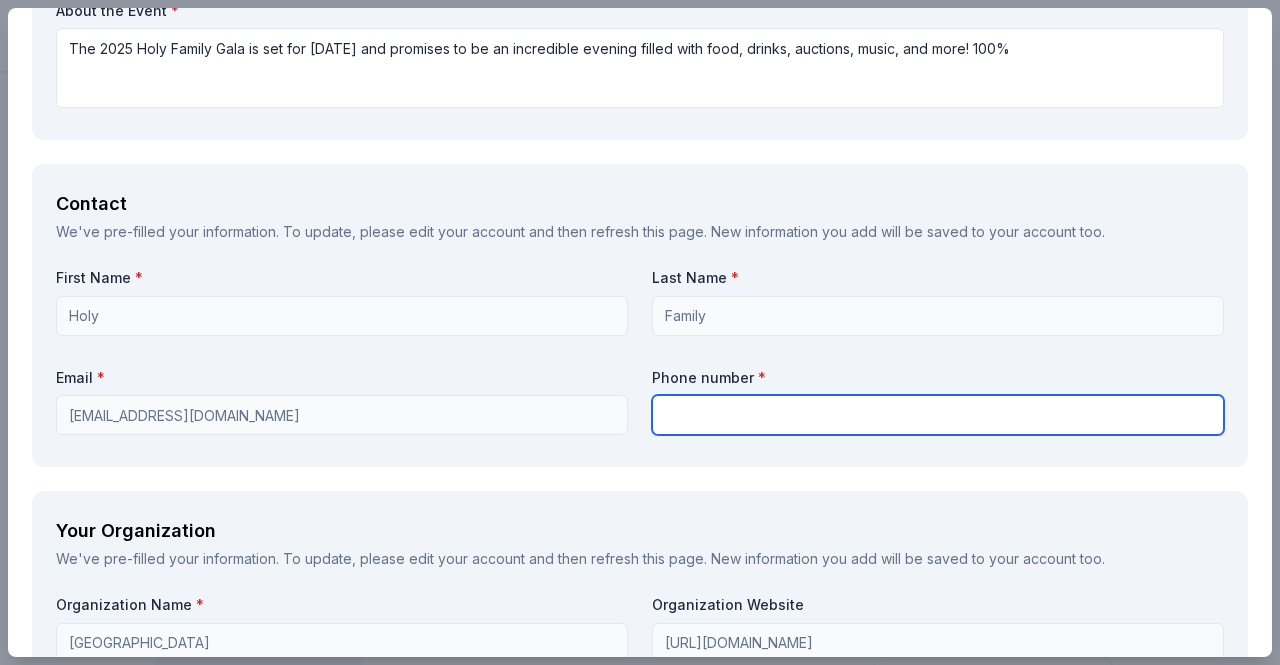 click at bounding box center (938, 415) 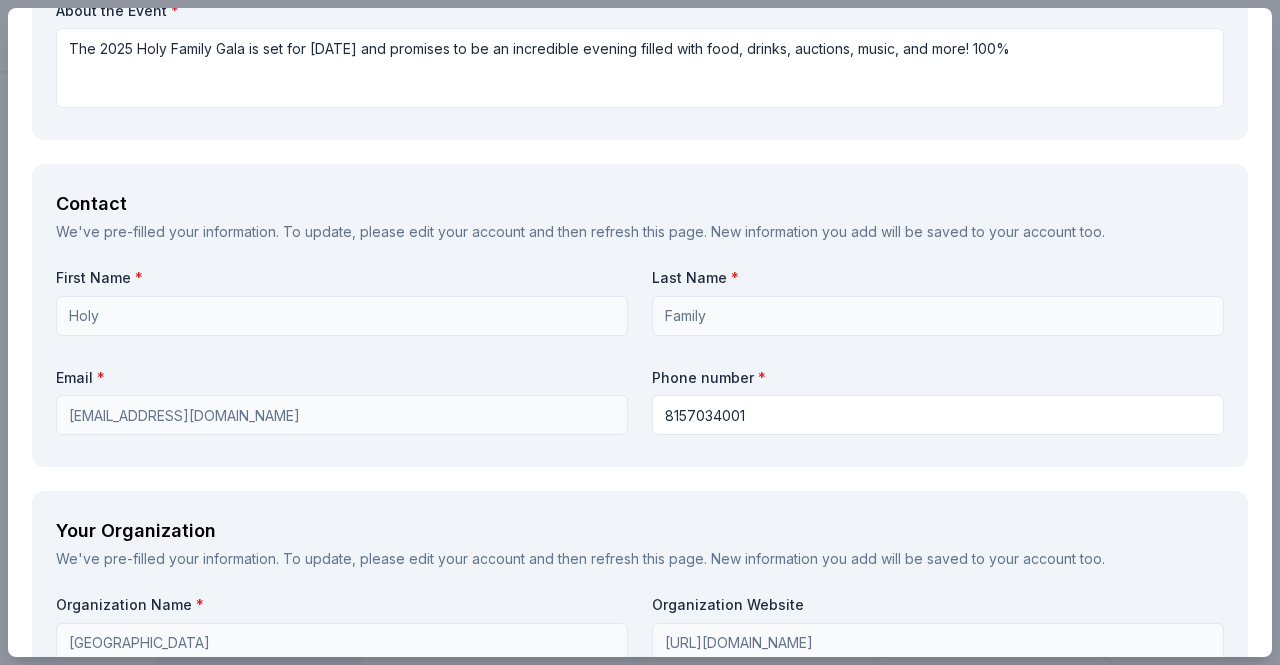 click on "Request What are you requesting? * A $1,000 Gift Certificate redeemable for expert tax preparation or tax resolution services—recipient's choice. This certificate covers professional support from a licensed CPA. A $1,000 Gift Certificate redeemable for expert tax preparation or tax resolution services—recipient's choice. This certificate covers professional support from a licensed CPA. How much are you requesting? * How will the product be used? * Silent auction Silent auction Live auction Raffle / Door prize Swag bag for attendees Food and beverage for attendees Other Why are you interested in a donation from The Accounting Doctor? * How would our brand be promoted? * As a donor, your business will be recognized in our online event program, on auction displays, and on our social media platforms. Your generosity will make a lasting impact on our students, enabling us to enhance their learning environment and continue Holy Family’s tradition of educational excellence.
Event Details Event Name * * 500 *" at bounding box center [640, 285] 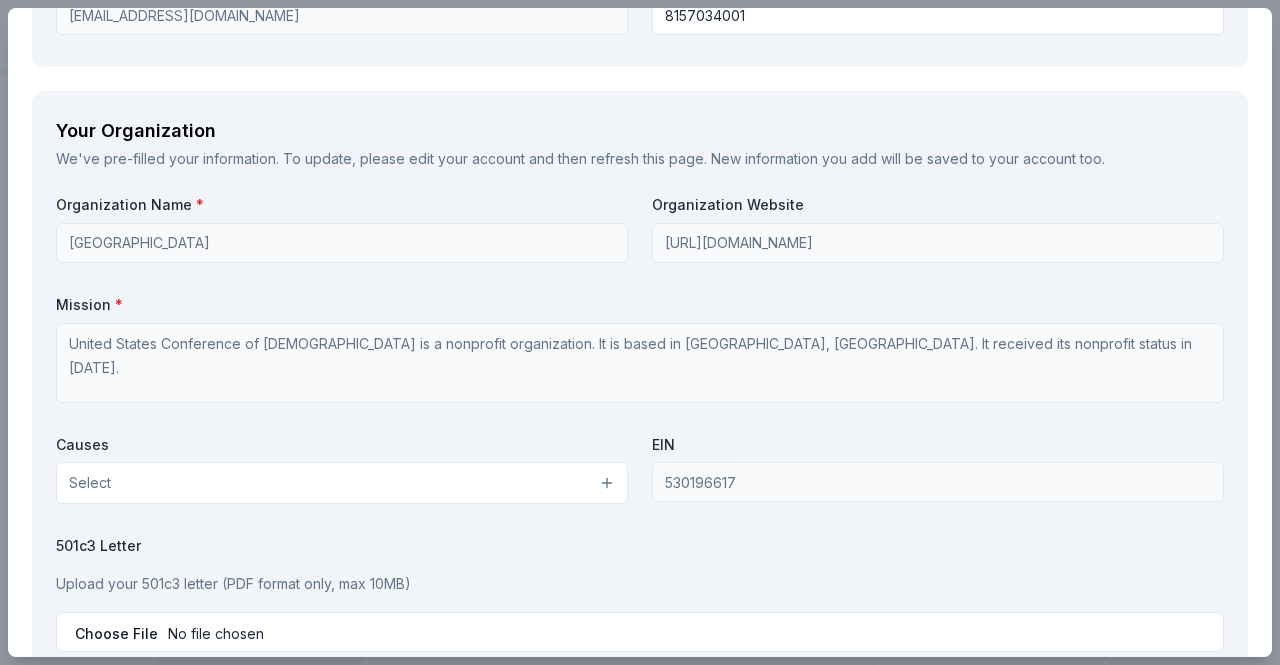 scroll, scrollTop: 2000, scrollLeft: 0, axis: vertical 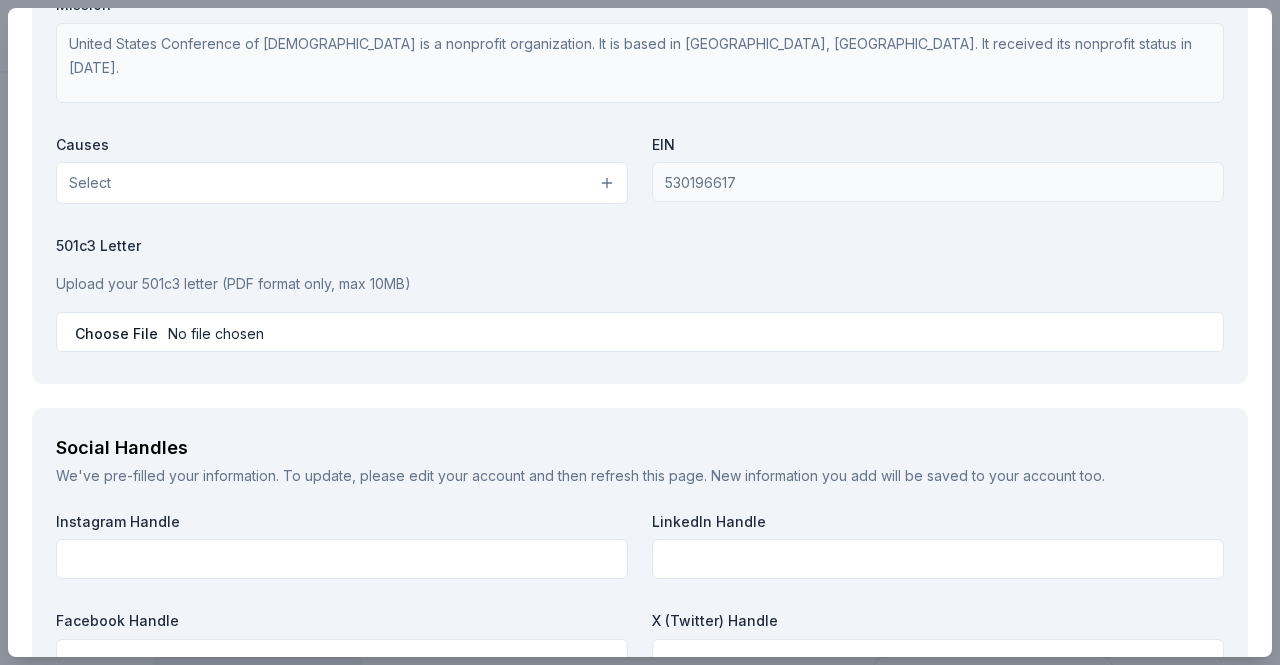 click on "Select" at bounding box center [342, 183] 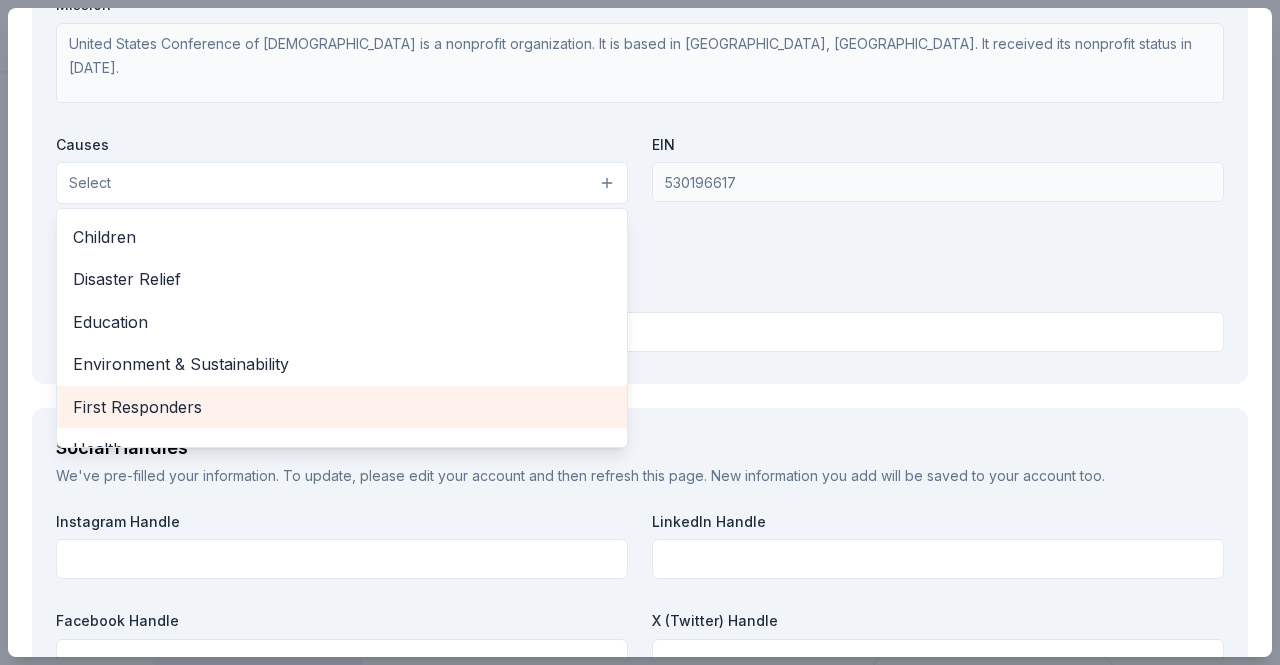 scroll, scrollTop: 100, scrollLeft: 0, axis: vertical 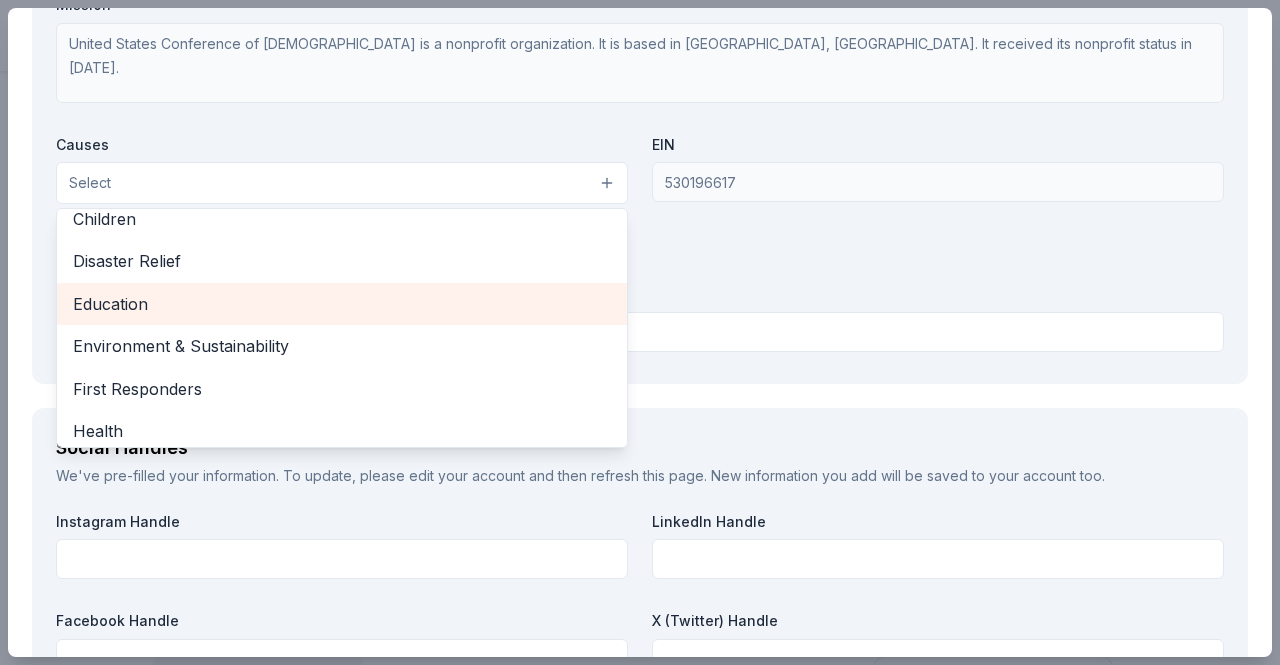 click on "Education" at bounding box center (342, 304) 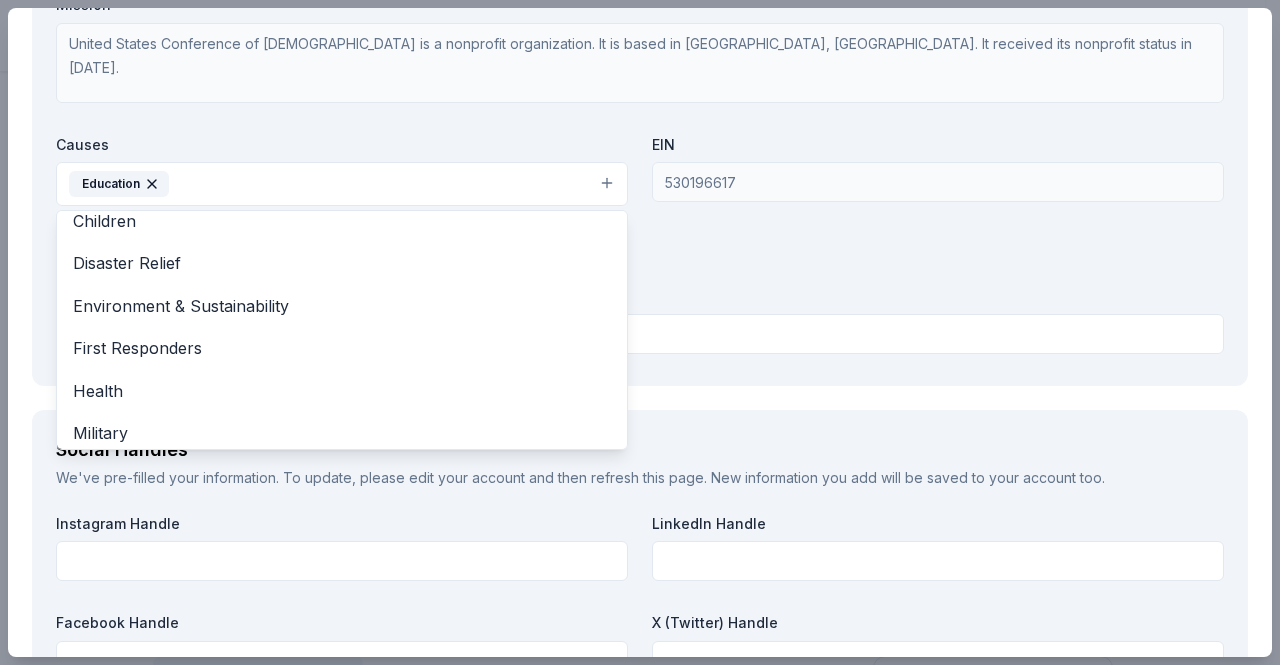 click on "Organization Name * Holy Famiy School Organization Website [URL][DOMAIN_NAME] Mission * United States Conference of [DEMOGRAPHIC_DATA] is a nonprofit organization. It is based in [GEOGRAPHIC_DATA], [GEOGRAPHIC_DATA]. It received its nonprofit status in [DATE]. Causes Education Animals Art & Culture Children Disaster Relief Environment & Sustainability First Responders Health Military Poverty & Hunger Social Justice Wellness & Fitness EIN [US_EMPLOYER_IDENTIFICATION_NUMBER] 501c3 Letter Upload your 501c3 letter (PDF format only, max 10MB)" at bounding box center (640, 128) 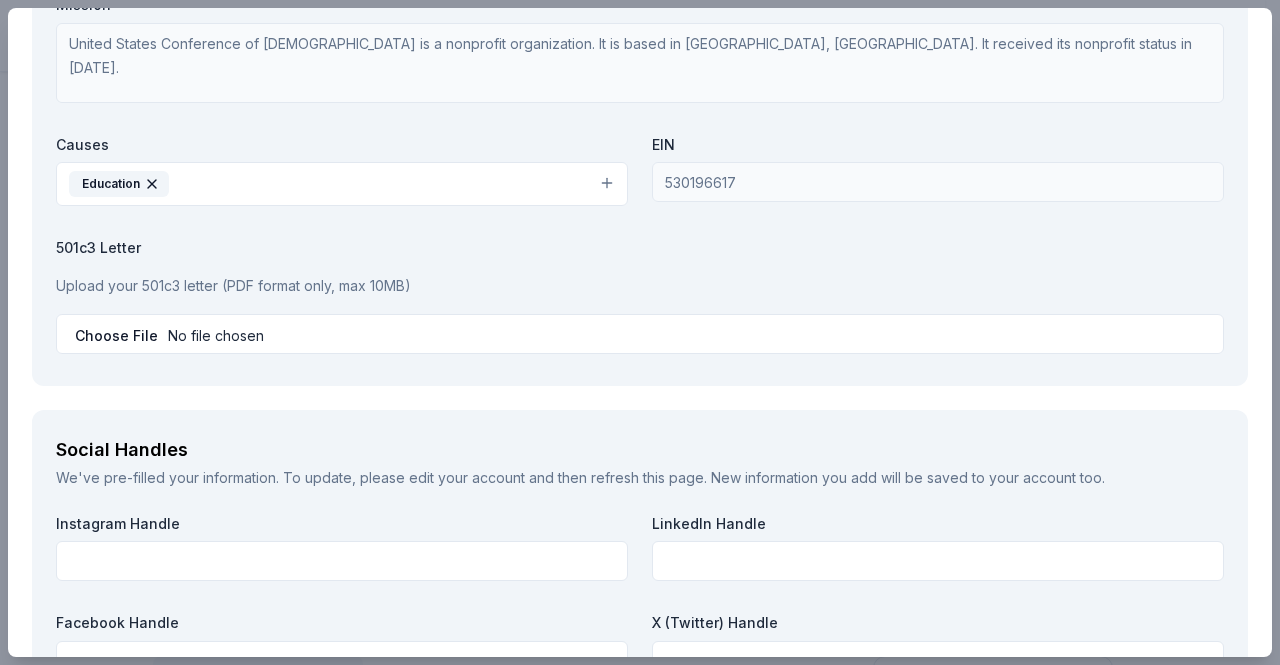 scroll, scrollTop: 2100, scrollLeft: 0, axis: vertical 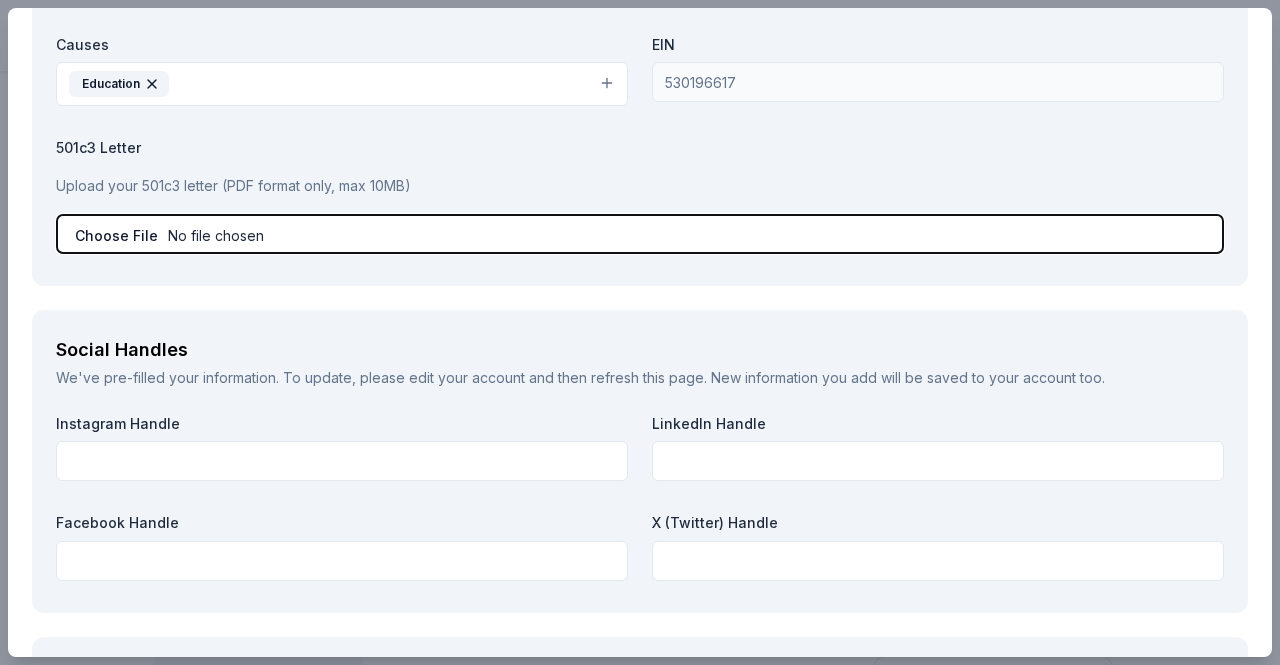 click at bounding box center [640, 234] 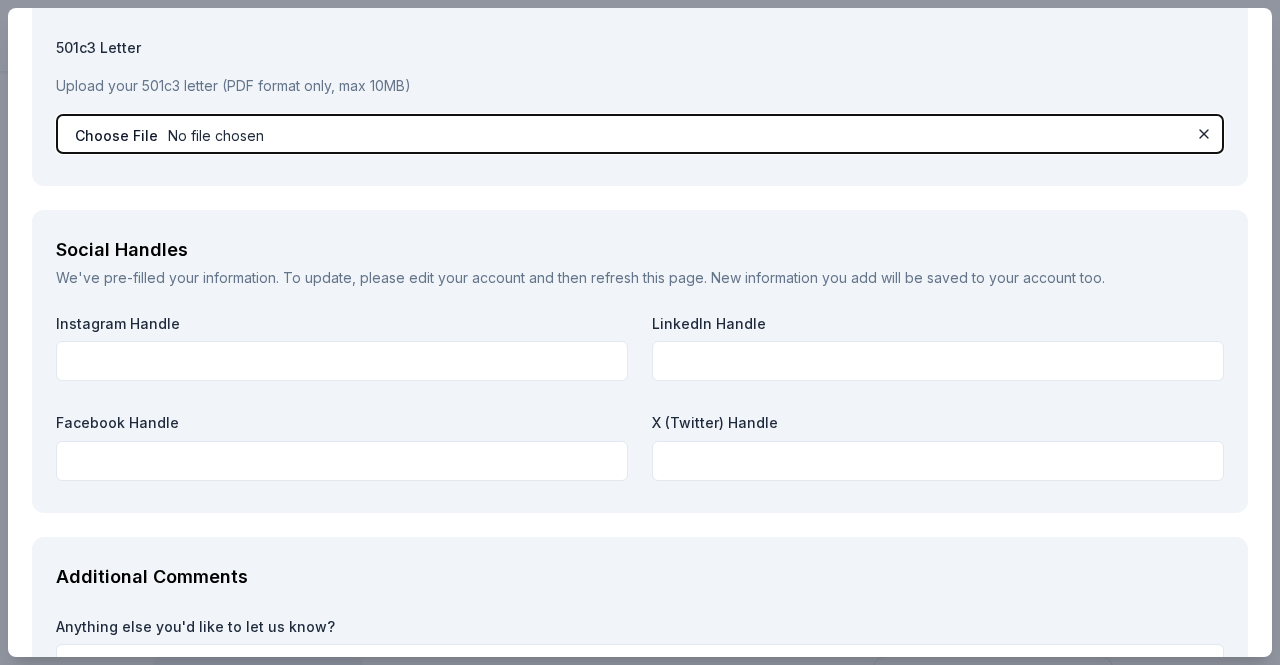 scroll, scrollTop: 2300, scrollLeft: 0, axis: vertical 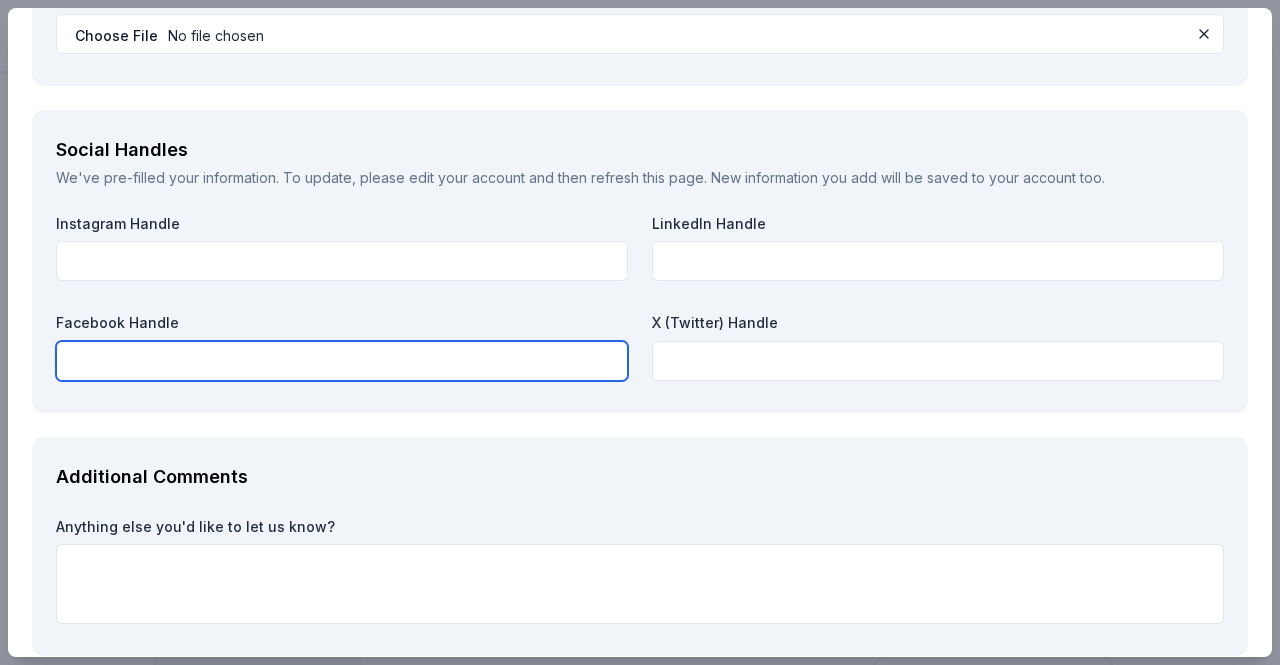 click at bounding box center [342, 361] 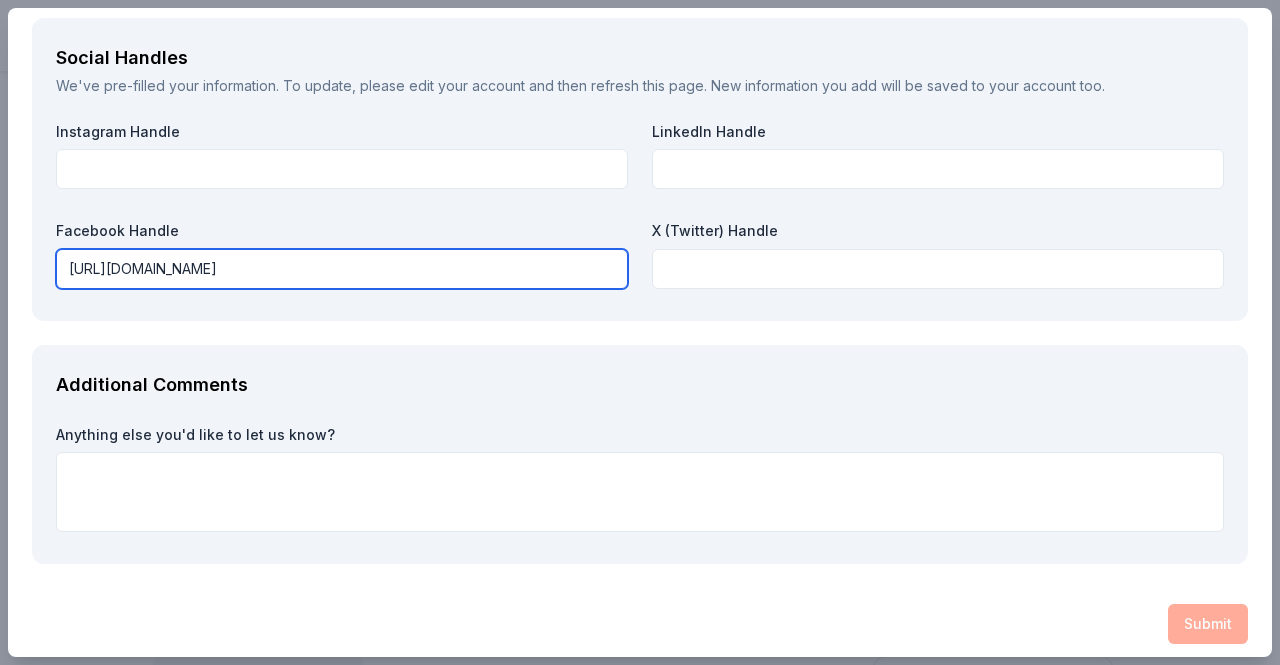 scroll, scrollTop: 2418, scrollLeft: 0, axis: vertical 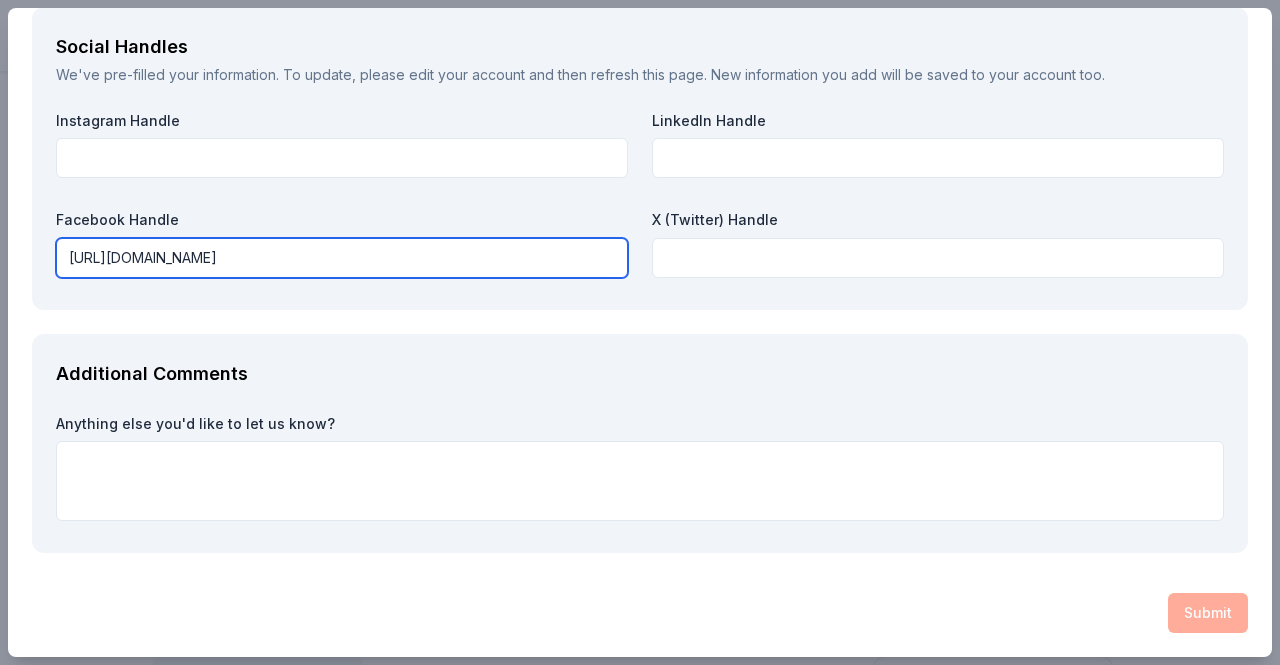 type on "[URL][DOMAIN_NAME]" 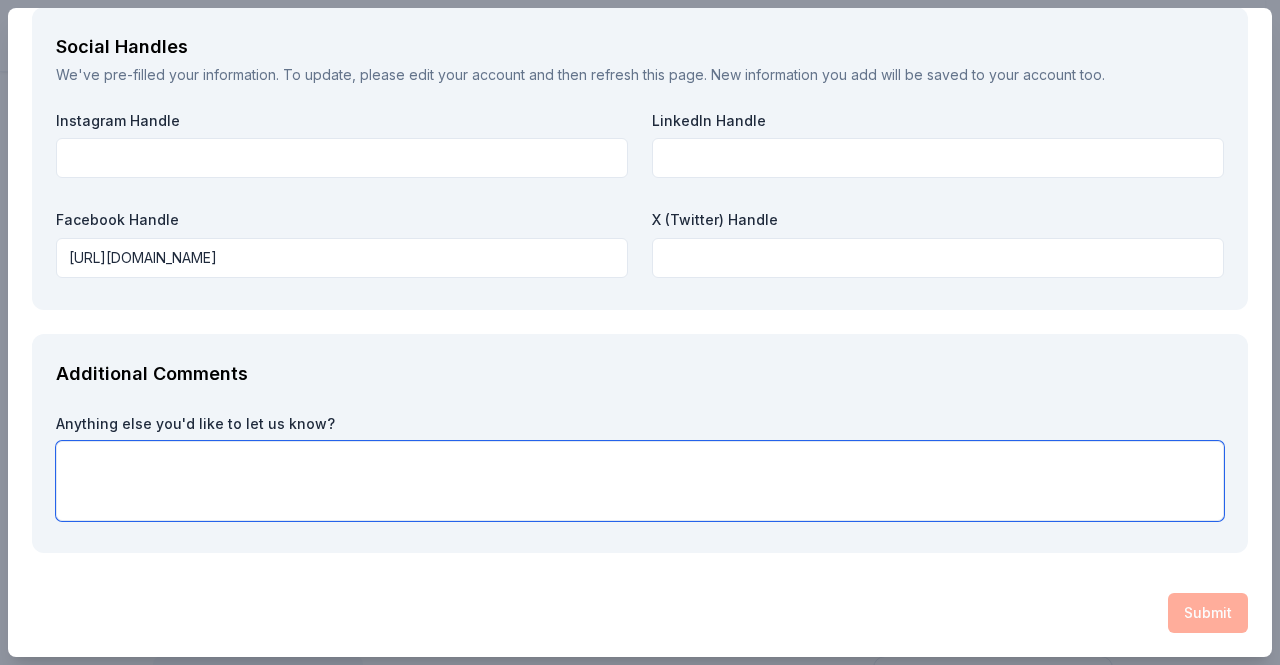 paste on "Holy Family School provides a strong foundation for nurturing the academic and athletic development of children. . Our daily school schedule encompasses subjects such as mathematics, language arts, social studies, and science. Additionally, students engage in music, physical education, technology, art, and Spanish. The academic successes and athletic accomplishments of our students stand as a testament to our unwavering dedication to excellence." 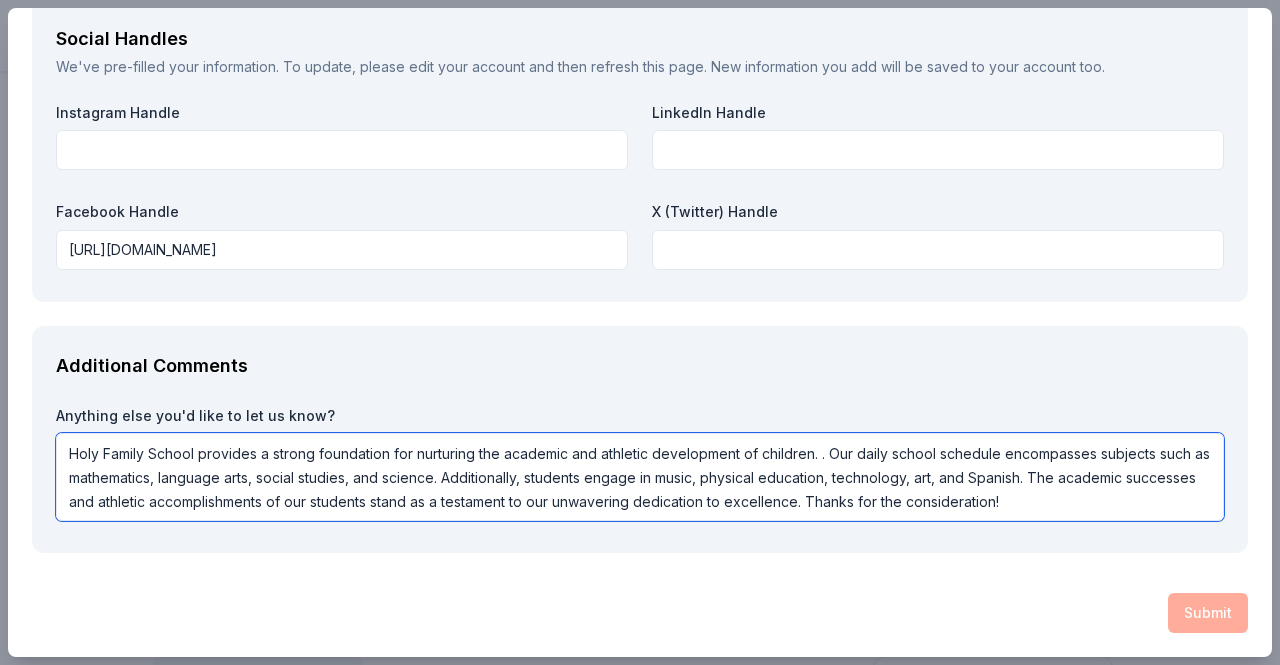 type on "Holy Family School provides a strong foundation for nurturing the academic and athletic development of children. . Our daily school schedule encompasses subjects such as mathematics, language arts, social studies, and science. Additionally, students engage in music, physical education, technology, art, and Spanish. The academic successes and athletic accomplishments of our students stand as a testament to our unwavering dedication to excellence. Thanks for the consideration!" 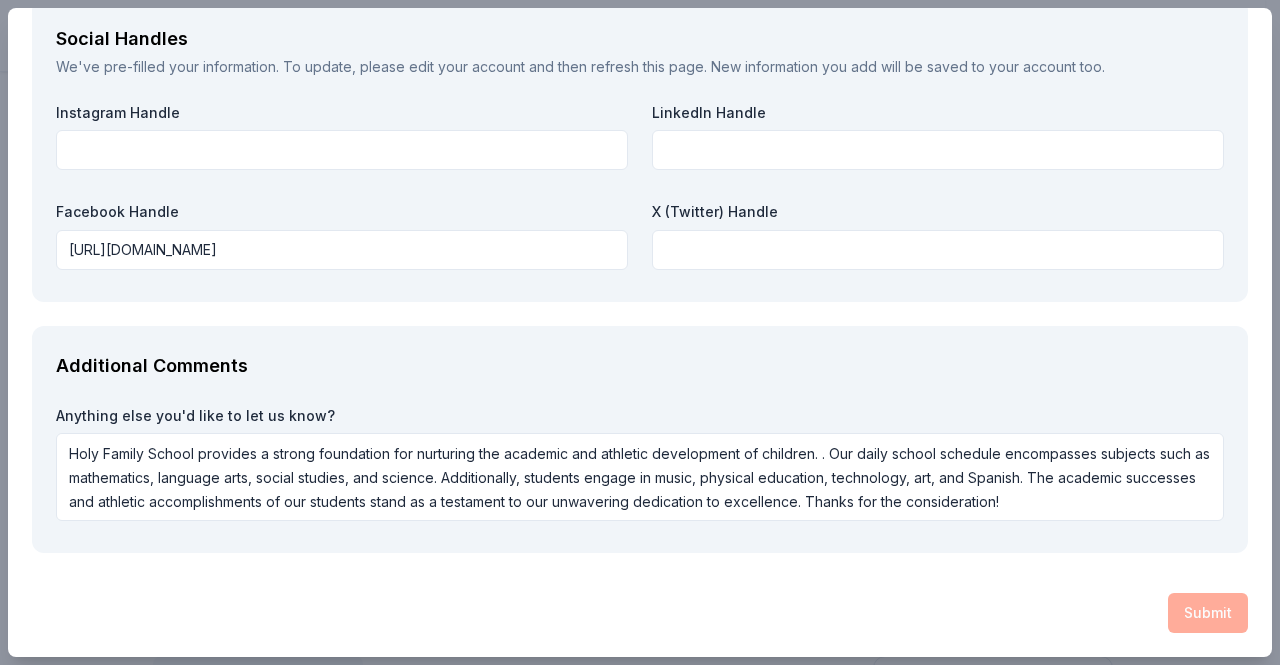 click on "Submit" at bounding box center [640, 613] 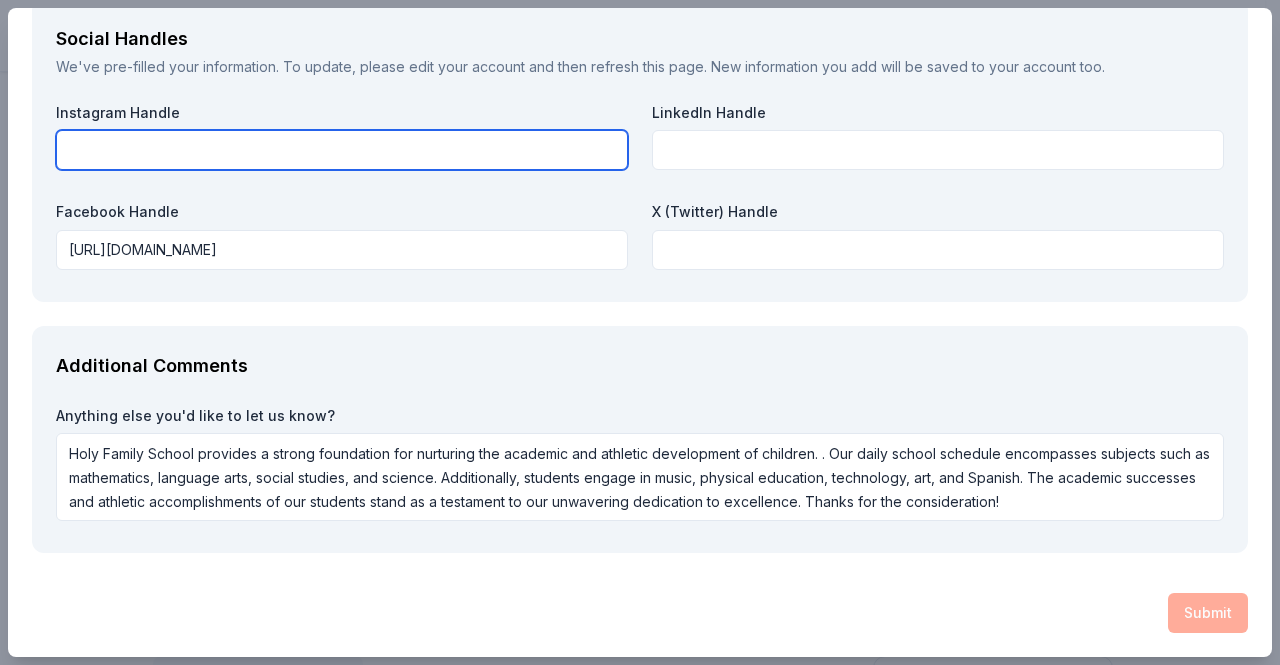 click at bounding box center (342, 150) 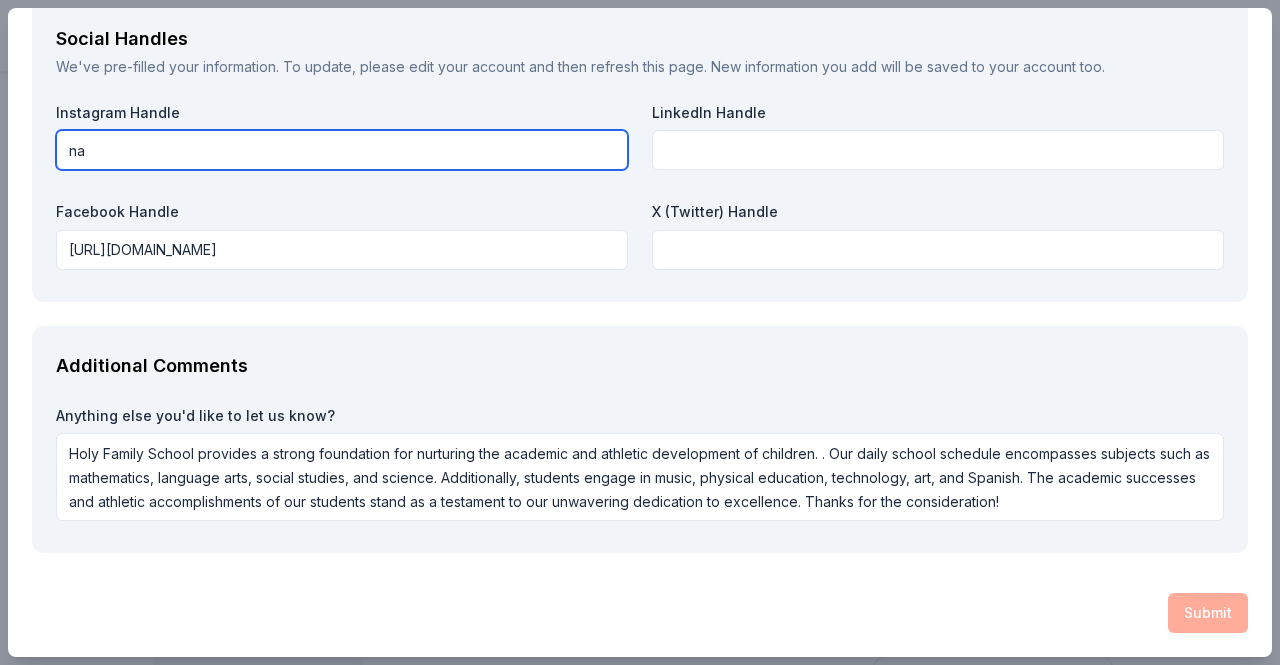 type on "na" 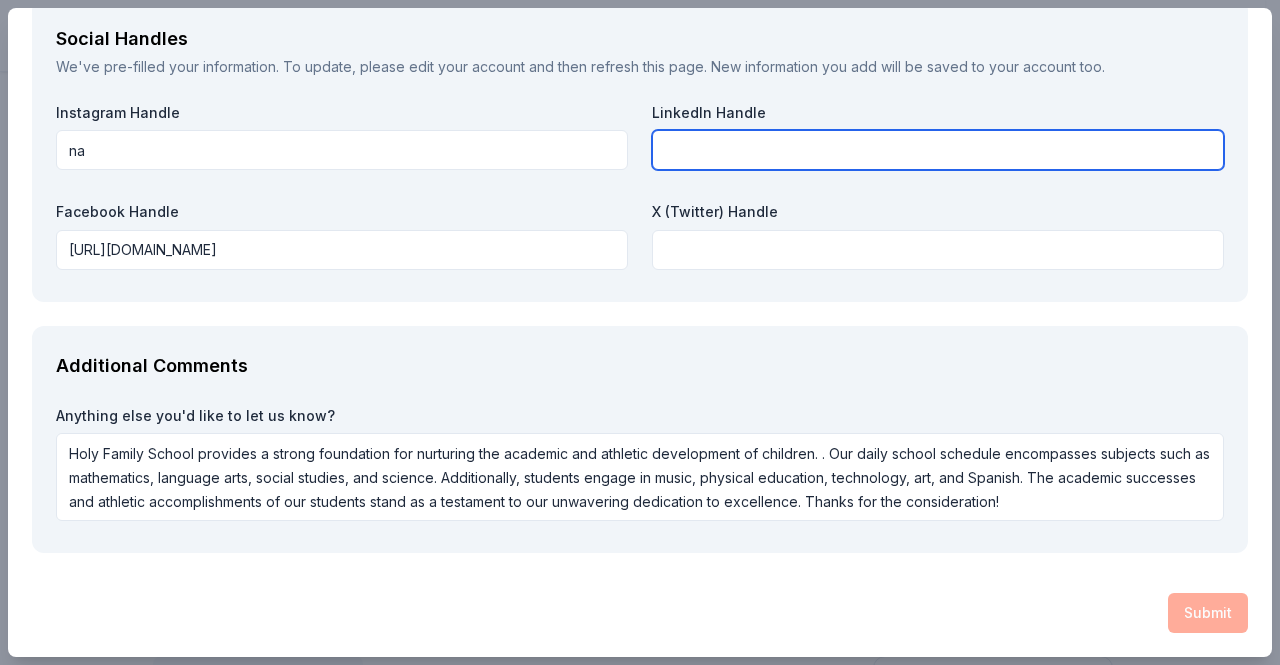 click at bounding box center (938, 150) 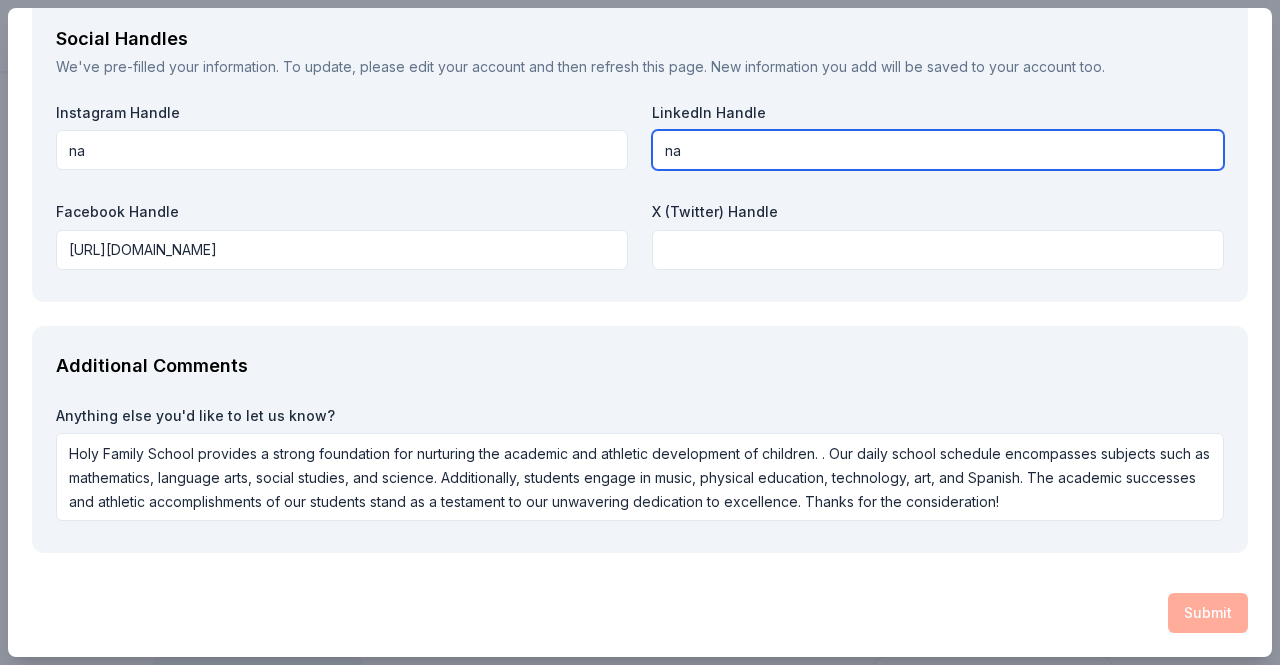 type on "na" 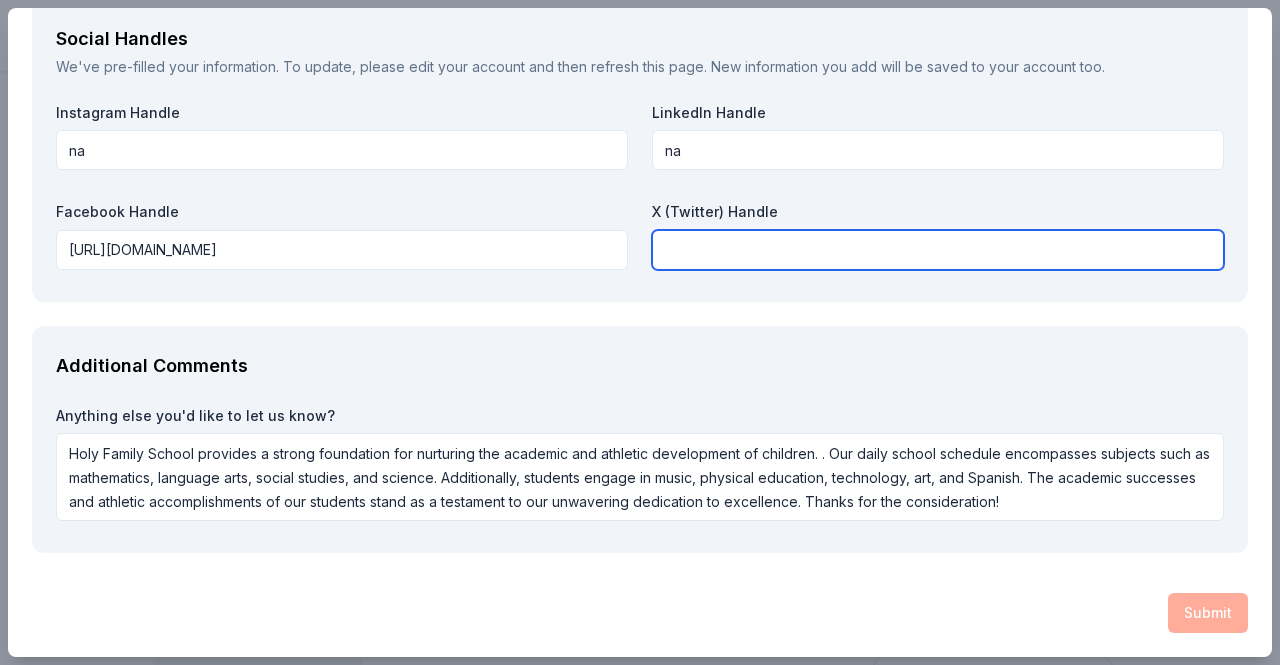 click at bounding box center [938, 250] 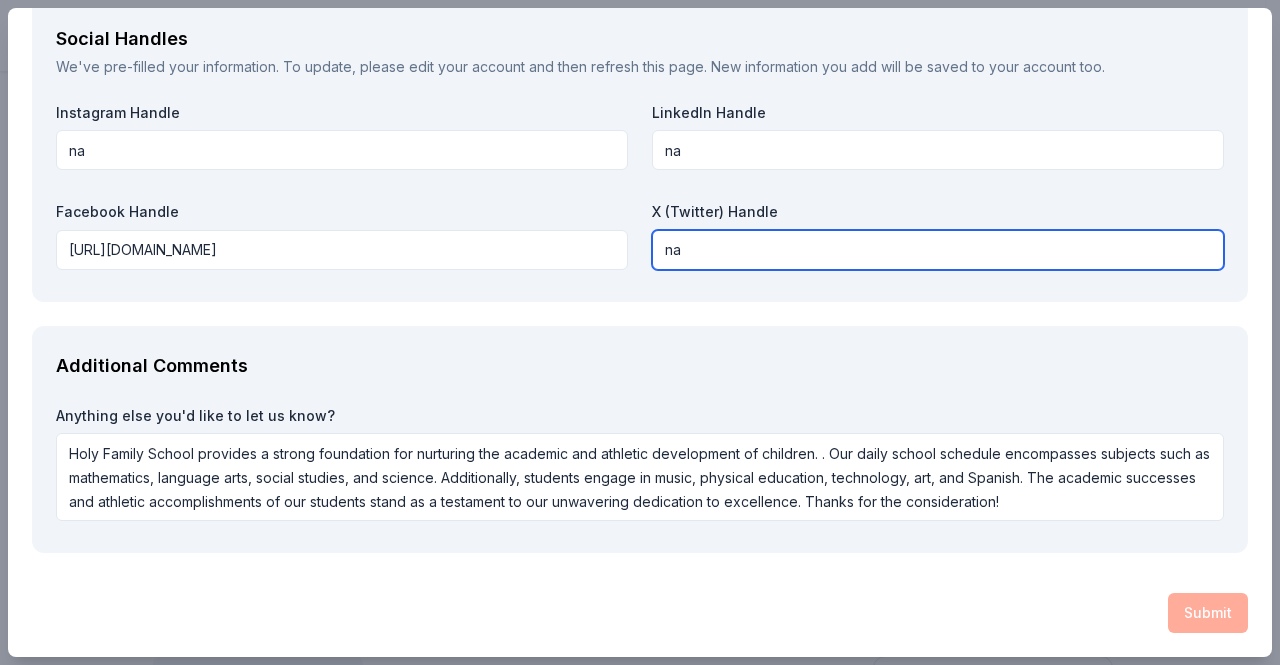type on "na" 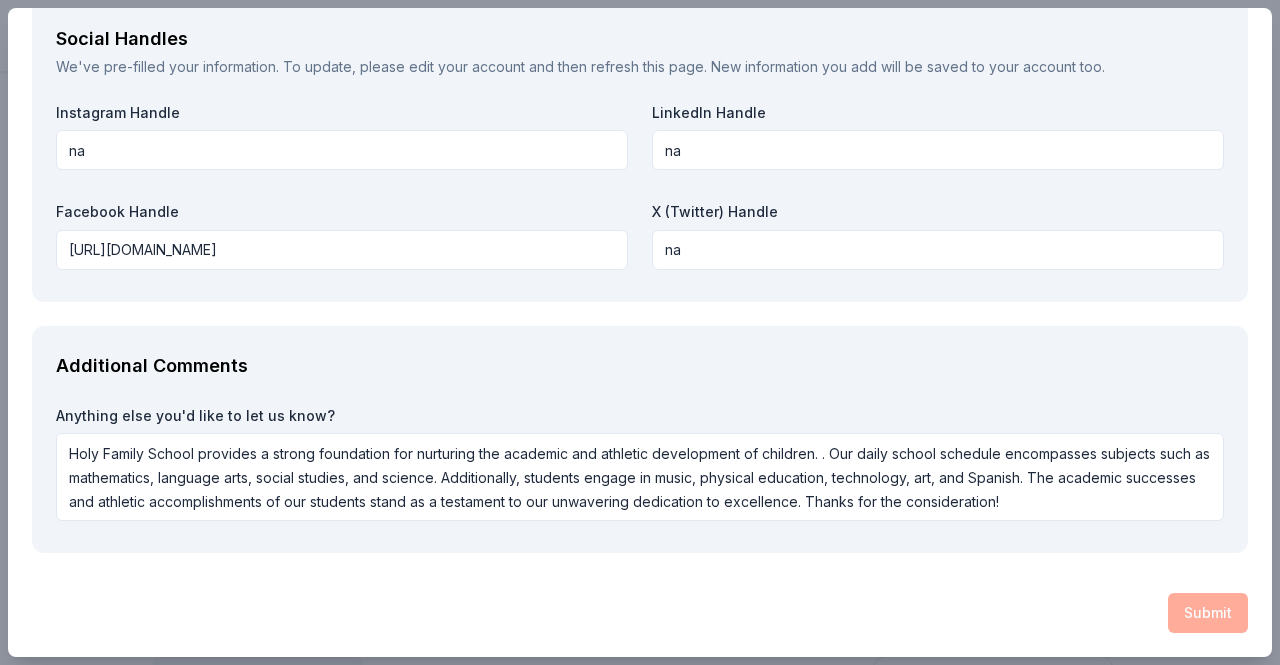 click on "Additional Comments" at bounding box center [640, 366] 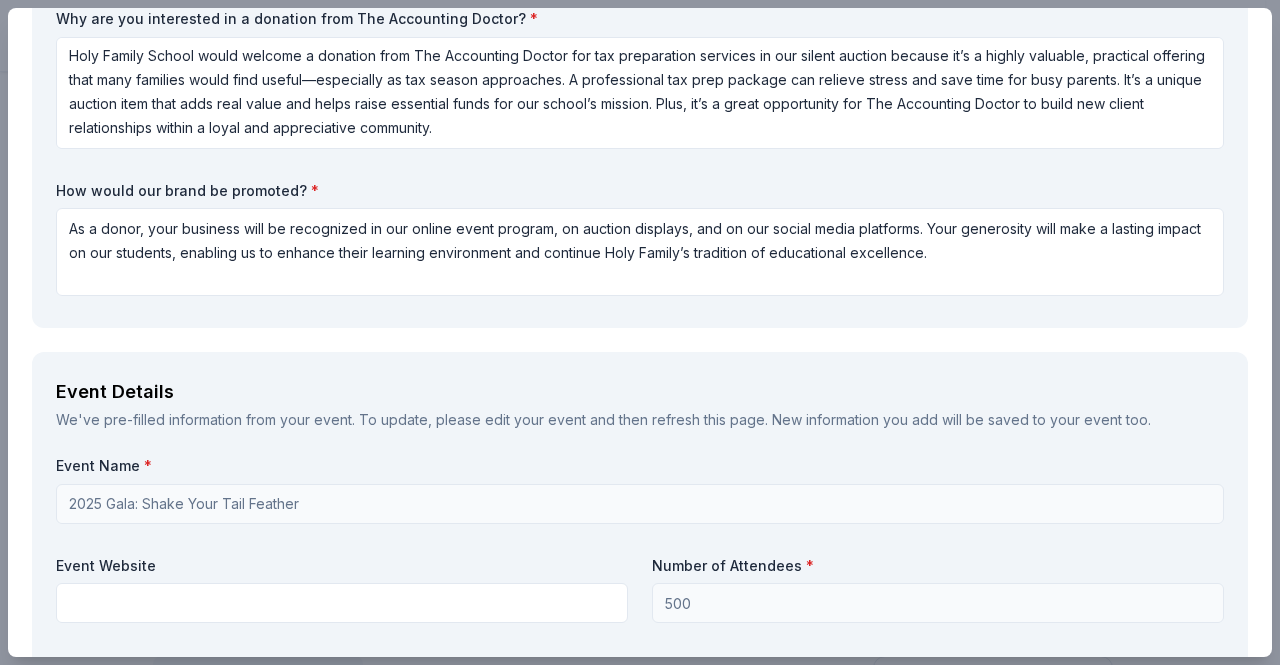 scroll, scrollTop: 418, scrollLeft: 0, axis: vertical 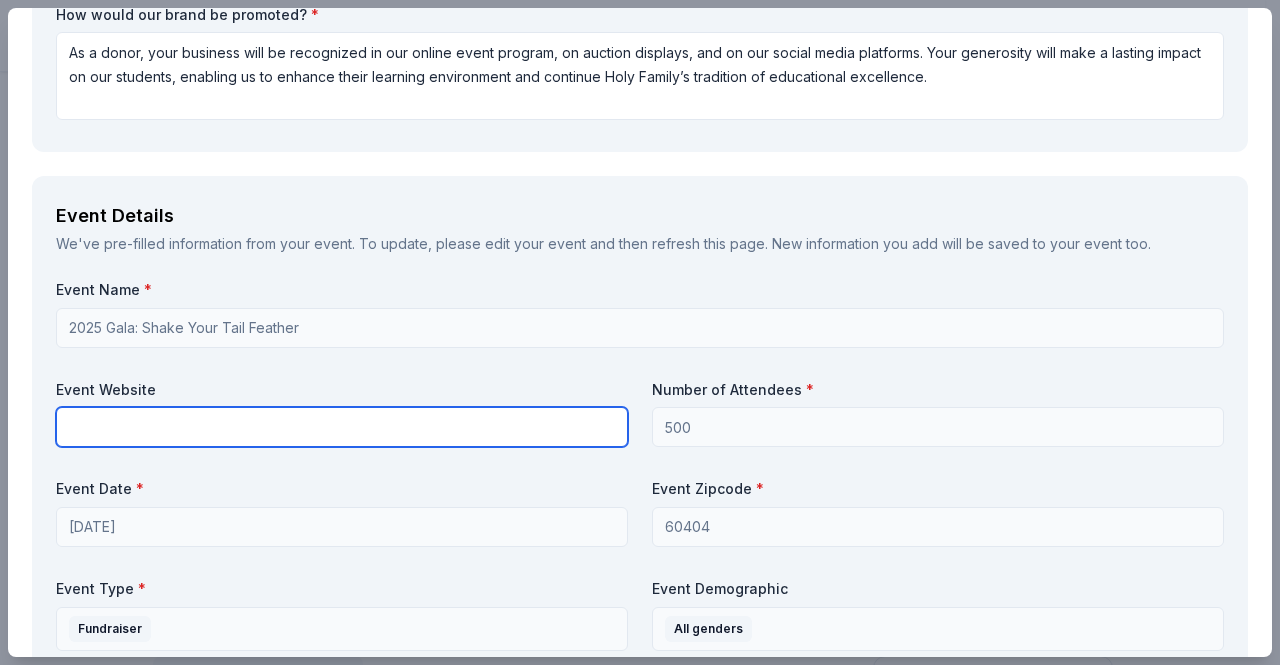 click at bounding box center [342, 427] 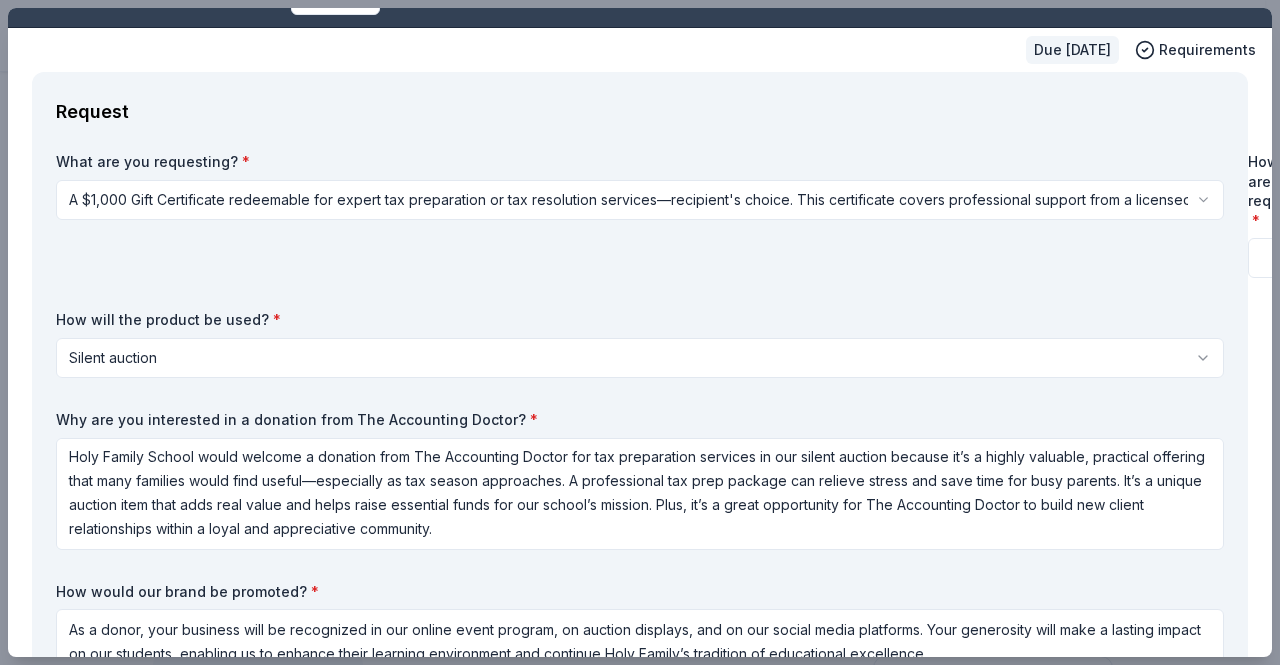 scroll, scrollTop: 0, scrollLeft: 0, axis: both 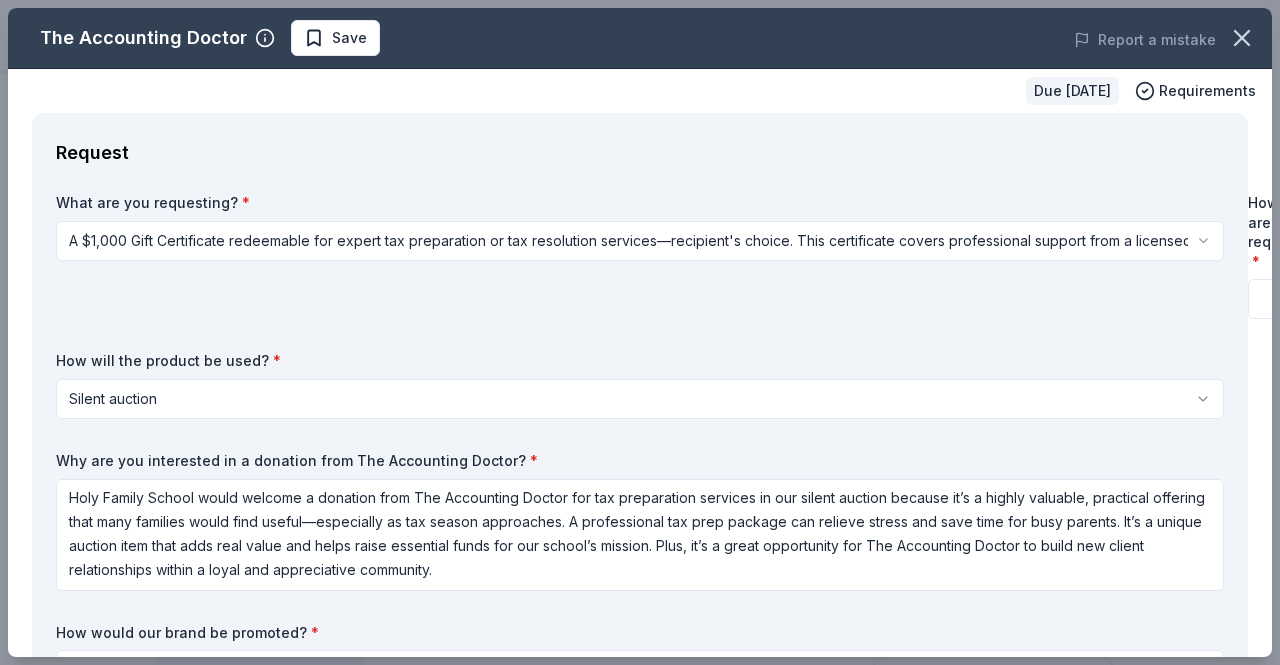 type on "[URL][DOMAIN_NAME]" 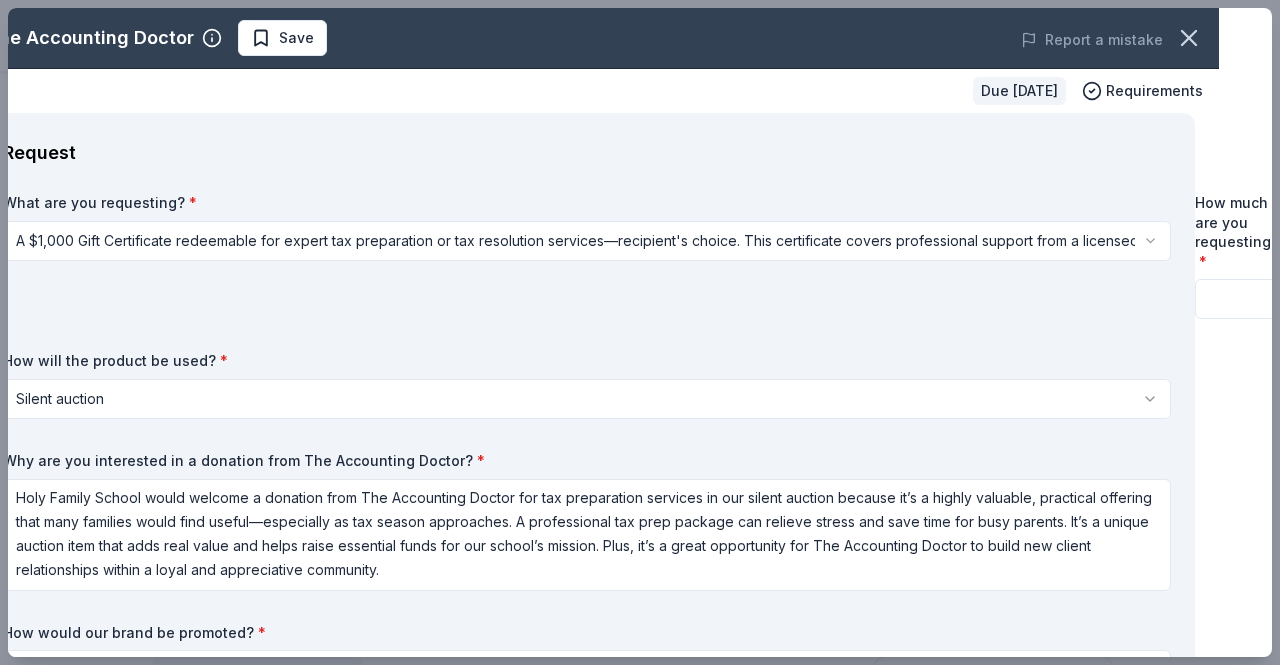 scroll, scrollTop: 0, scrollLeft: 55, axis: horizontal 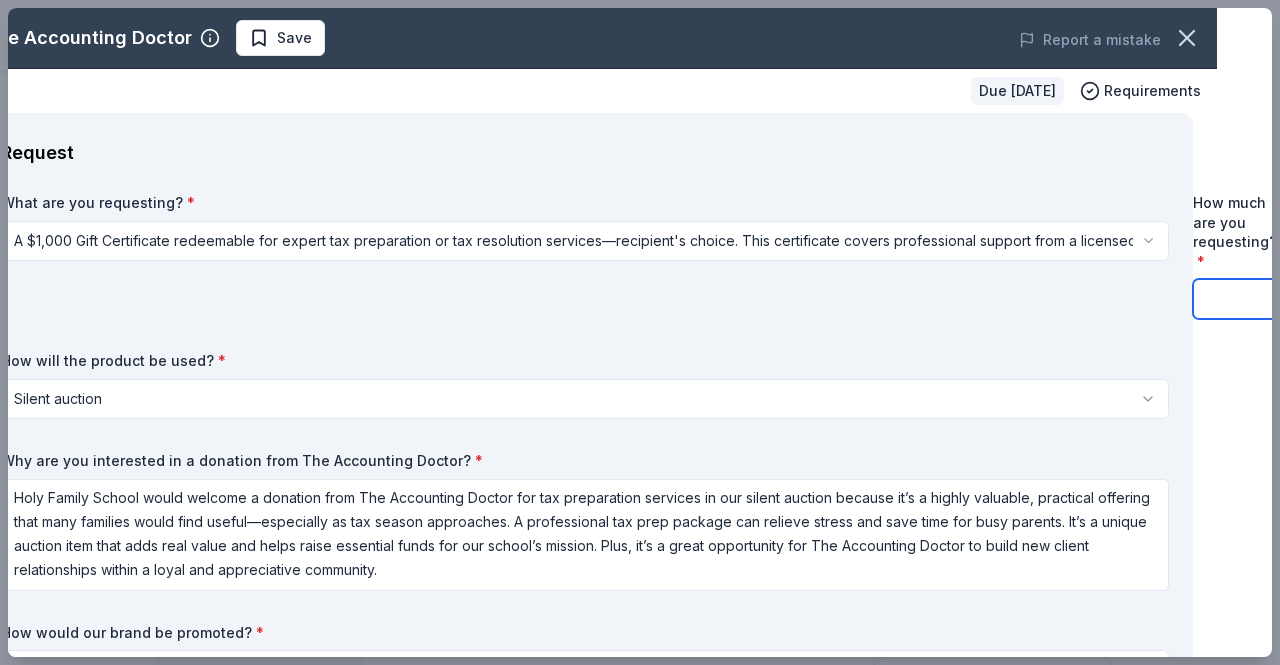 click at bounding box center [1235, 299] 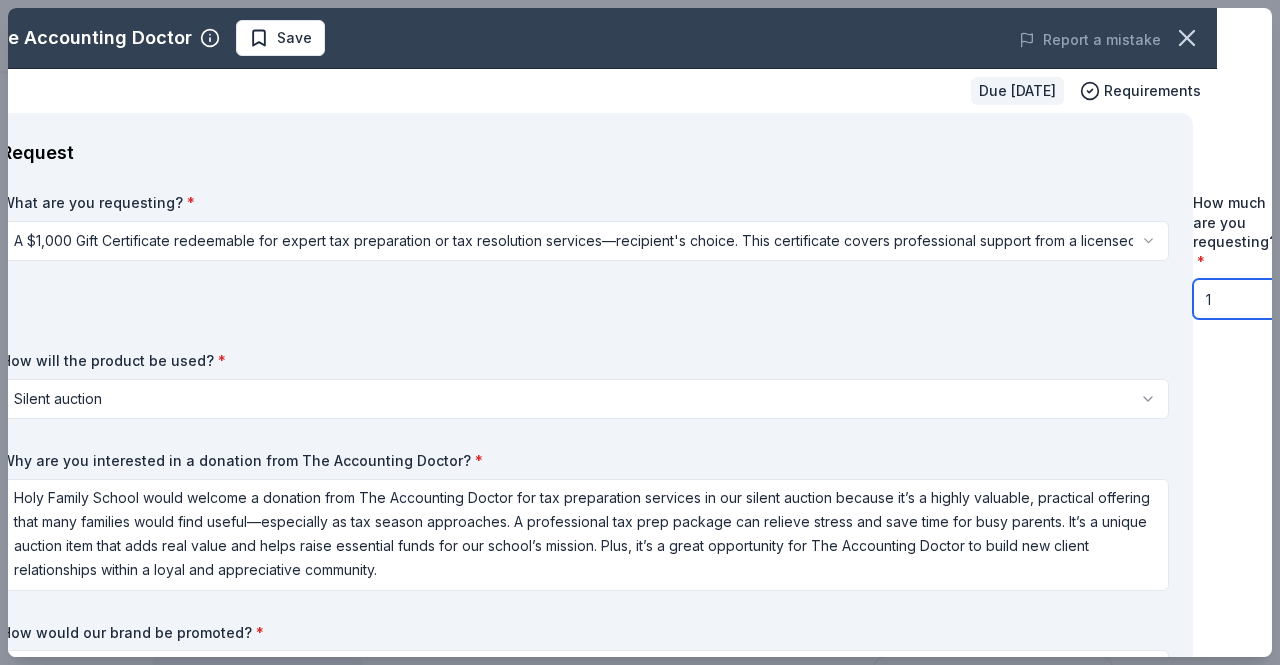 type on "1" 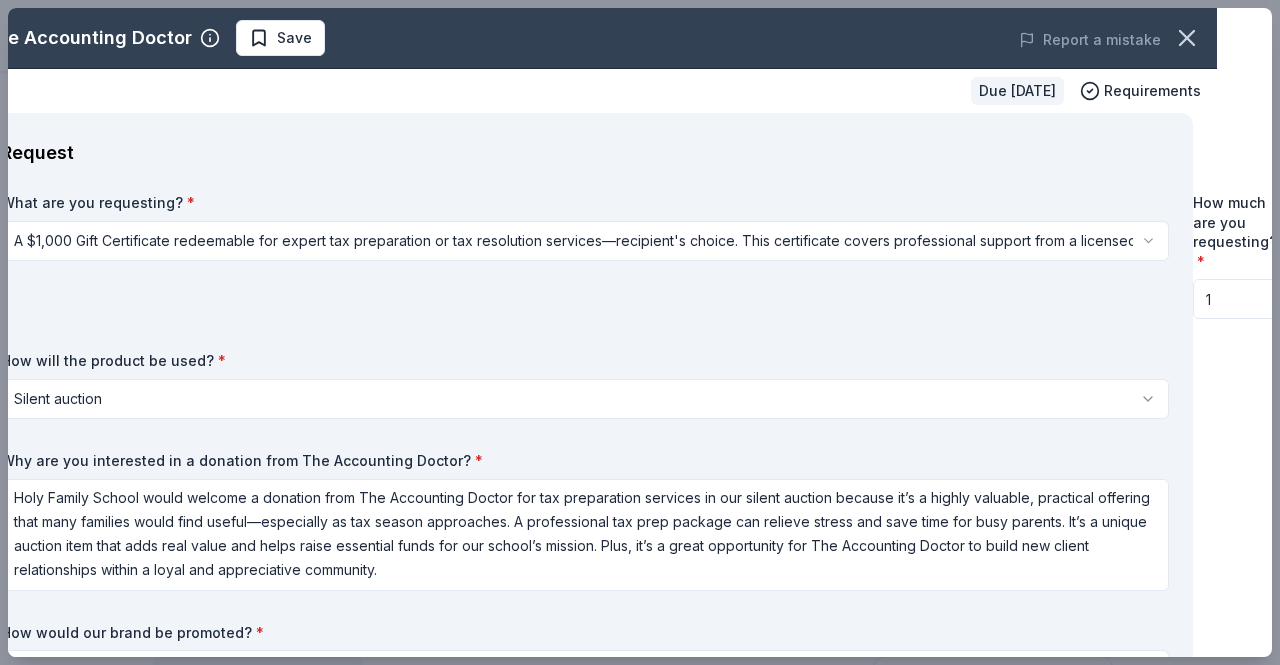 click on "The Accounting Doctor Save Report a mistake Due [DATE] Requirements Request What are you requesting? * A $1,000 Gift Certificate redeemable for expert tax preparation or tax resolution services—recipient's choice. This certificate covers professional support from a licensed CPA. A $1,000 Gift Certificate redeemable for expert tax preparation or tax resolution services—recipient's choice. This certificate covers professional support from a licensed CPA. How much are you requesting? * 1 How will the product be used? * Silent auction Silent auction Live auction Raffle / Door prize Swag bag for attendees Food and beverage for attendees Other Why are you interested in a donation from The Accounting Doctor? * How would our brand be promoted? * Event Details We've pre-filled information from your event. To update, please edit your event and then refresh this page. New information you add will be saved to your event too. Event Name * 2025 Gala: Shake Your Tail Feather Event Website Number of Attendees * 500 *" at bounding box center [640, 332] 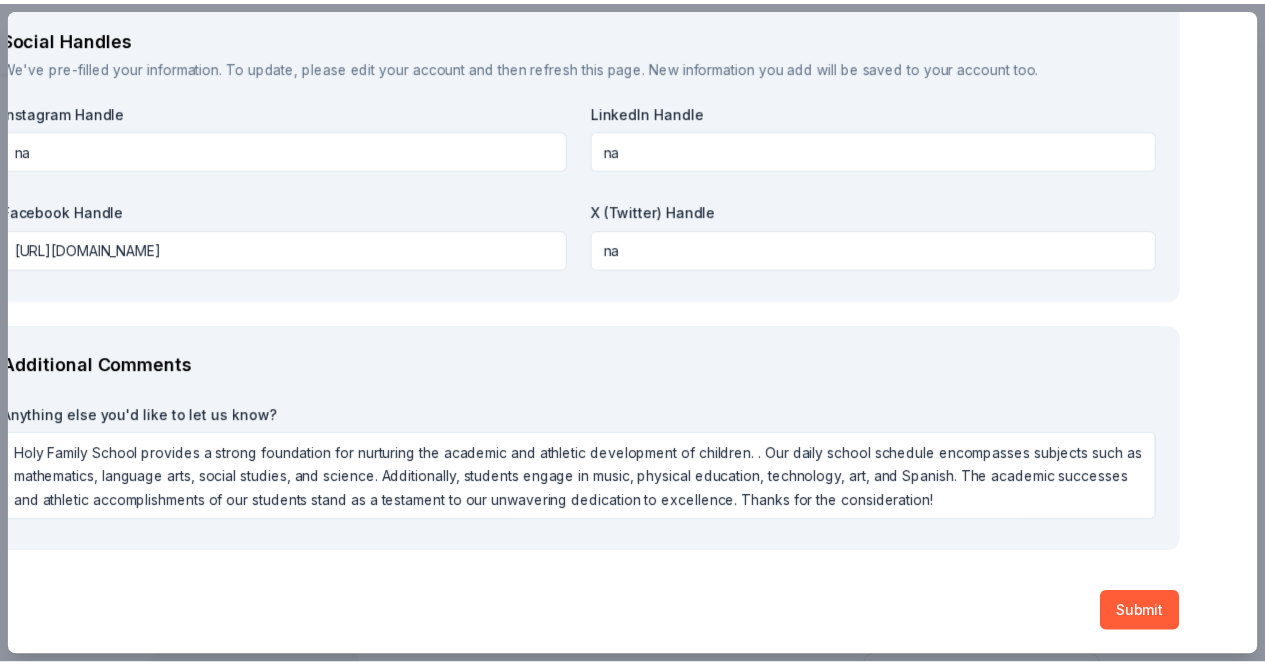 scroll, scrollTop: 2426, scrollLeft: 55, axis: both 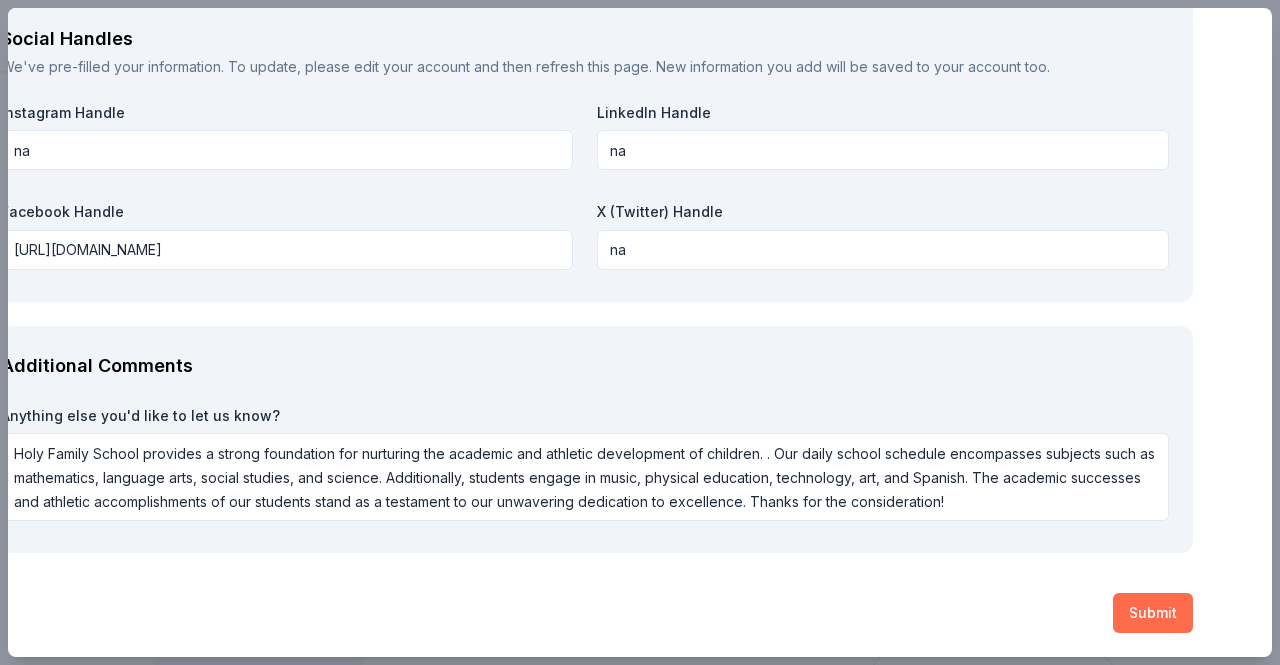 click on "Submit" at bounding box center (1153, 613) 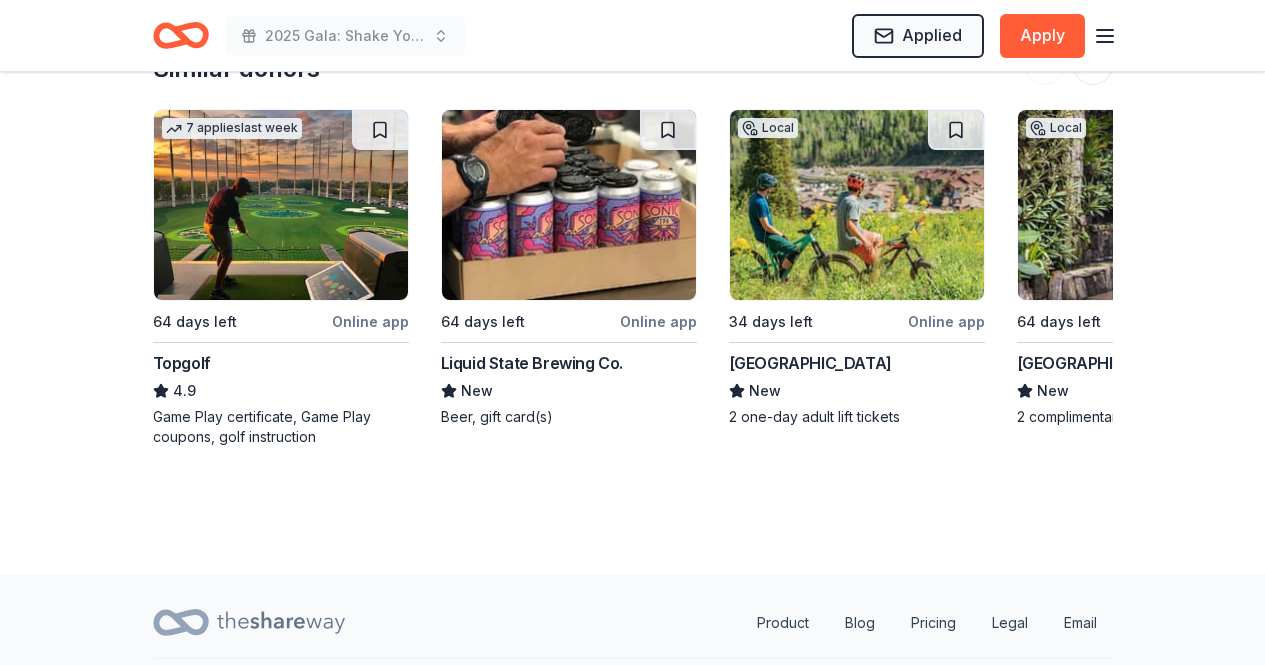 scroll, scrollTop: 2200, scrollLeft: 0, axis: vertical 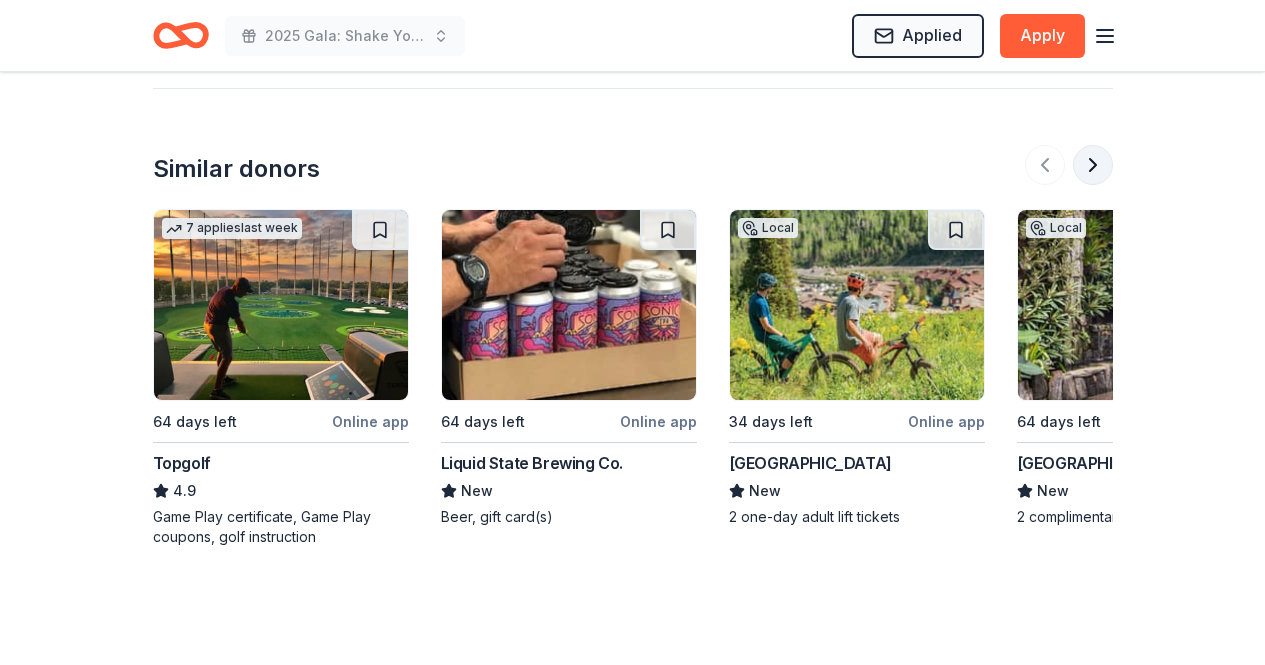 click at bounding box center (1093, 165) 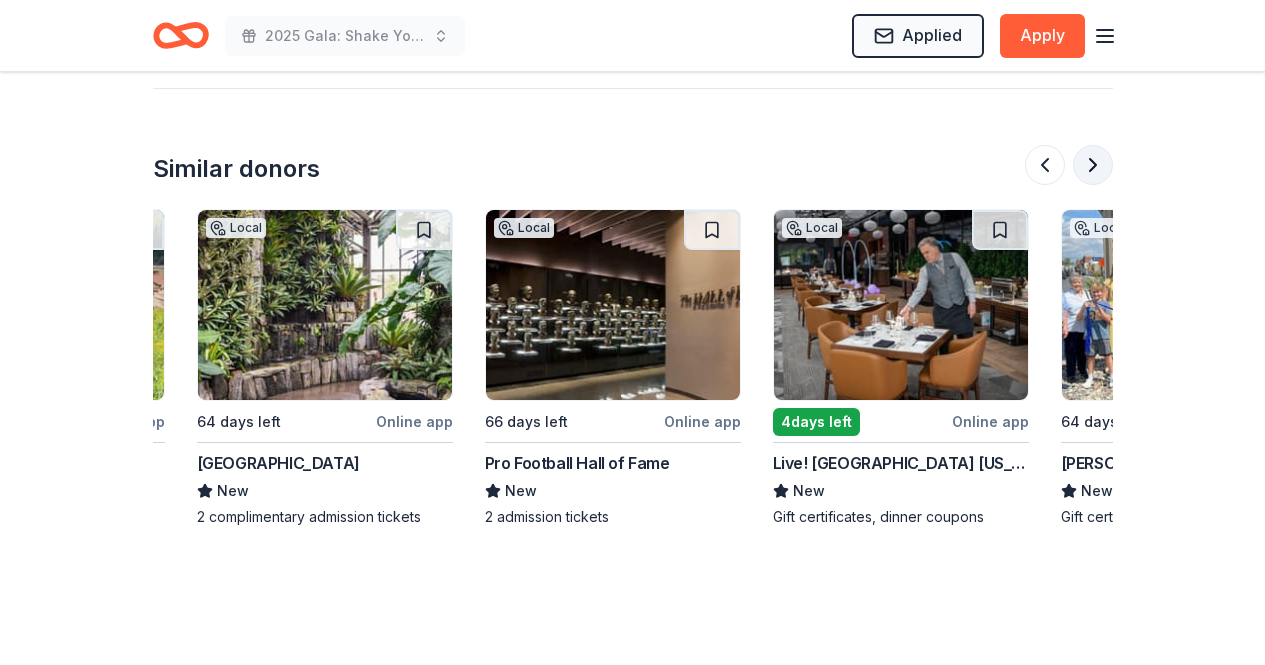 scroll, scrollTop: 0, scrollLeft: 864, axis: horizontal 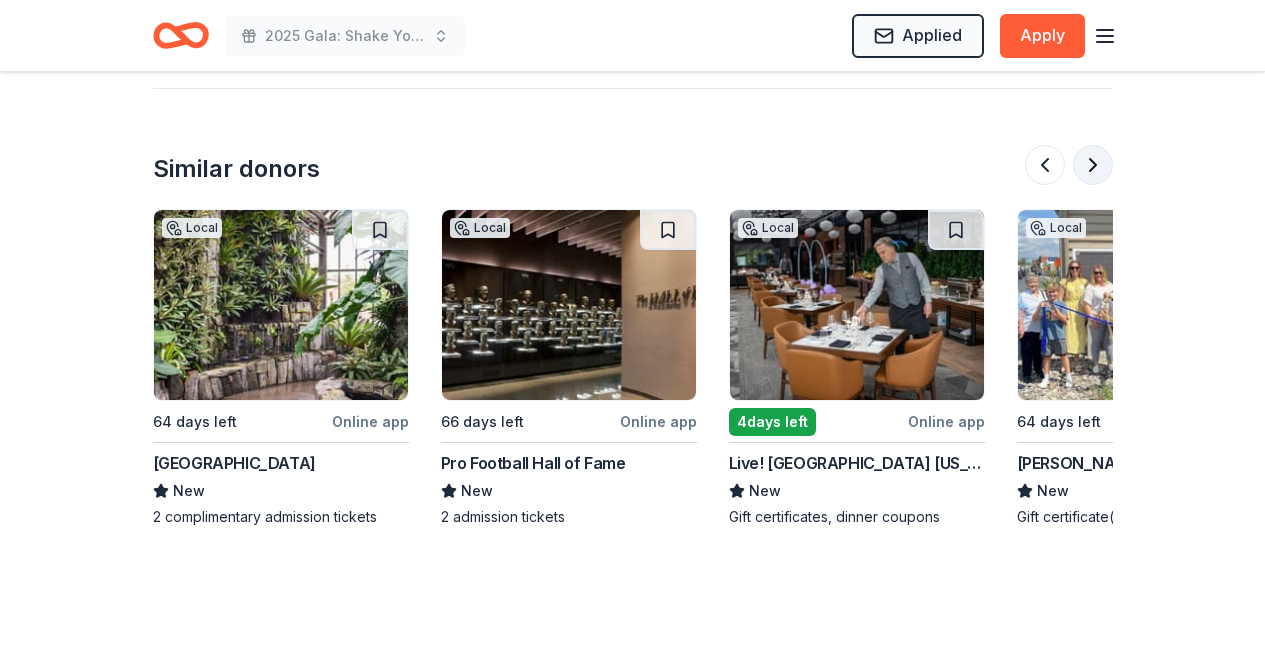 click at bounding box center [1093, 165] 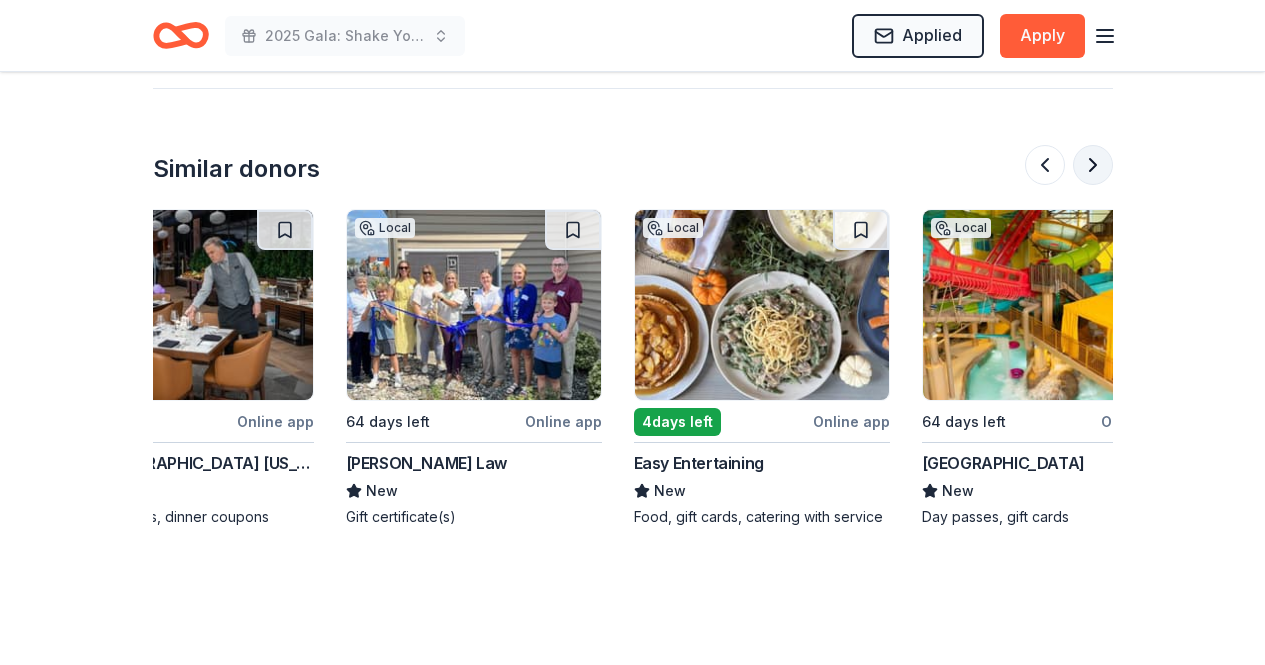 scroll, scrollTop: 0, scrollLeft: 1728, axis: horizontal 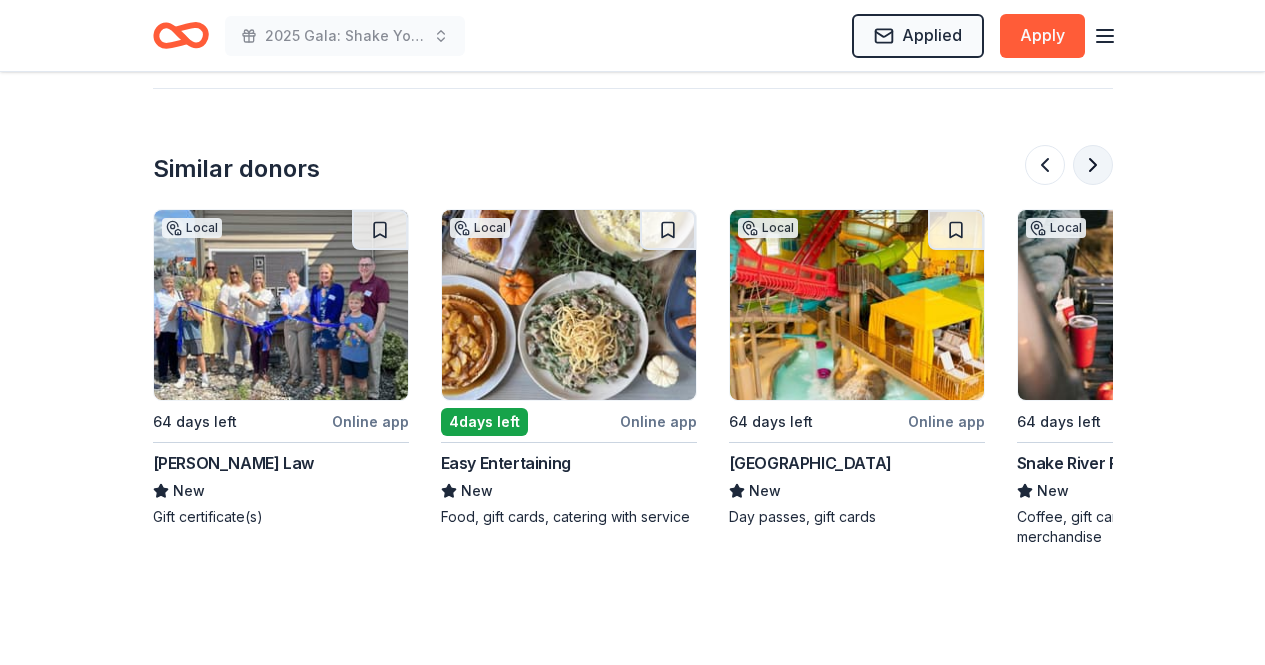 click at bounding box center (1093, 165) 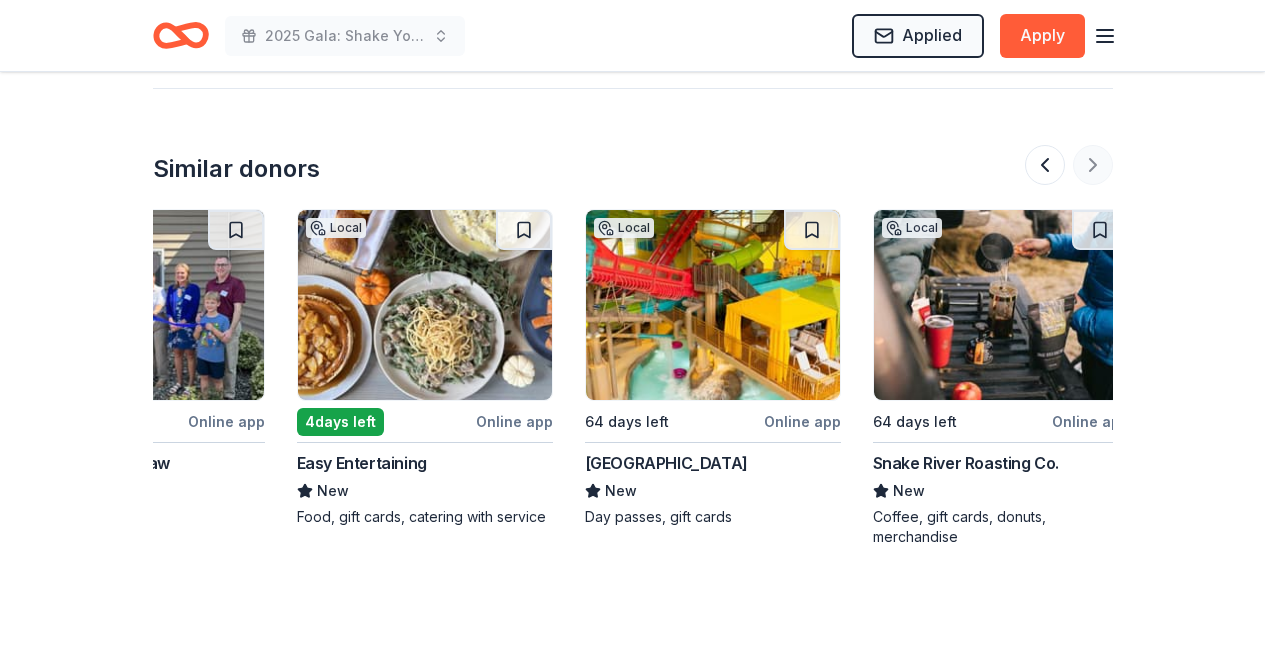scroll, scrollTop: 0, scrollLeft: 1888, axis: horizontal 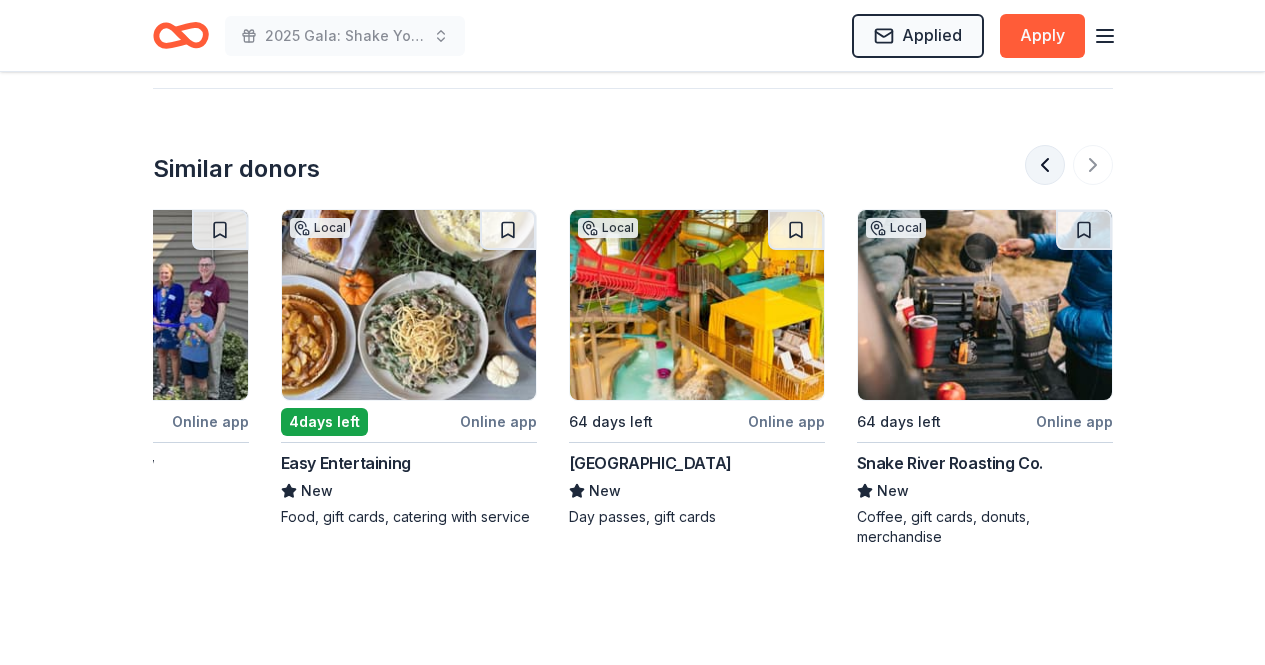click at bounding box center (1045, 165) 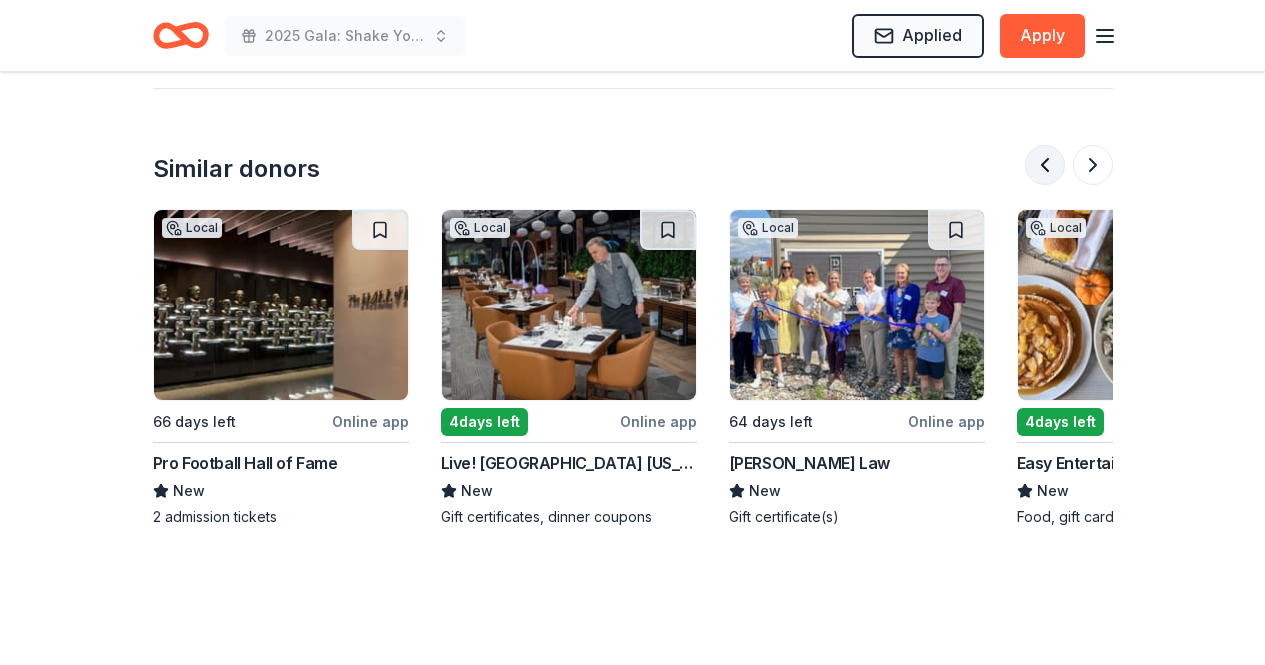 click at bounding box center [1045, 165] 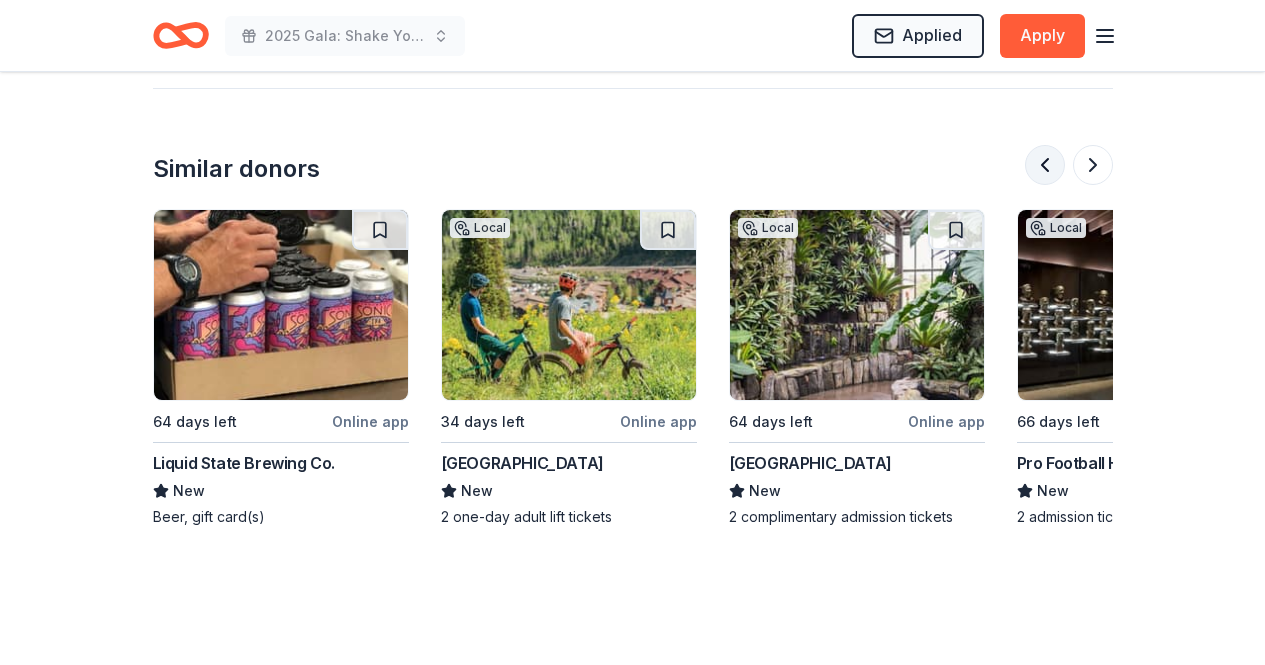 click at bounding box center [1045, 165] 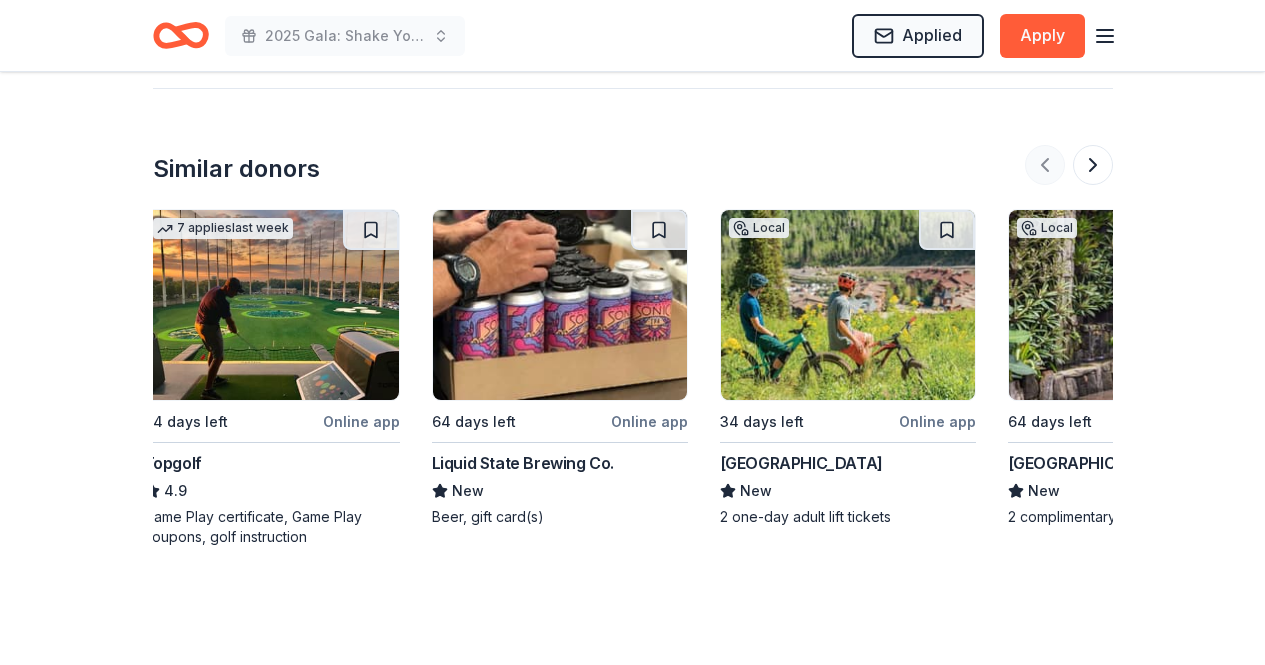 scroll, scrollTop: 0, scrollLeft: 0, axis: both 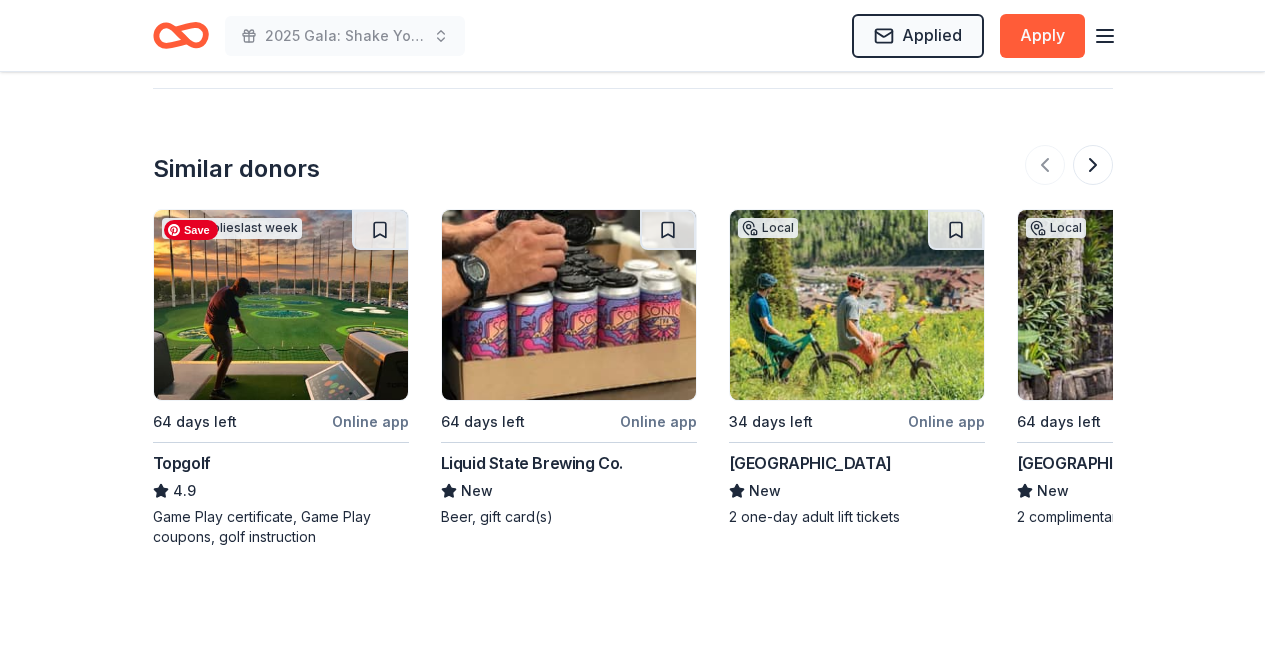 click at bounding box center (281, 305) 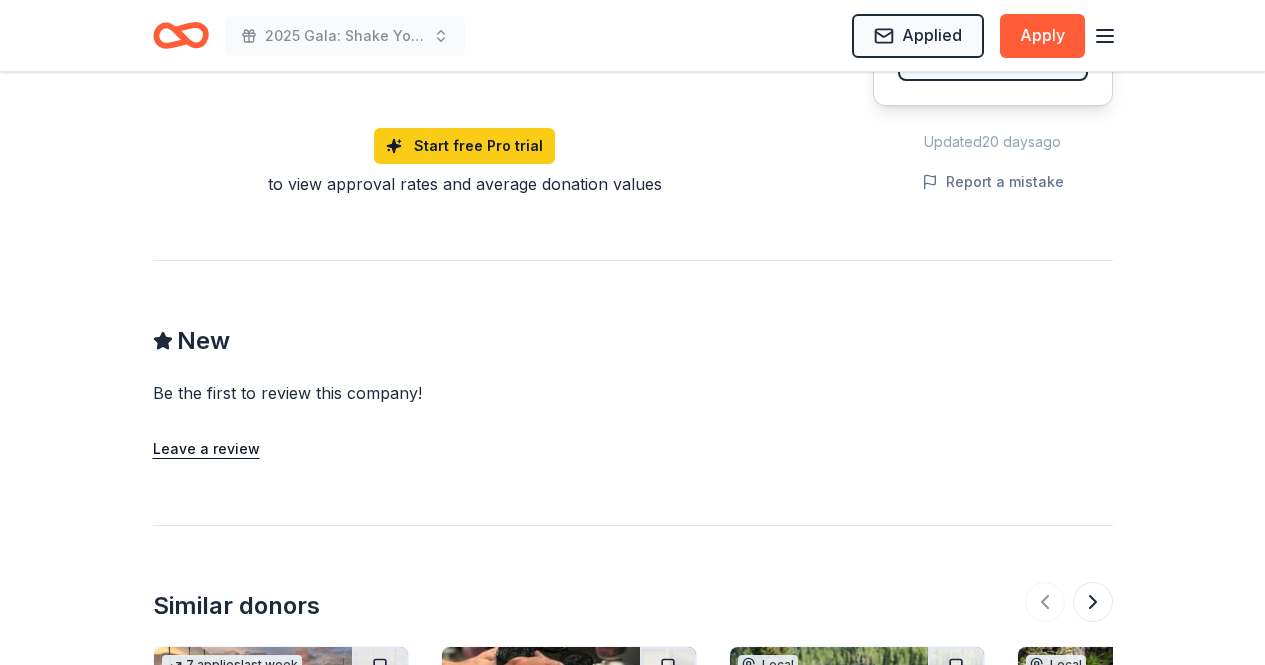 scroll, scrollTop: 1600, scrollLeft: 0, axis: vertical 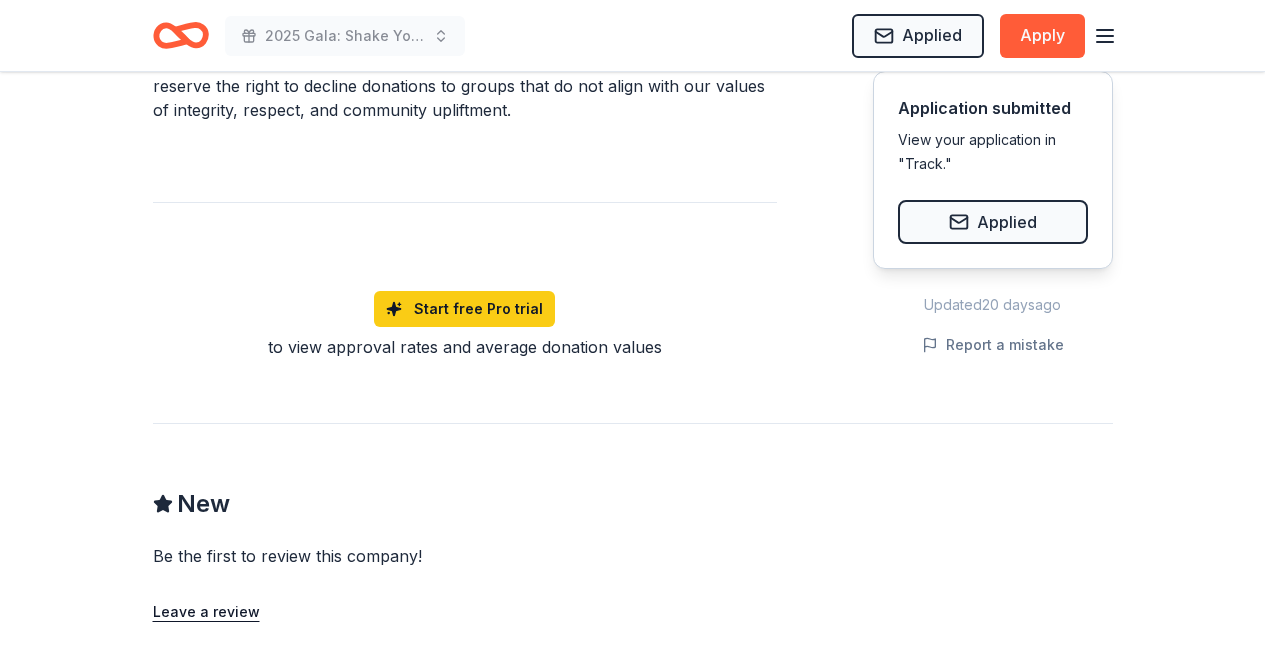 click 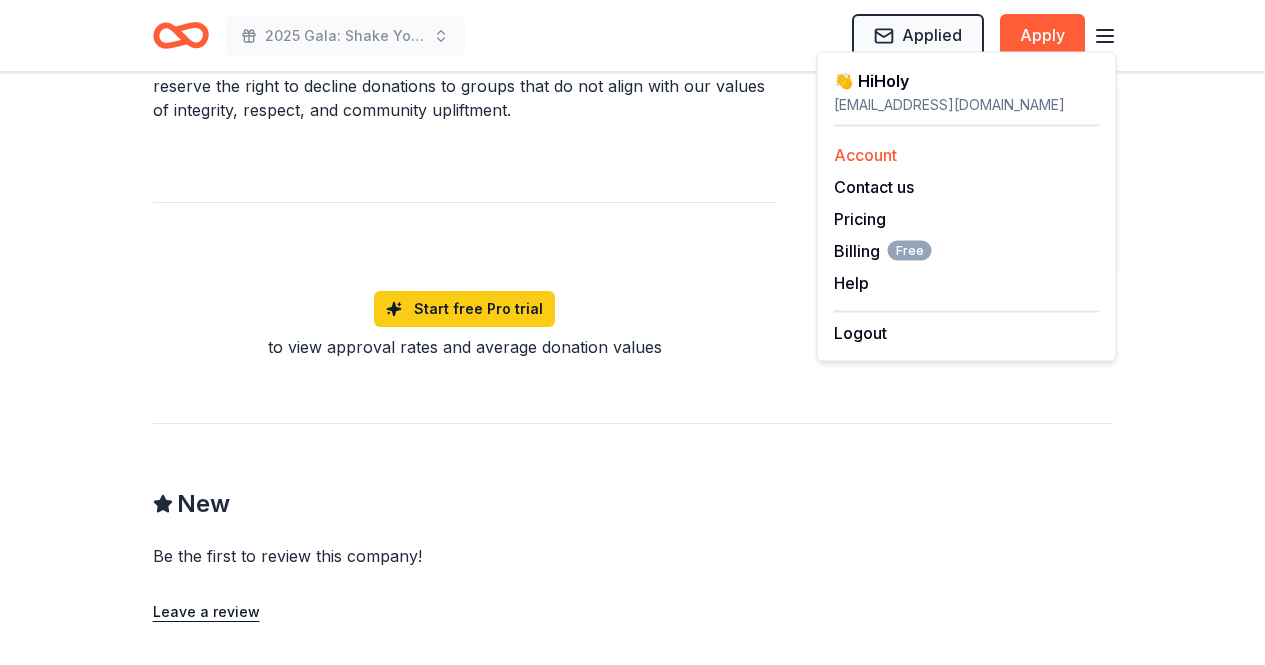click on "Account" at bounding box center (865, 155) 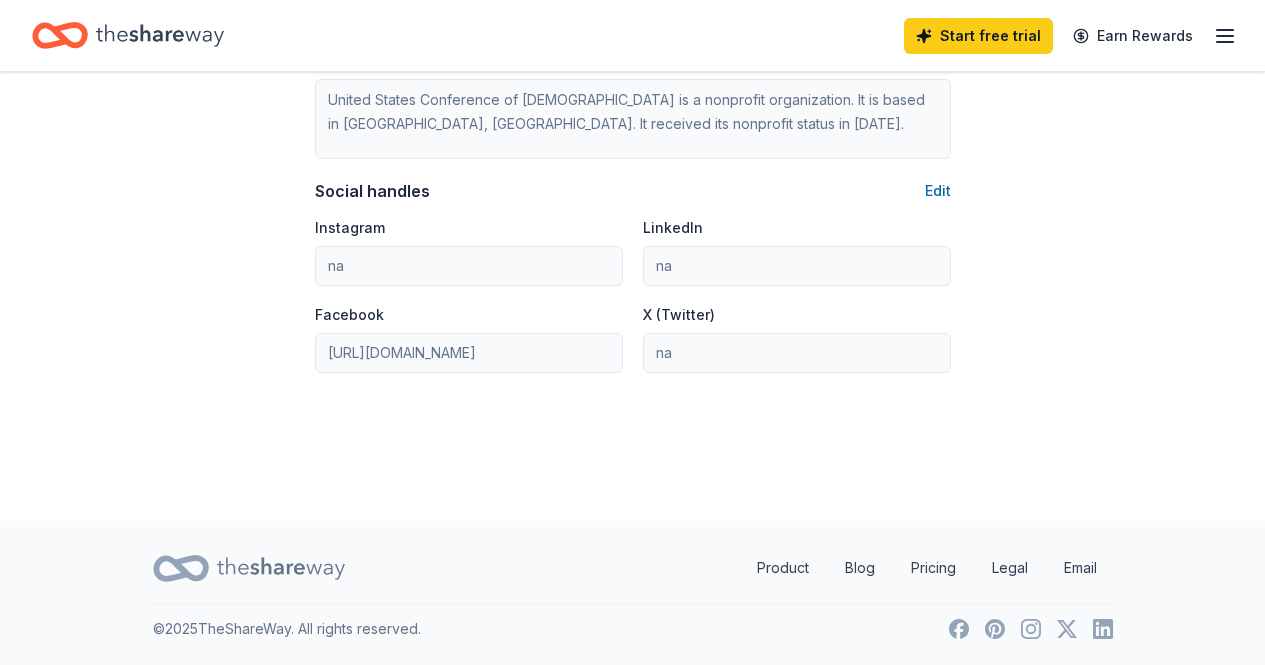 scroll, scrollTop: 0, scrollLeft: 0, axis: both 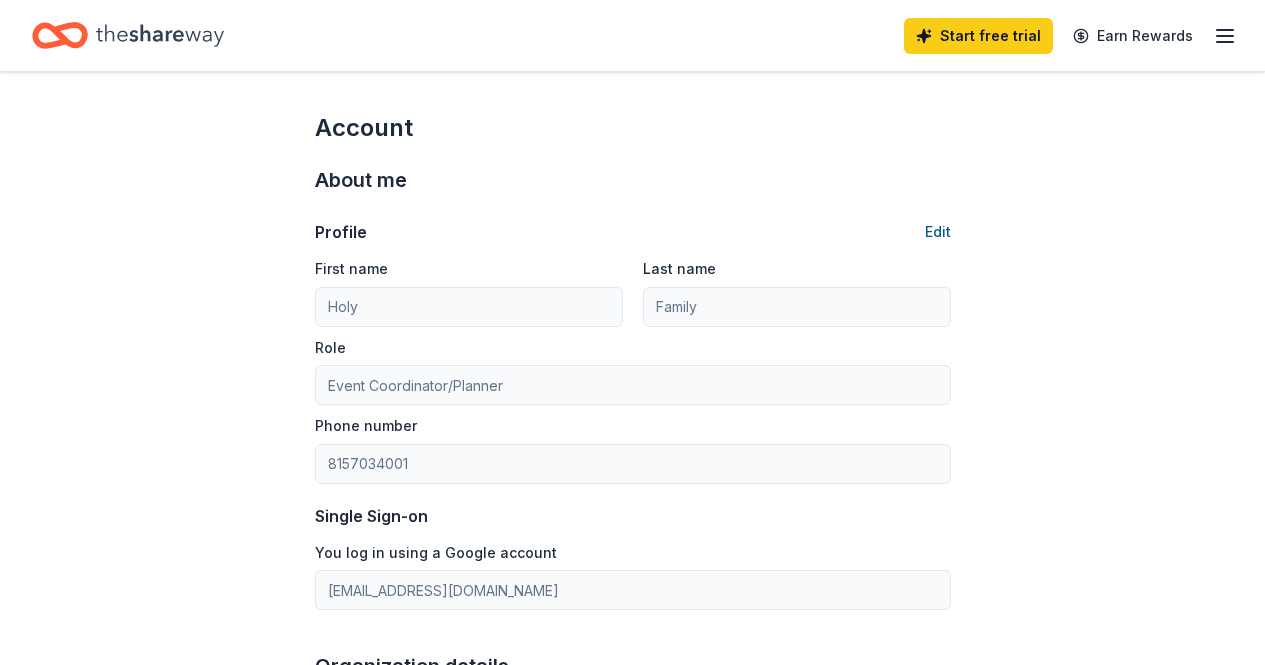 click on "Edit" at bounding box center [938, 232] 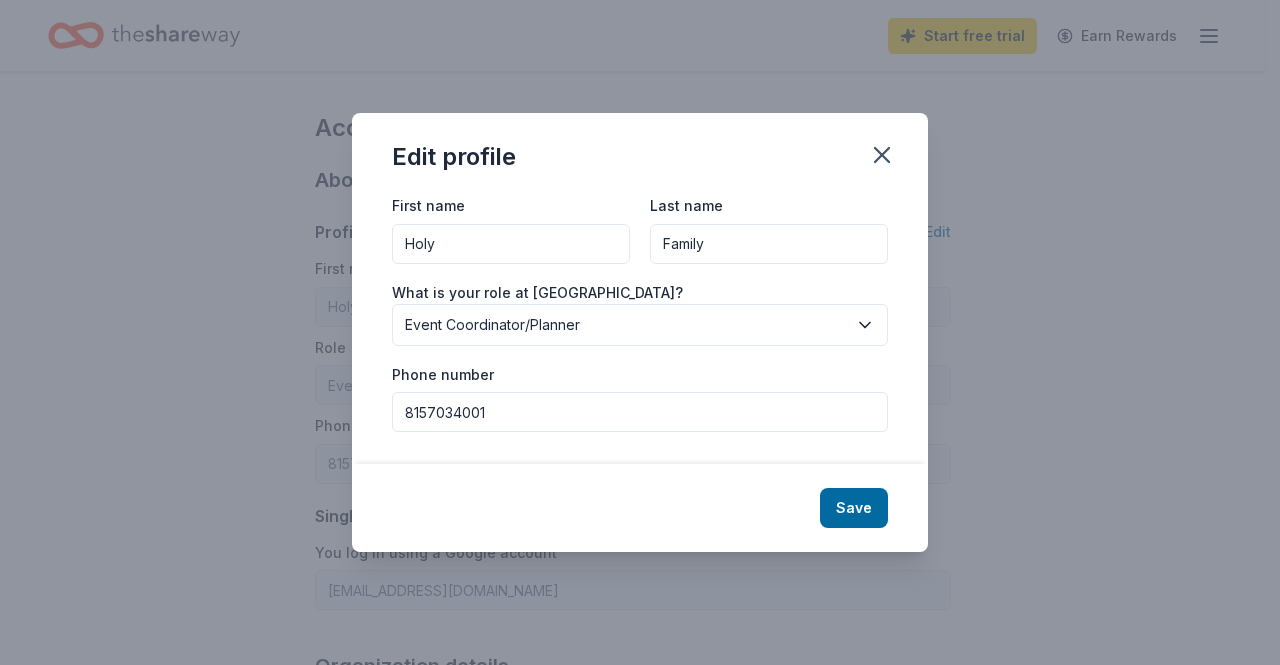 drag, startPoint x: 515, startPoint y: 240, endPoint x: 306, endPoint y: 249, distance: 209.1937 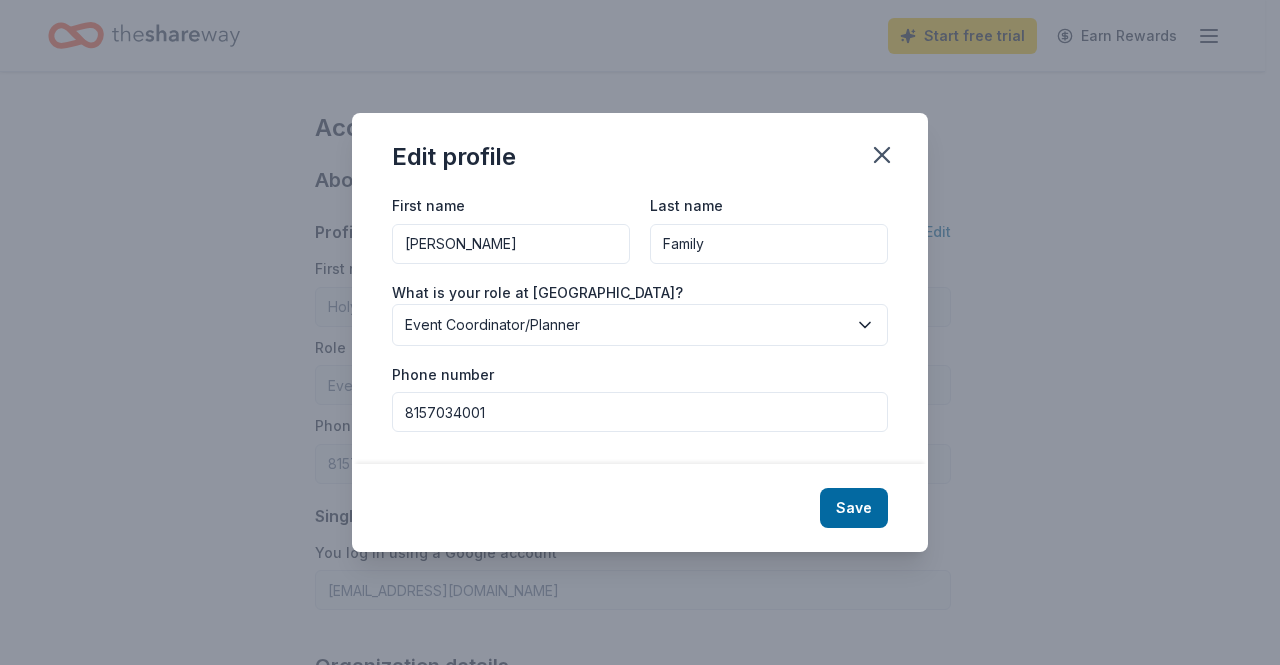 type on "[PERSON_NAME]" 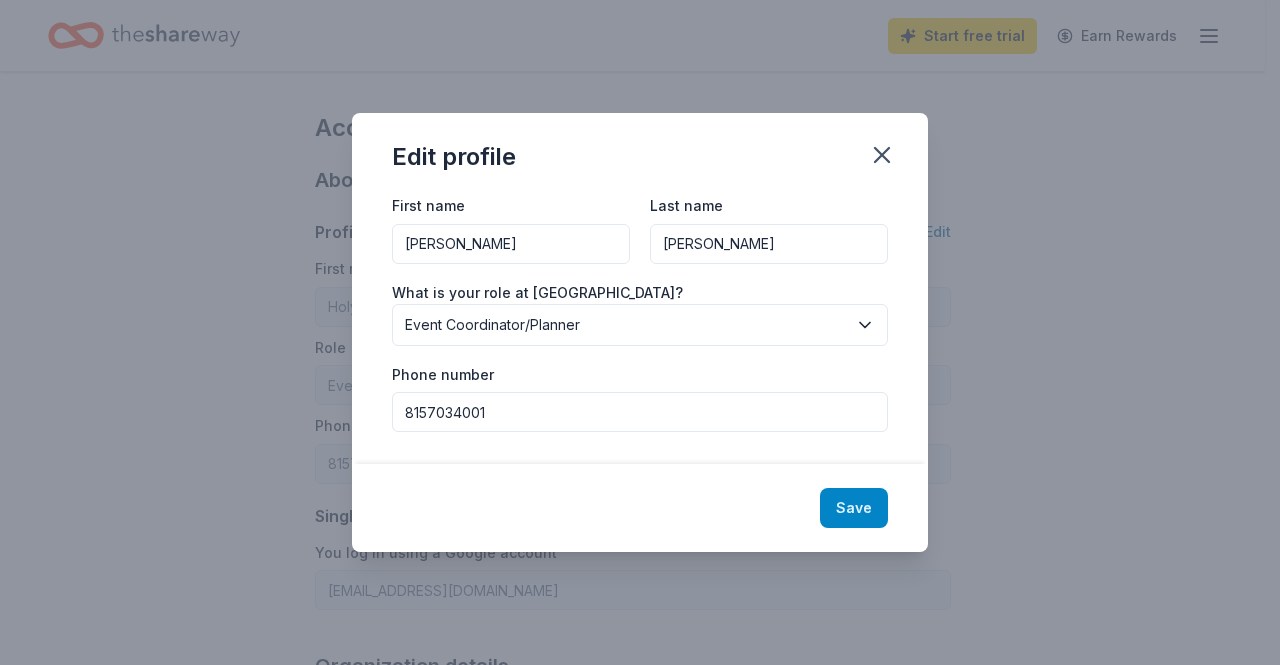 type on "[PERSON_NAME]" 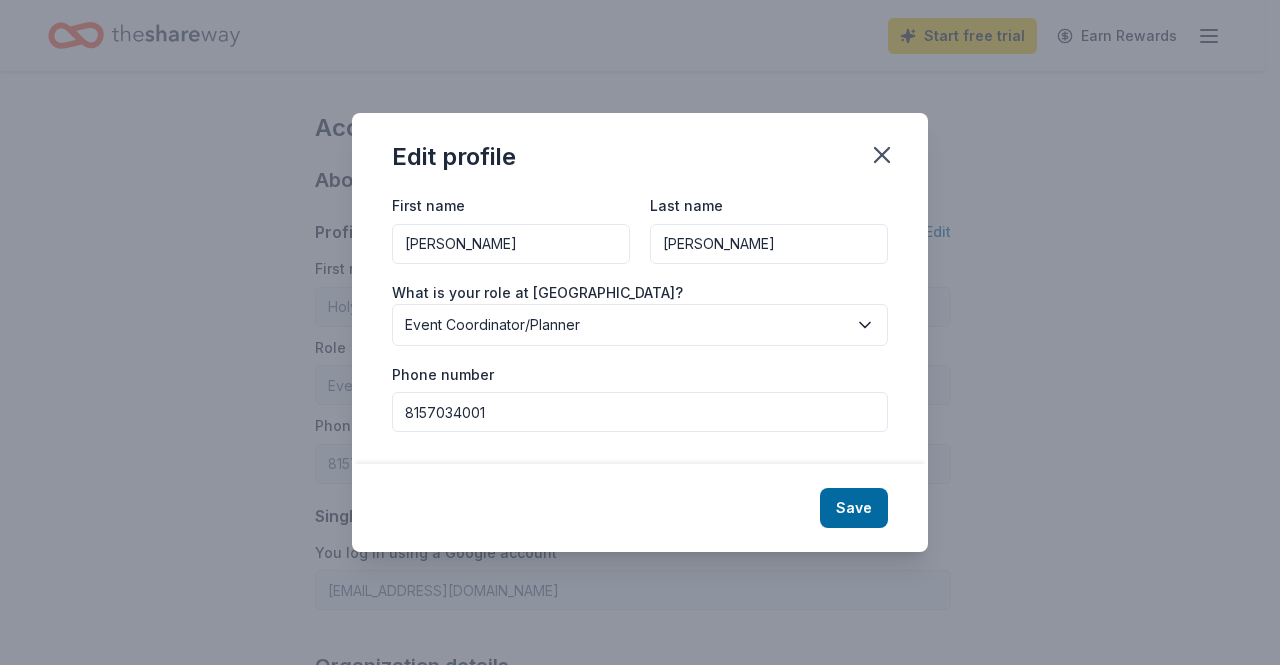 click on "Save" at bounding box center [854, 508] 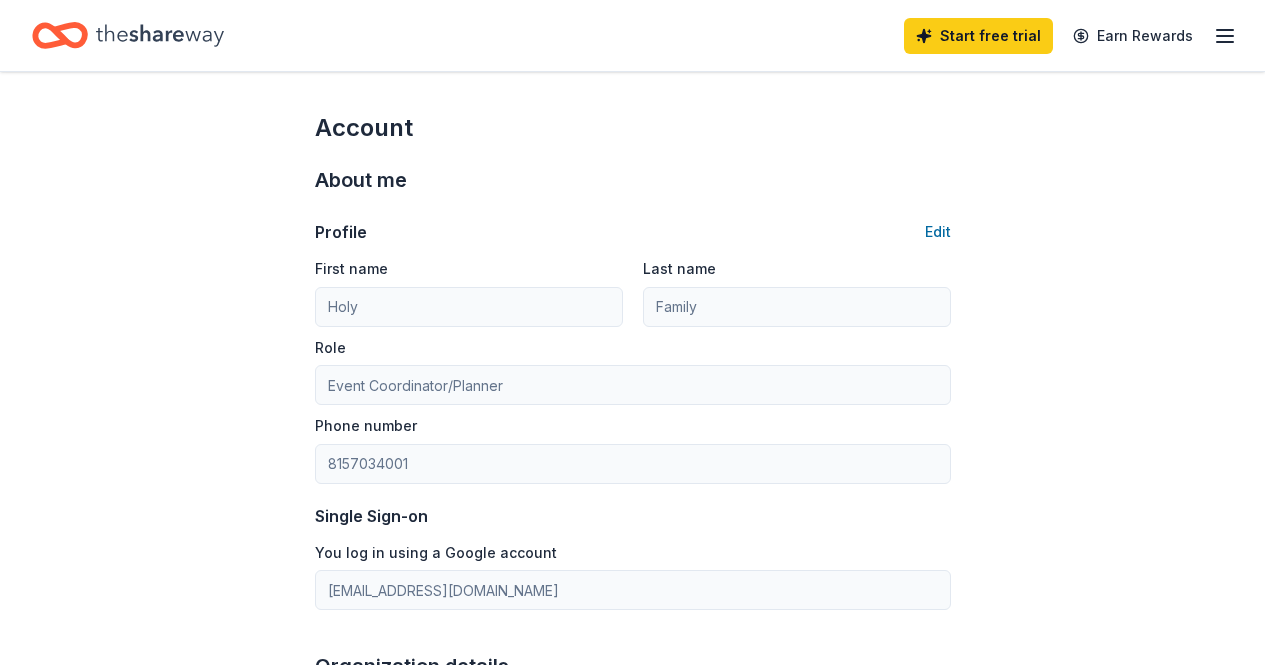 type on "[PERSON_NAME]" 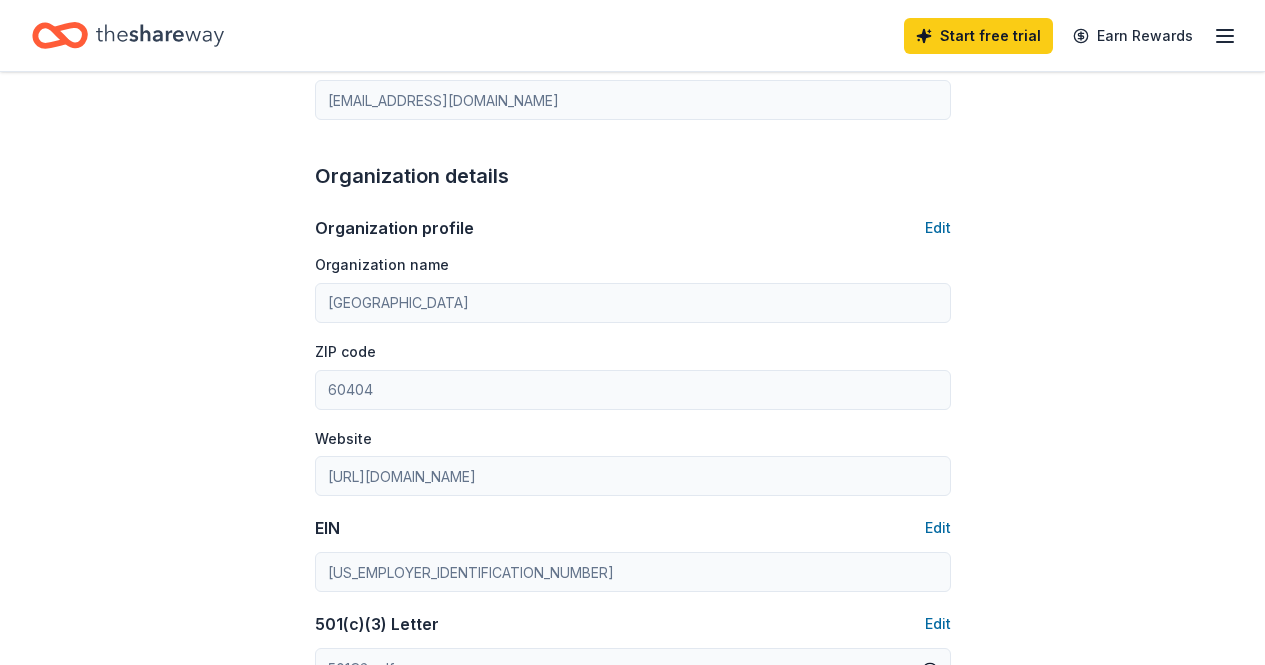 scroll, scrollTop: 500, scrollLeft: 0, axis: vertical 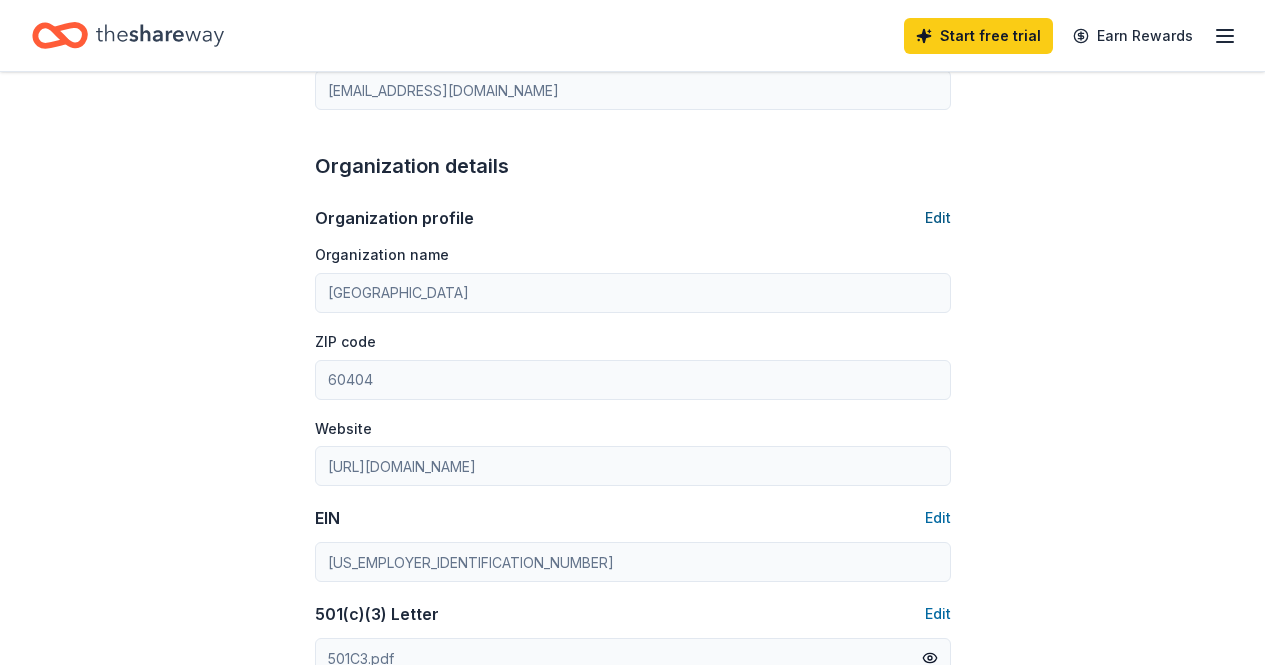 click on "Edit" at bounding box center (938, 218) 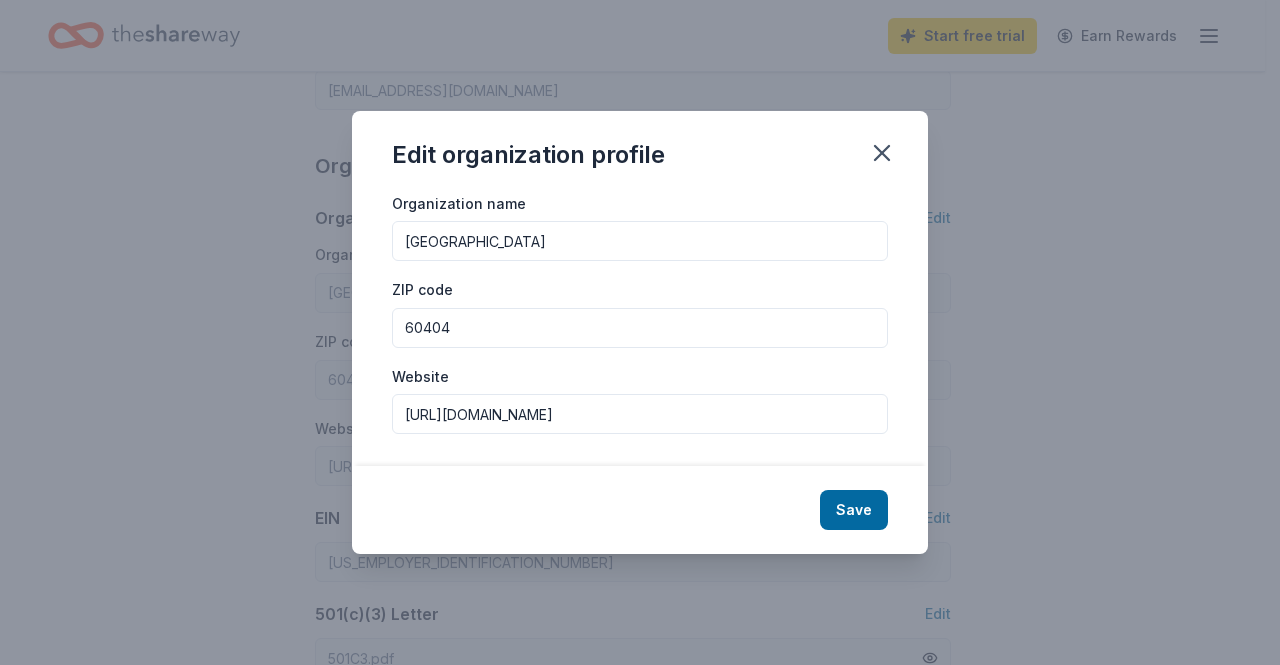 drag, startPoint x: 479, startPoint y: 421, endPoint x: 247, endPoint y: 427, distance: 232.07758 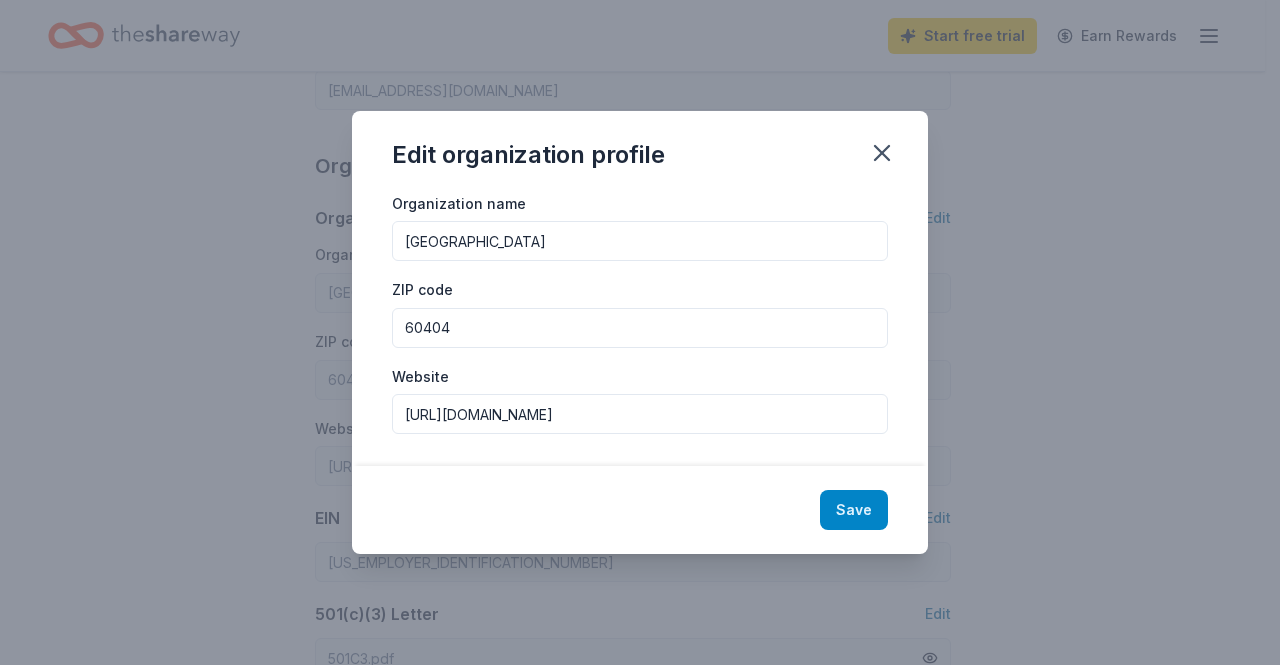 type on "[URL][DOMAIN_NAME]" 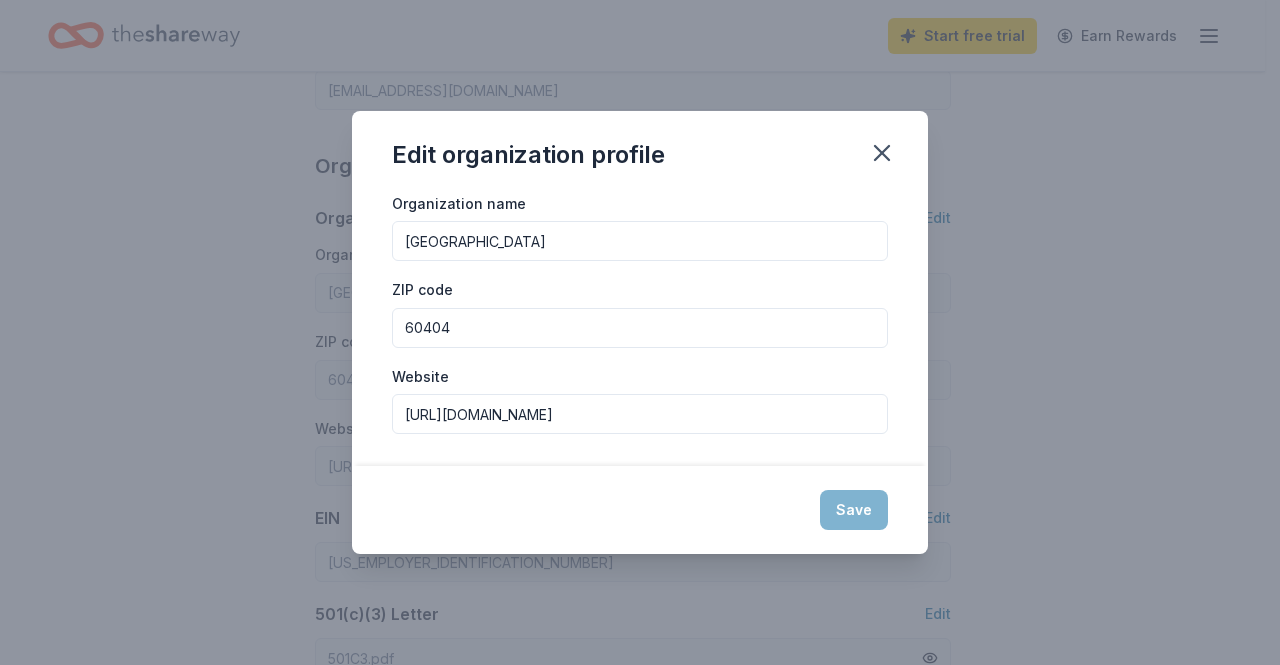 type on "[URL][DOMAIN_NAME]" 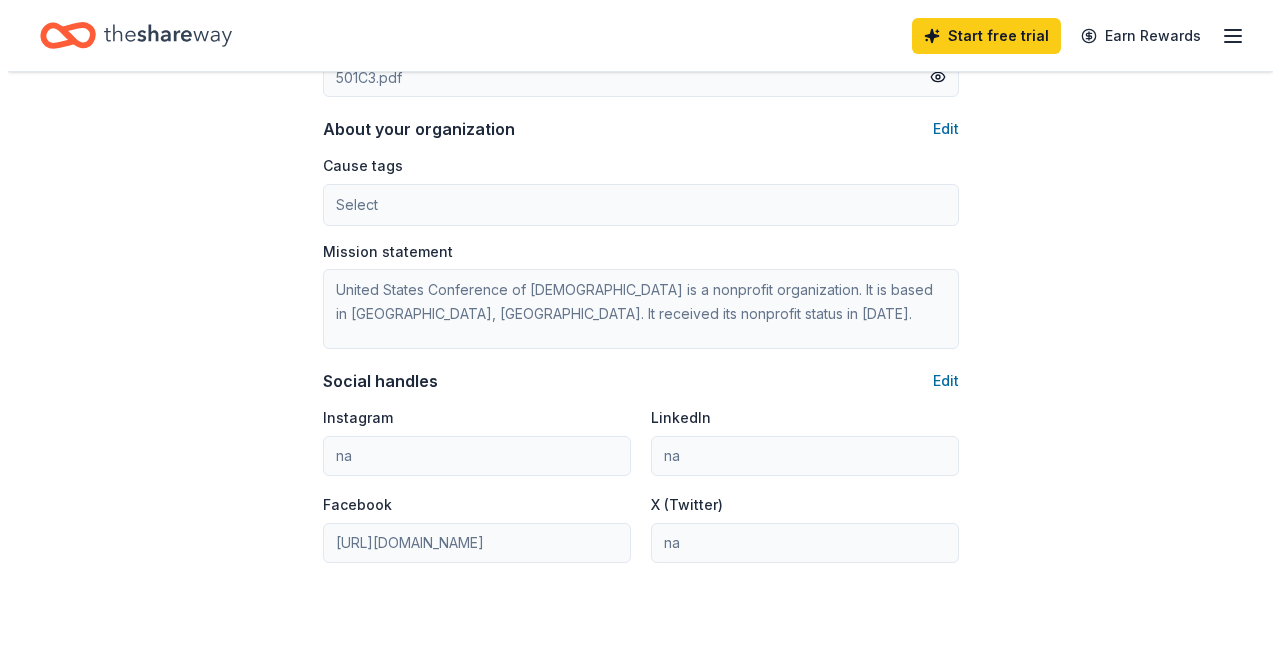 scroll, scrollTop: 1100, scrollLeft: 0, axis: vertical 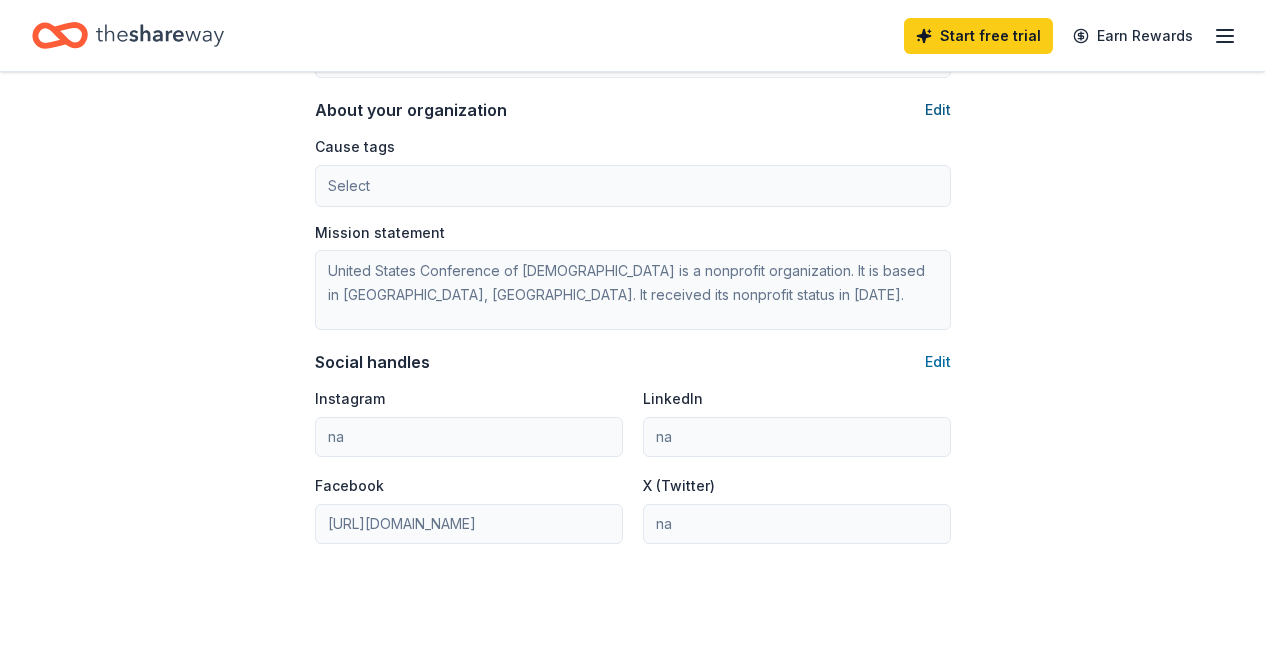 click on "Edit" at bounding box center (938, 110) 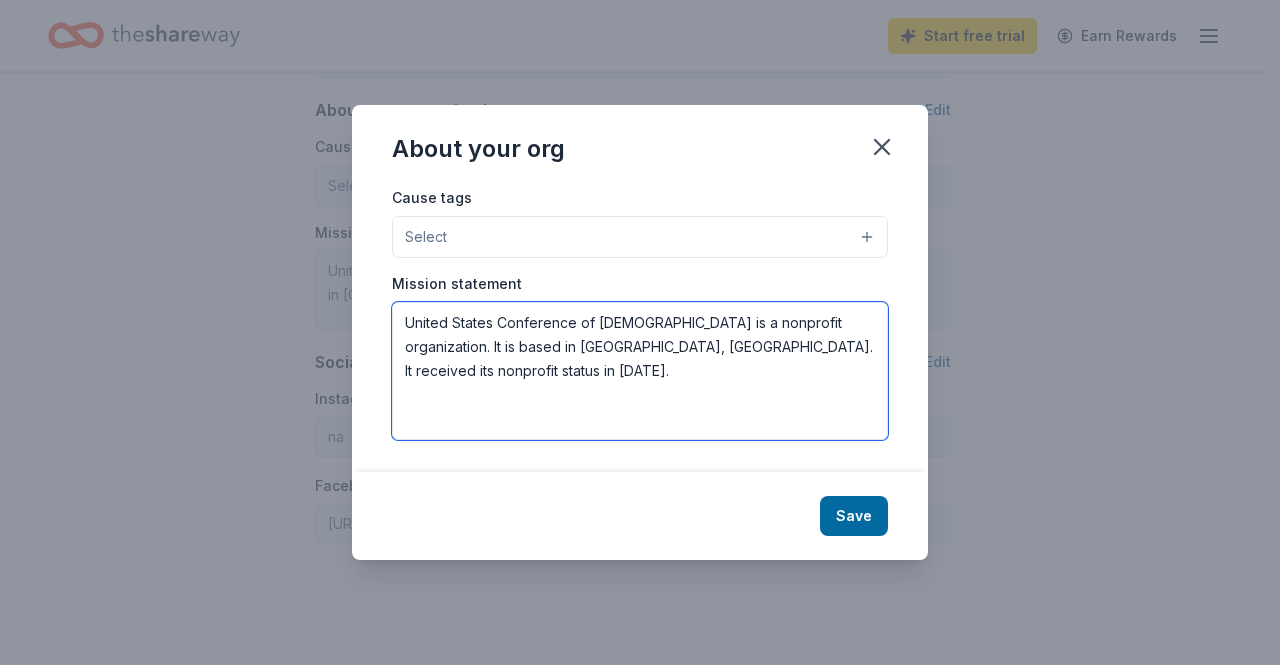 drag, startPoint x: 562, startPoint y: 363, endPoint x: 296, endPoint y: 337, distance: 267.26767 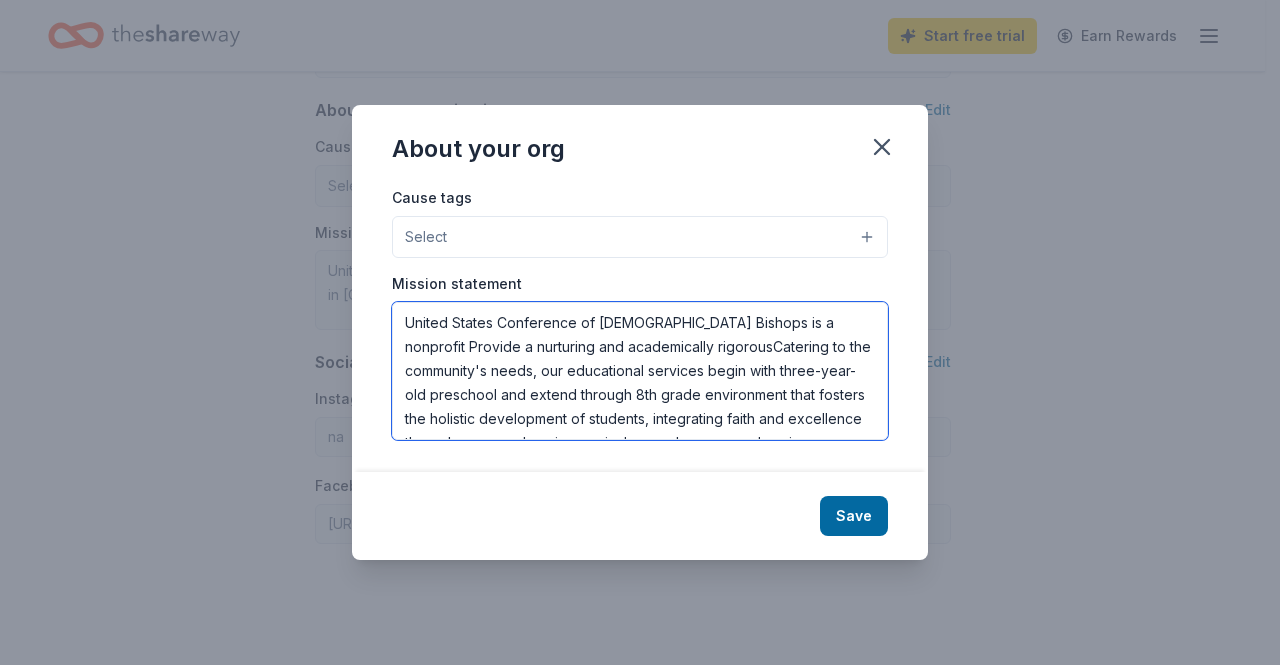 scroll, scrollTop: 13, scrollLeft: 0, axis: vertical 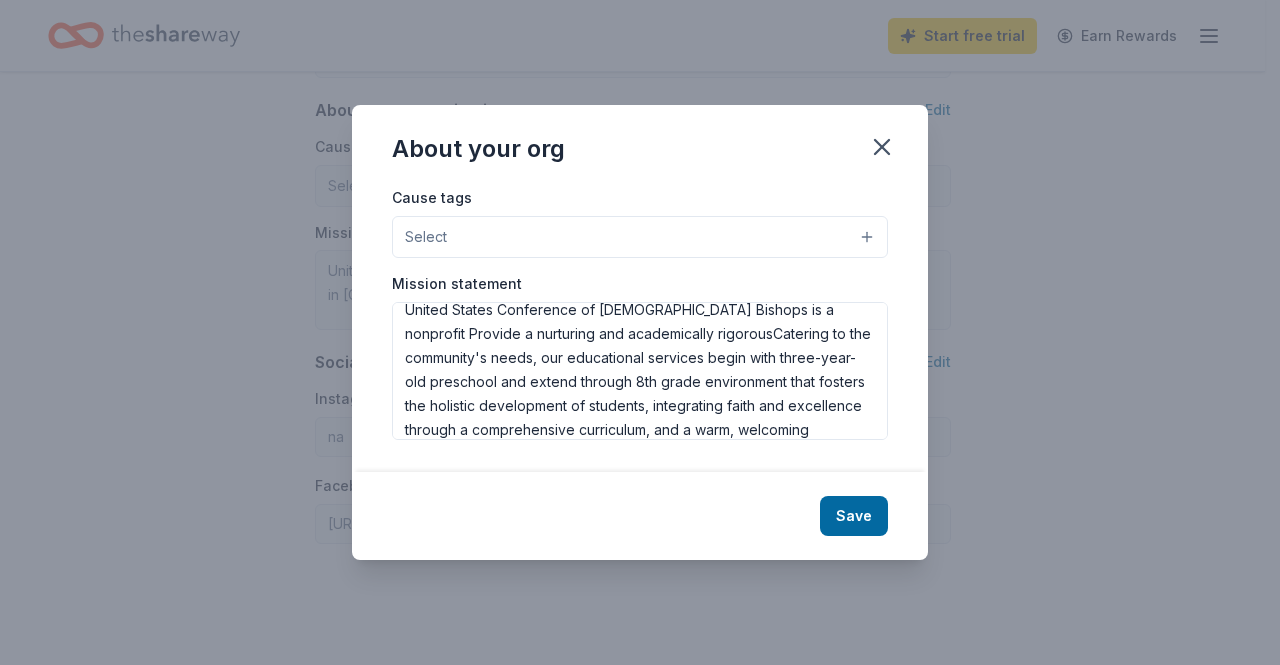 click on "Select" at bounding box center [640, 237] 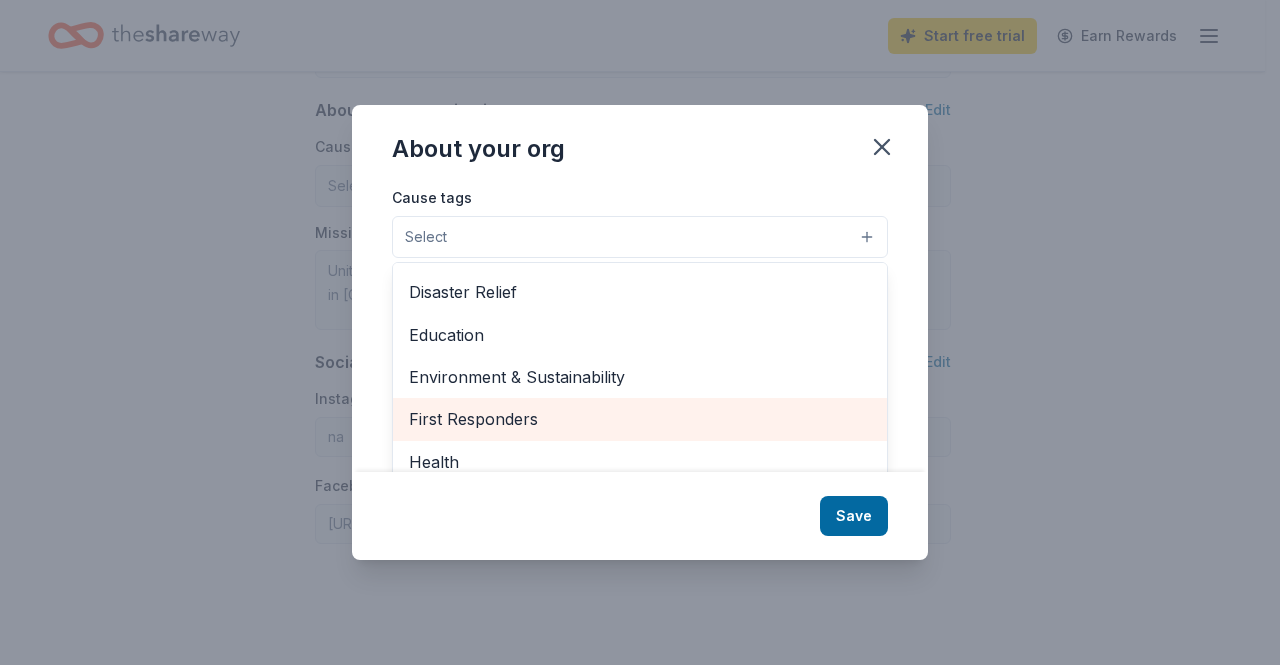scroll, scrollTop: 100, scrollLeft: 0, axis: vertical 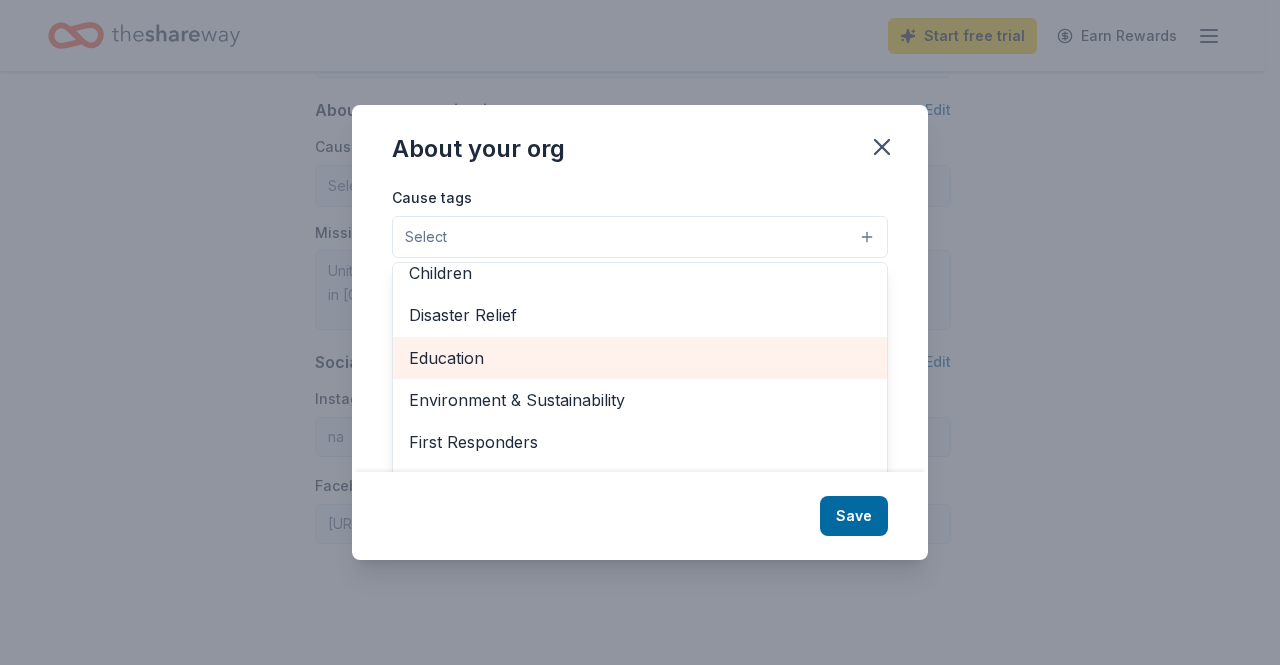 click on "Education" at bounding box center (640, 358) 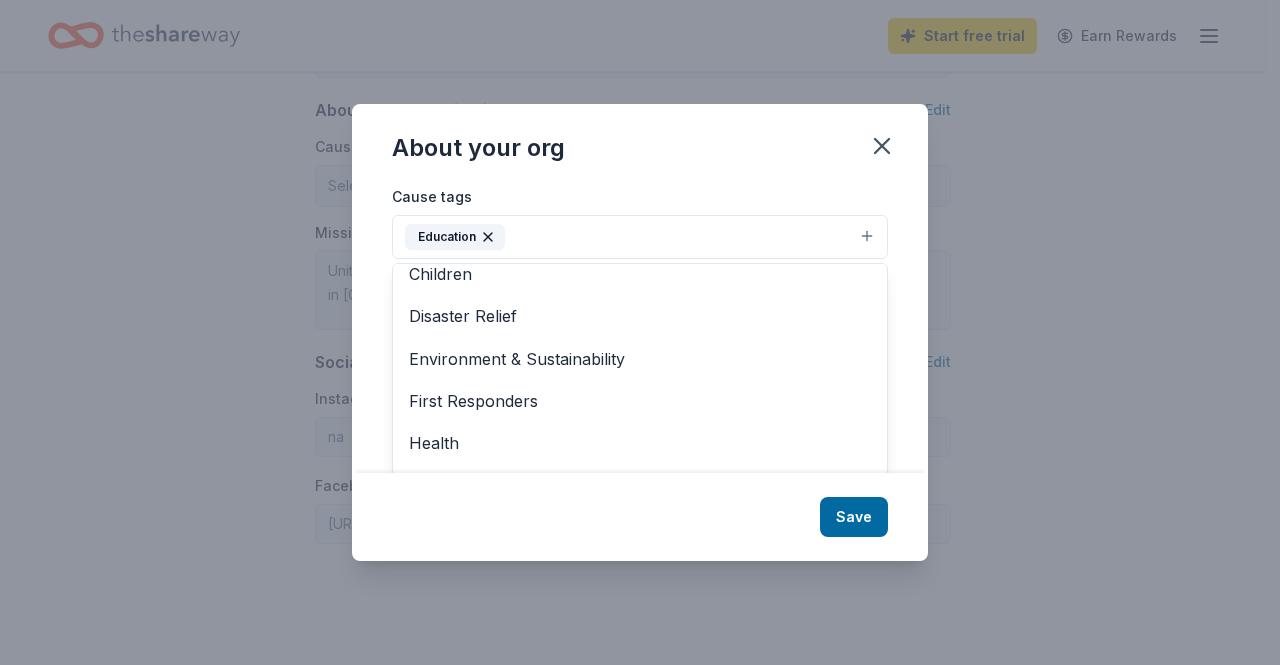 click on "About your org Cause tags Education Animals Art & Culture Children Disaster Relief Environment & Sustainability First Responders Health Military Poverty & Hunger Social Justice Wellness & Fitness Mission statement United States Conference of [DEMOGRAPHIC_DATA] Bishops is a nonprofit Provide a nurturing and academically rigorousCatering to the community's needs, our educational services begin with three-year-old preschool and extend through 8th grade environment that fosters the holistic development of students, integrating faith and excellence through a comprehensive curriculum, and a warm, welcoming community. Save" at bounding box center (640, 332) 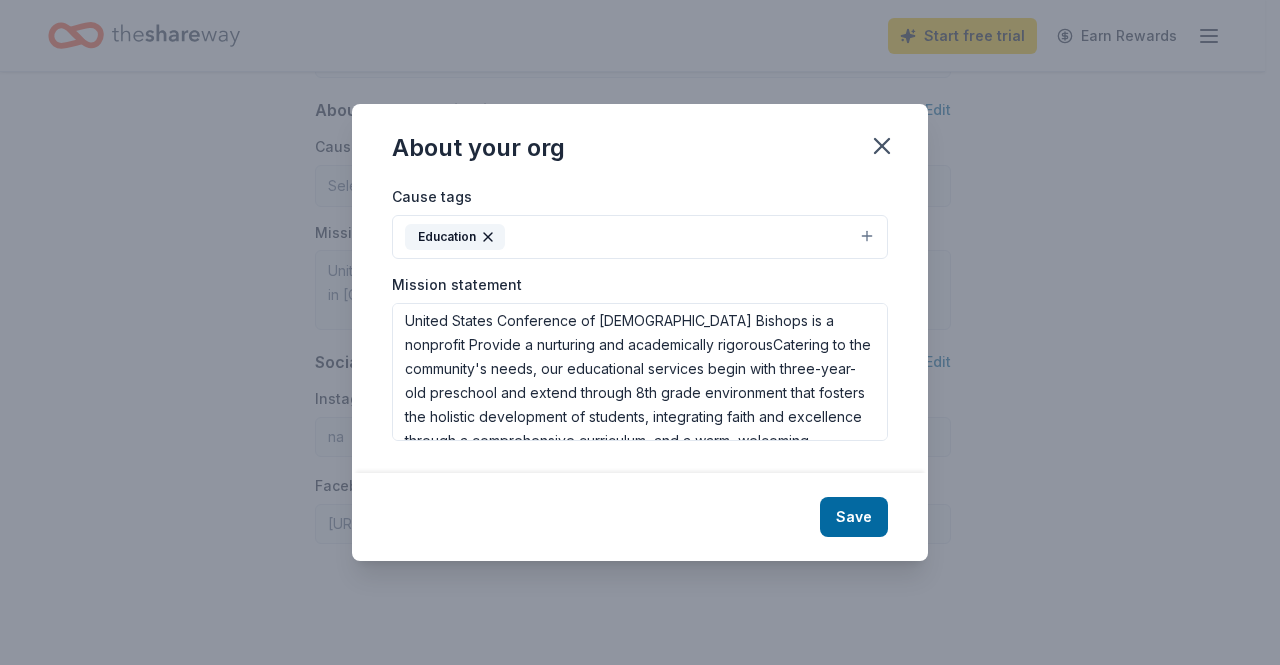 scroll, scrollTop: 0, scrollLeft: 0, axis: both 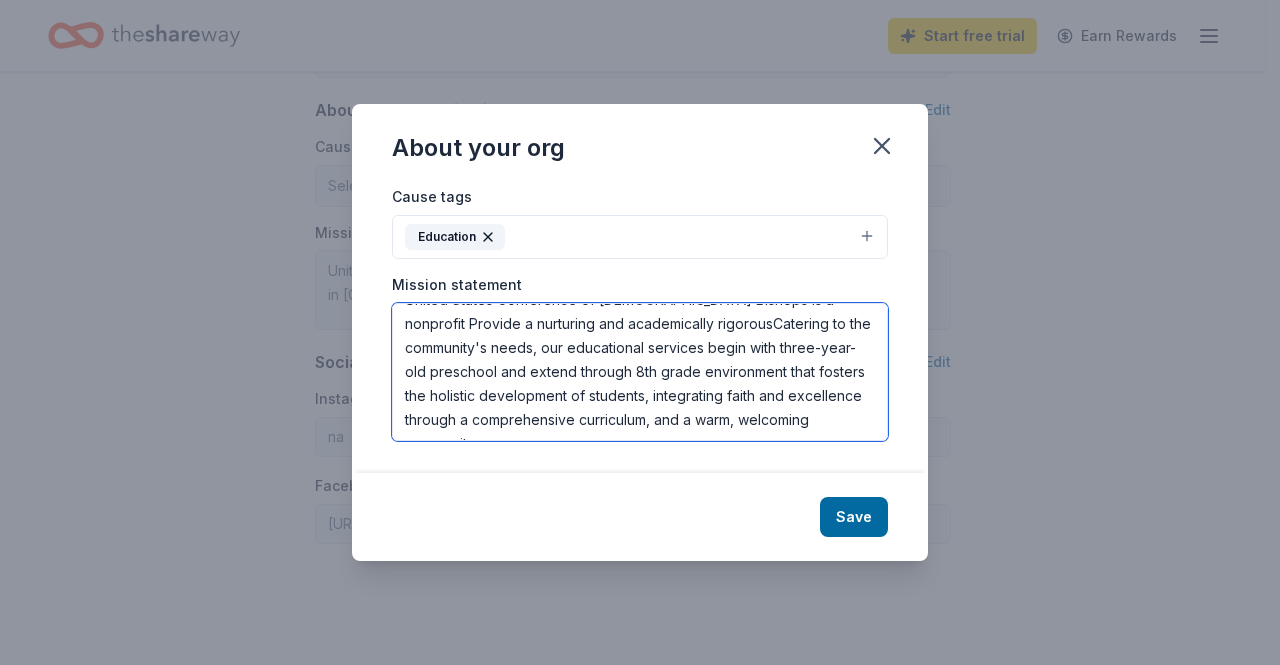 drag, startPoint x: 401, startPoint y: 318, endPoint x: 1148, endPoint y: 575, distance: 789.9734 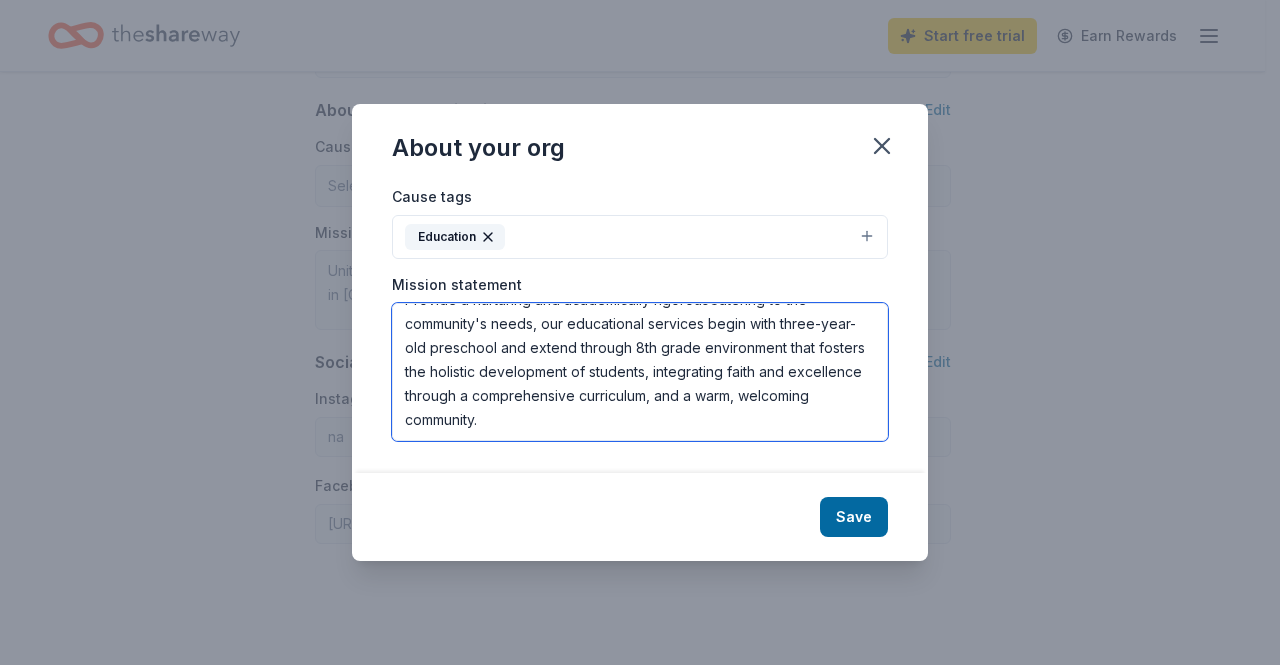 scroll, scrollTop: 0, scrollLeft: 0, axis: both 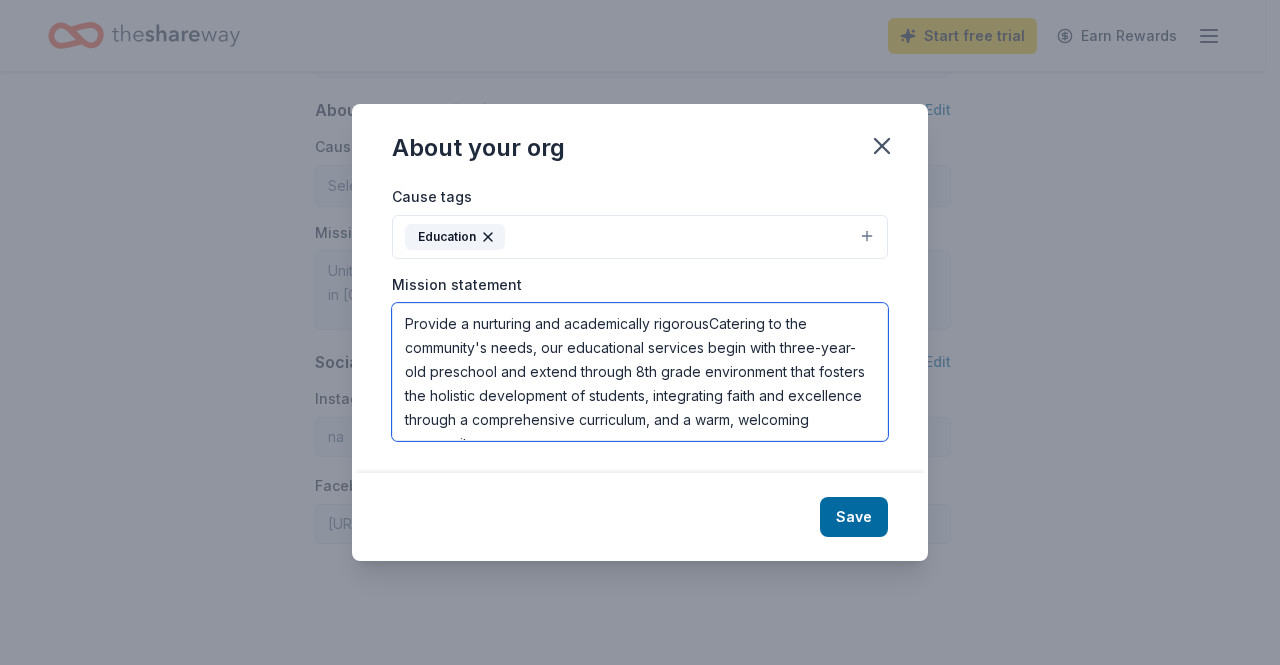 click on "Provide a nurturing and academically rigorousCatering to the community's needs, our educational services begin with three-year-old preschool and extend through 8th grade environment that fosters the holistic development of students, integrating faith and excellence through a comprehensive curriculum, and a warm, welcoming community." at bounding box center (640, 372) 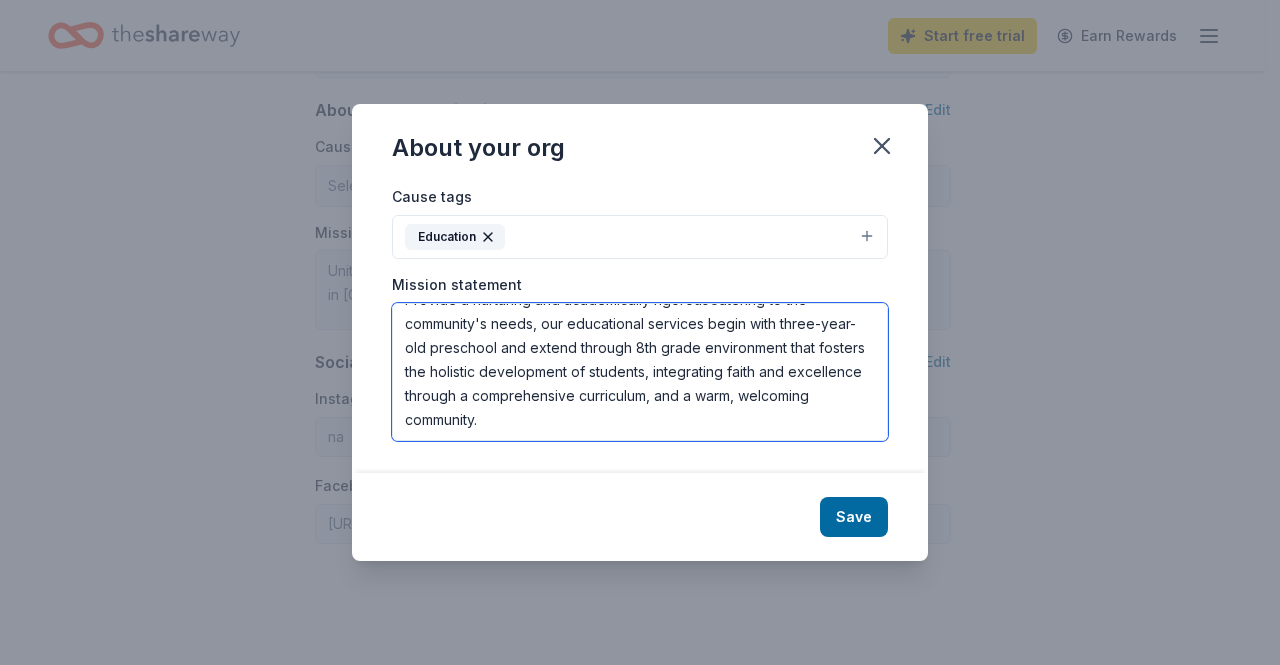 drag, startPoint x: 403, startPoint y: 318, endPoint x: 1198, endPoint y: 496, distance: 814.68335 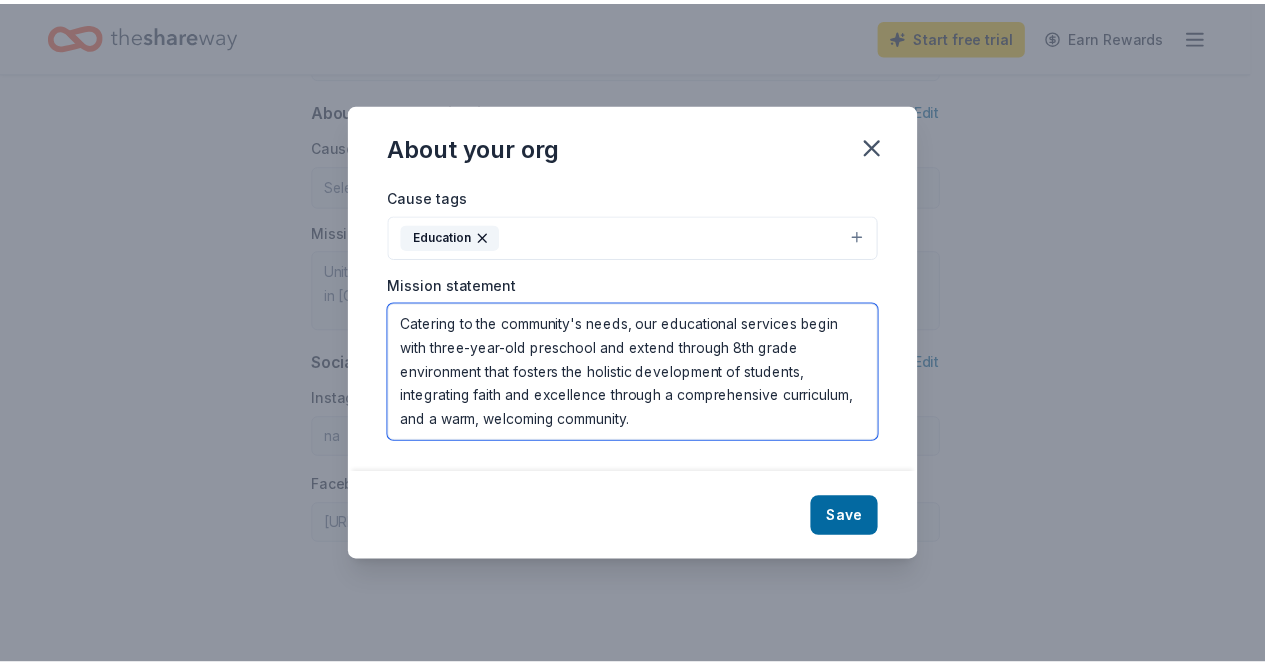 scroll, scrollTop: 0, scrollLeft: 0, axis: both 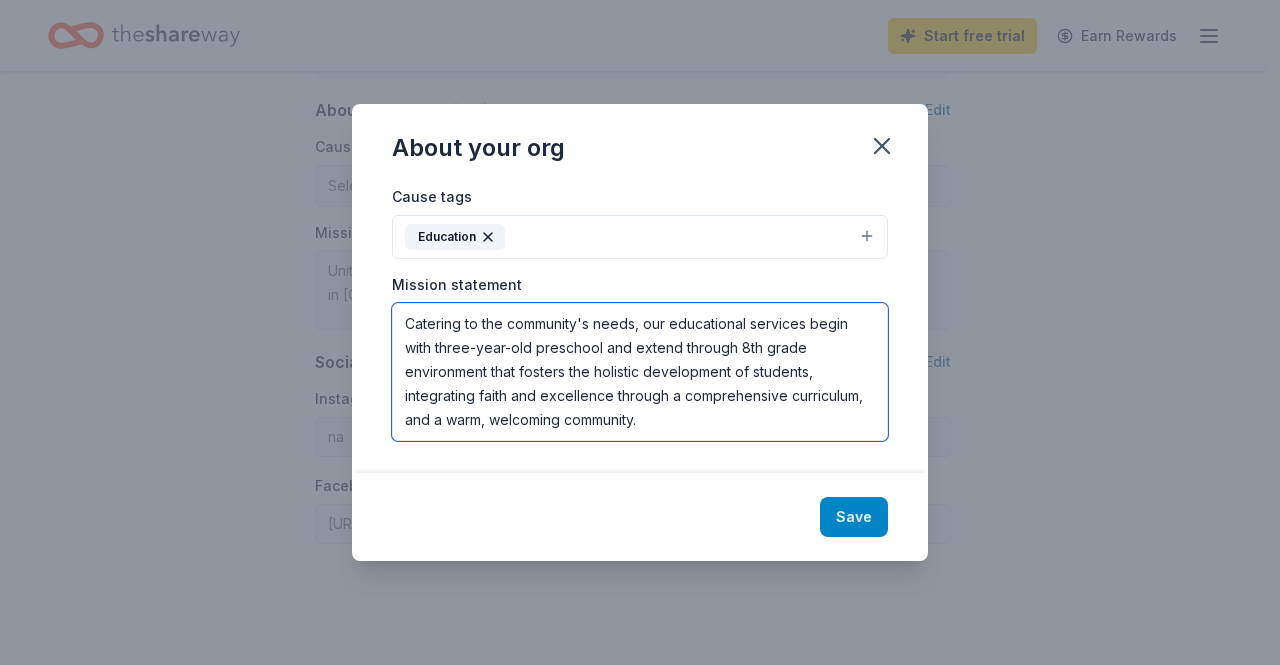type on "Catering to the community's needs, our educational services begin with three-year-old preschool and extend through 8th grade environment that fosters the holistic development of students, integrating faith and excellence through a comprehensive curriculum, and a warm, welcoming community." 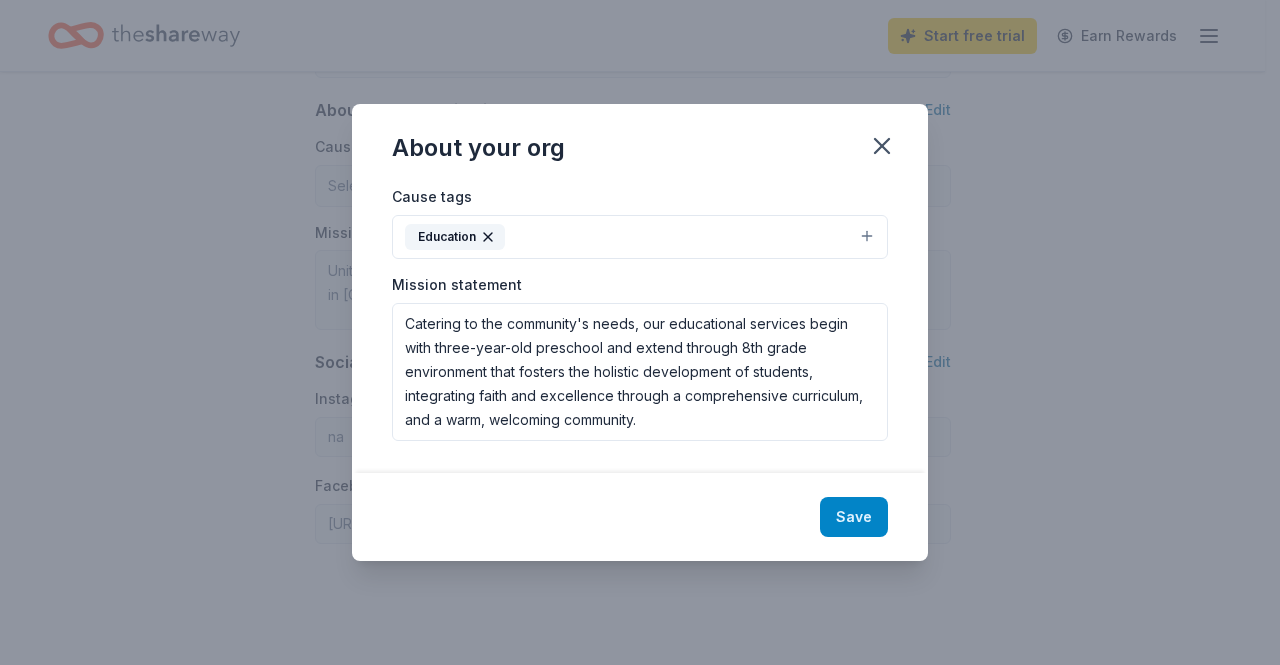 click on "Save" at bounding box center [854, 517] 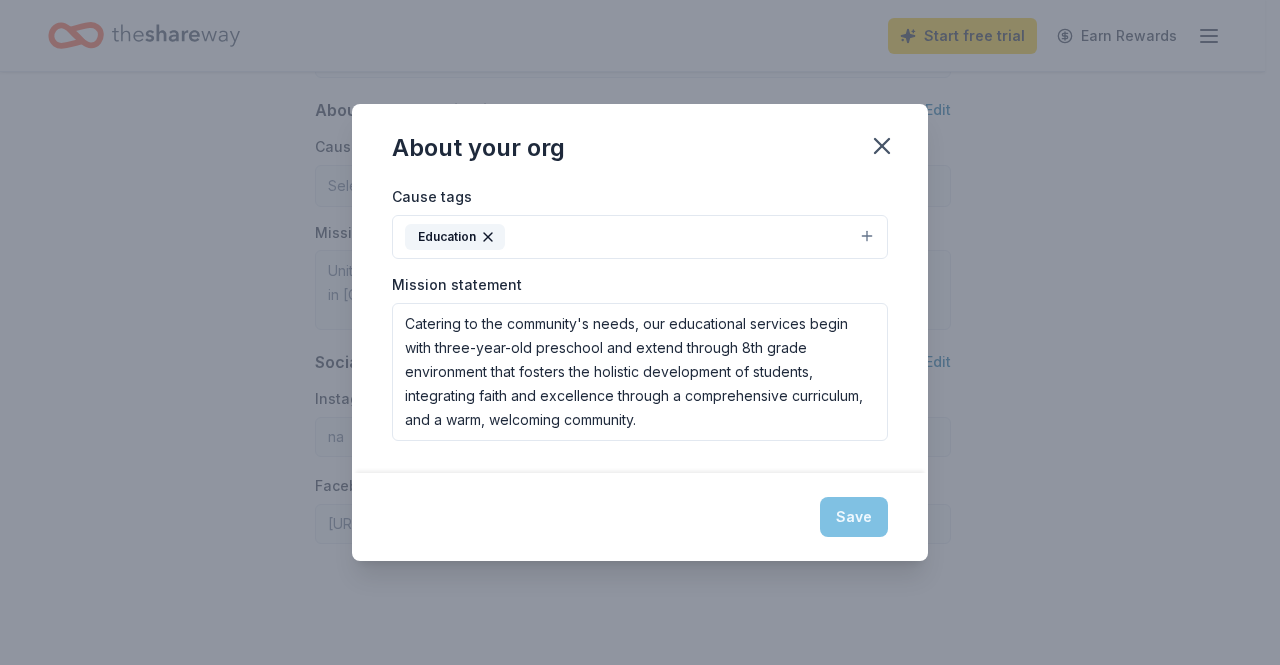 type on "Catering to the community's needs, our educational services begin with three-year-old preschool and extend through 8th grade environment that fosters the holistic development of students, integrating faith and excellence through a comprehensive curriculum, and a warm, welcoming community." 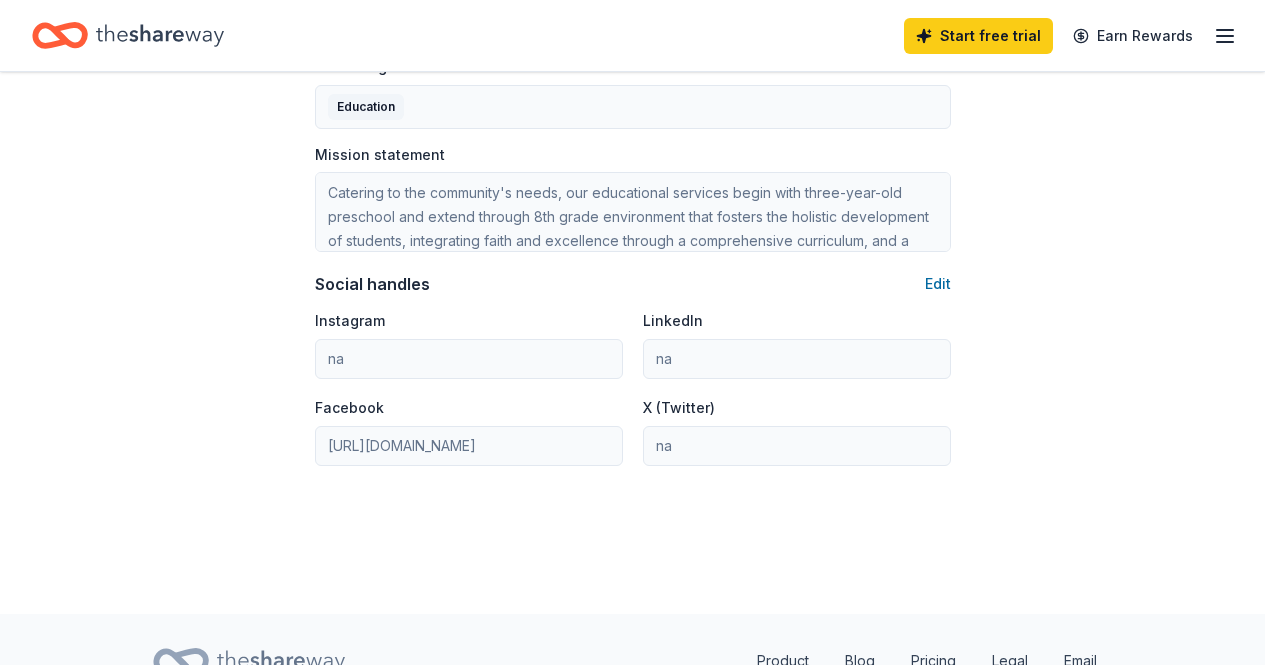 scroll, scrollTop: 1200, scrollLeft: 0, axis: vertical 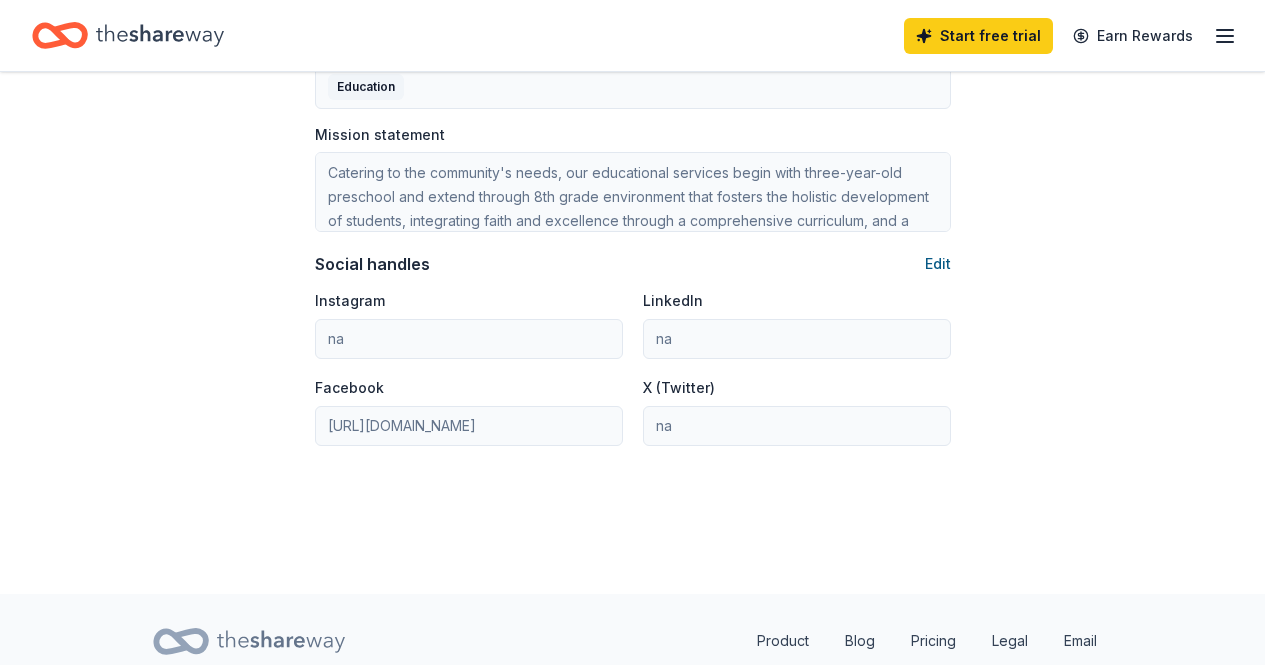 click on "Edit" at bounding box center (938, 264) 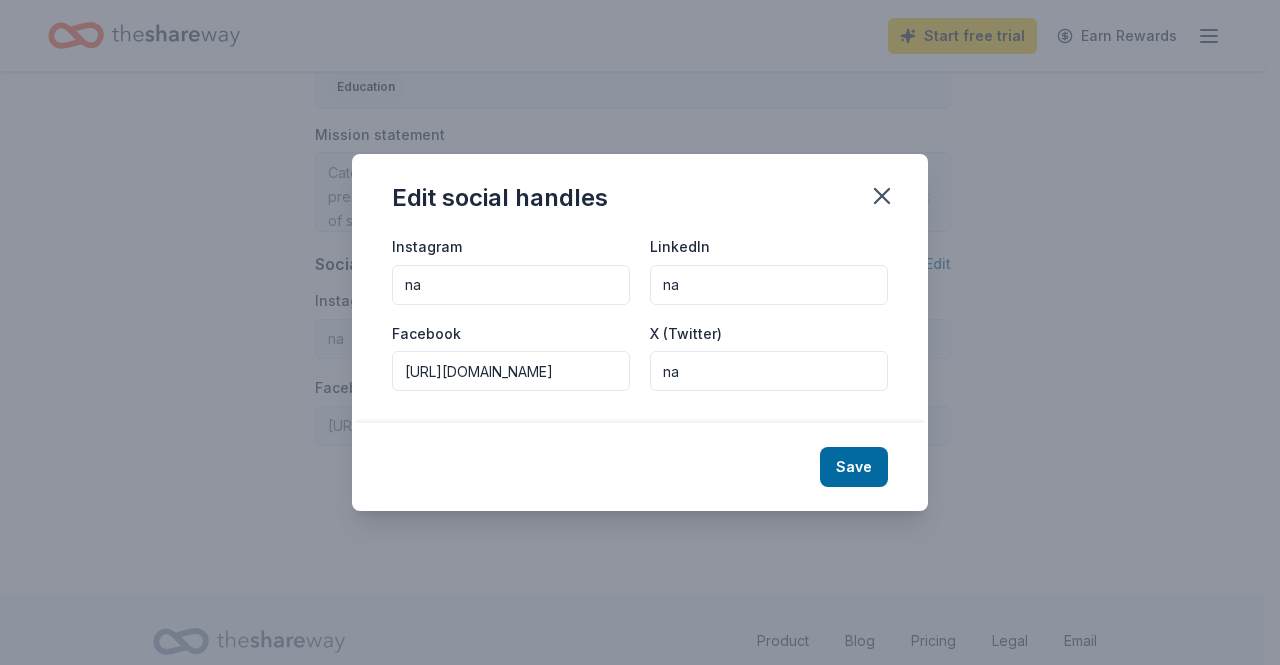 drag, startPoint x: 477, startPoint y: 273, endPoint x: 313, endPoint y: 277, distance: 164.04877 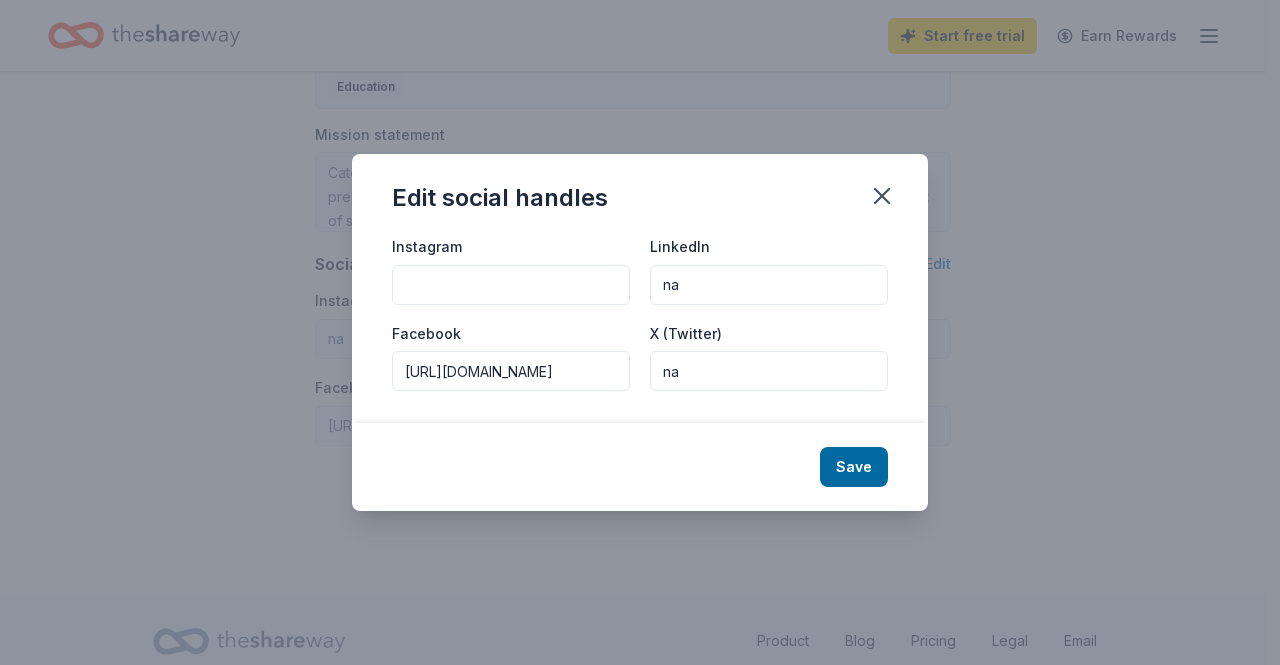 type 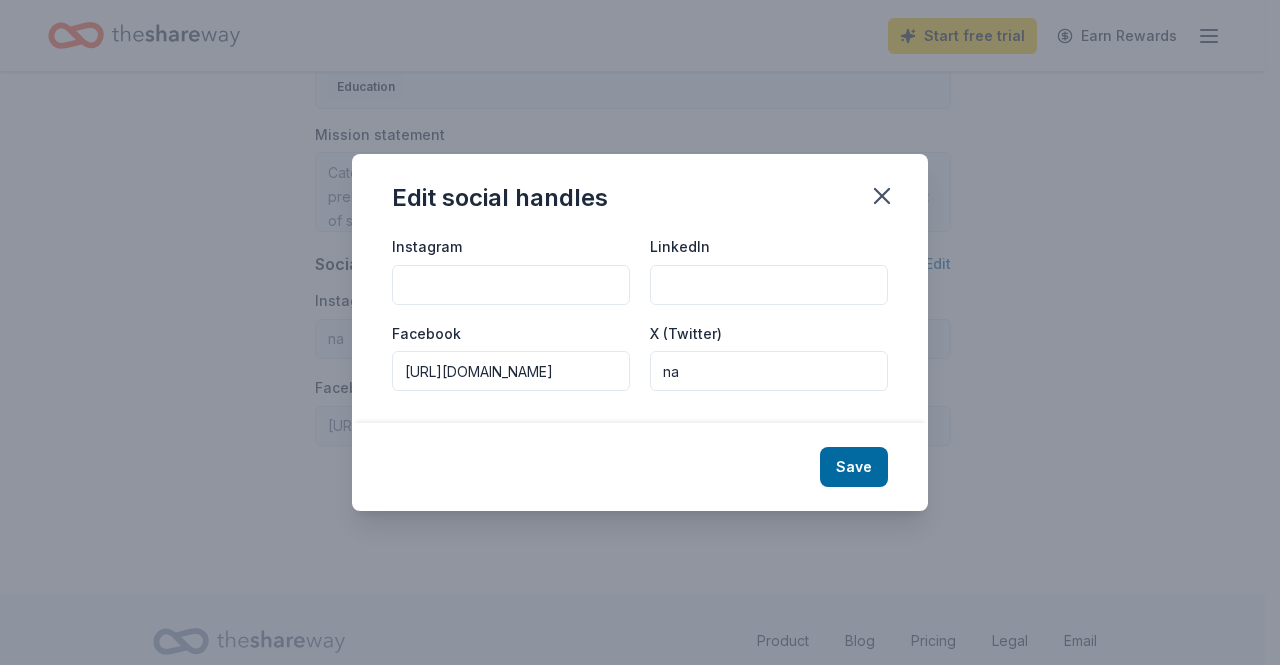 type 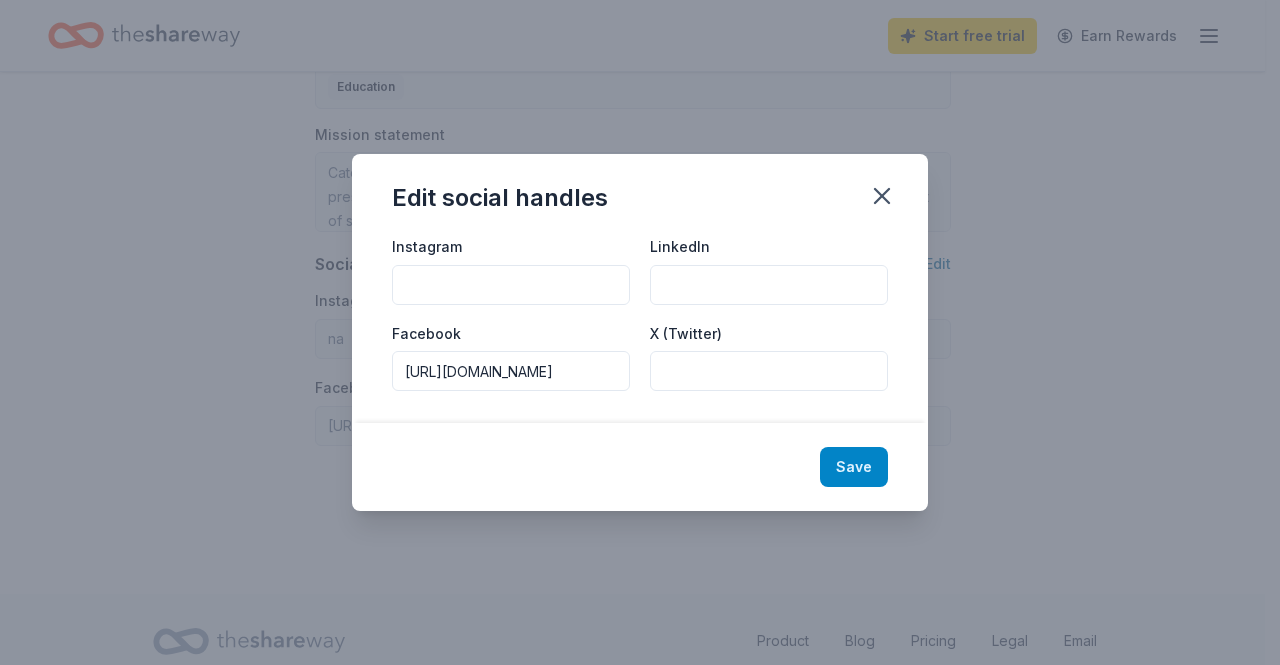 type 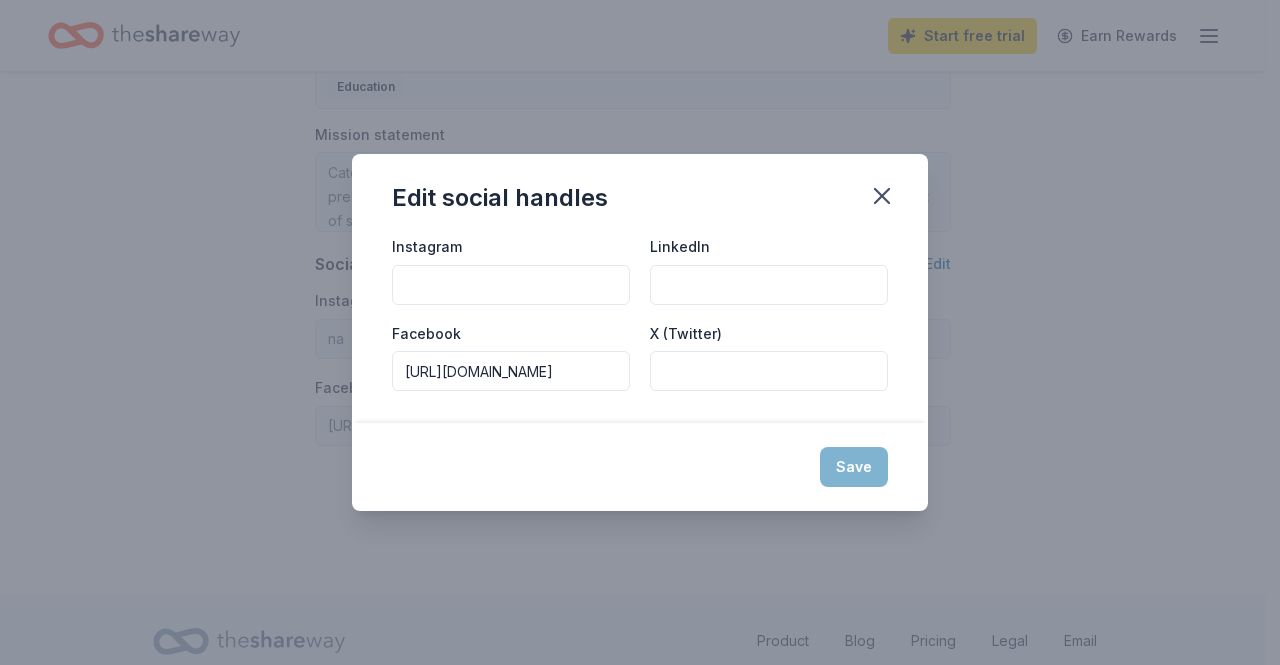 type 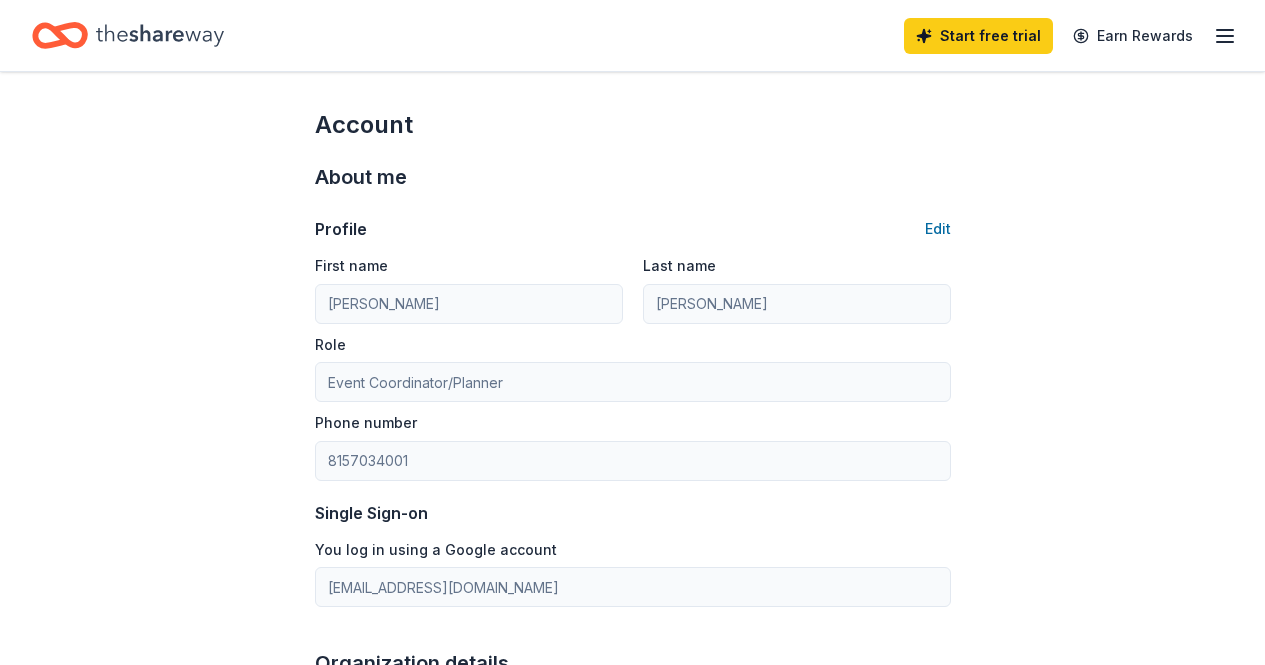 scroll, scrollTop: 0, scrollLeft: 0, axis: both 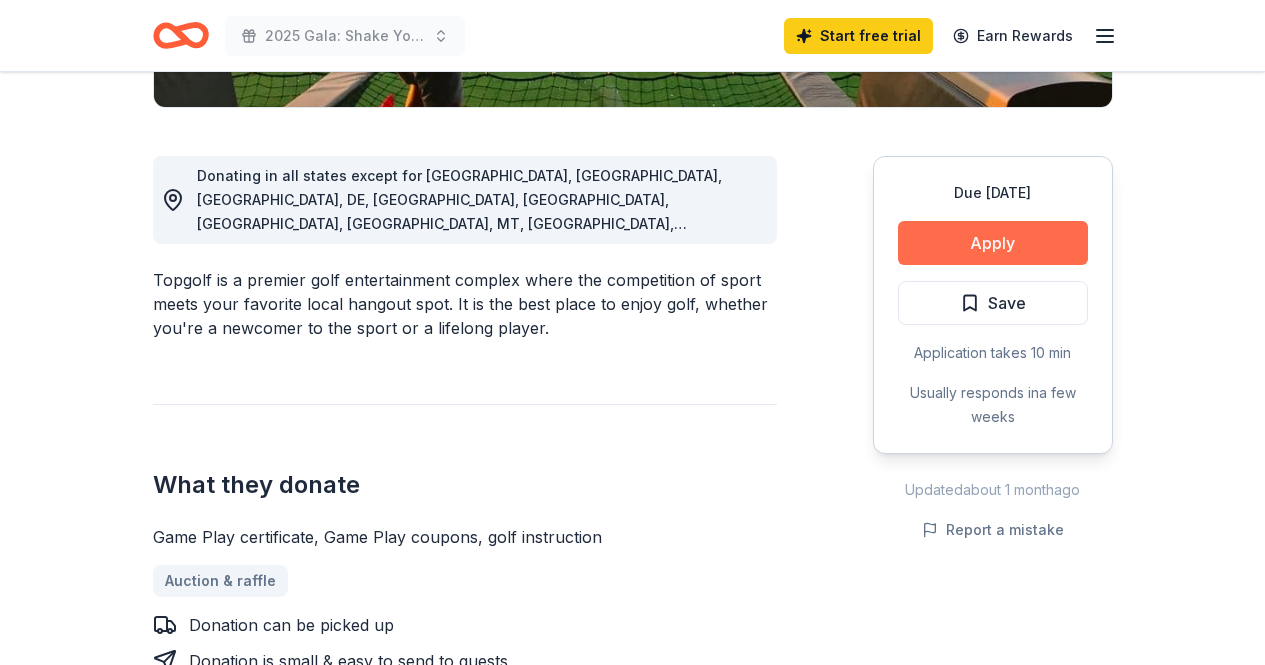 click on "Apply" at bounding box center (993, 243) 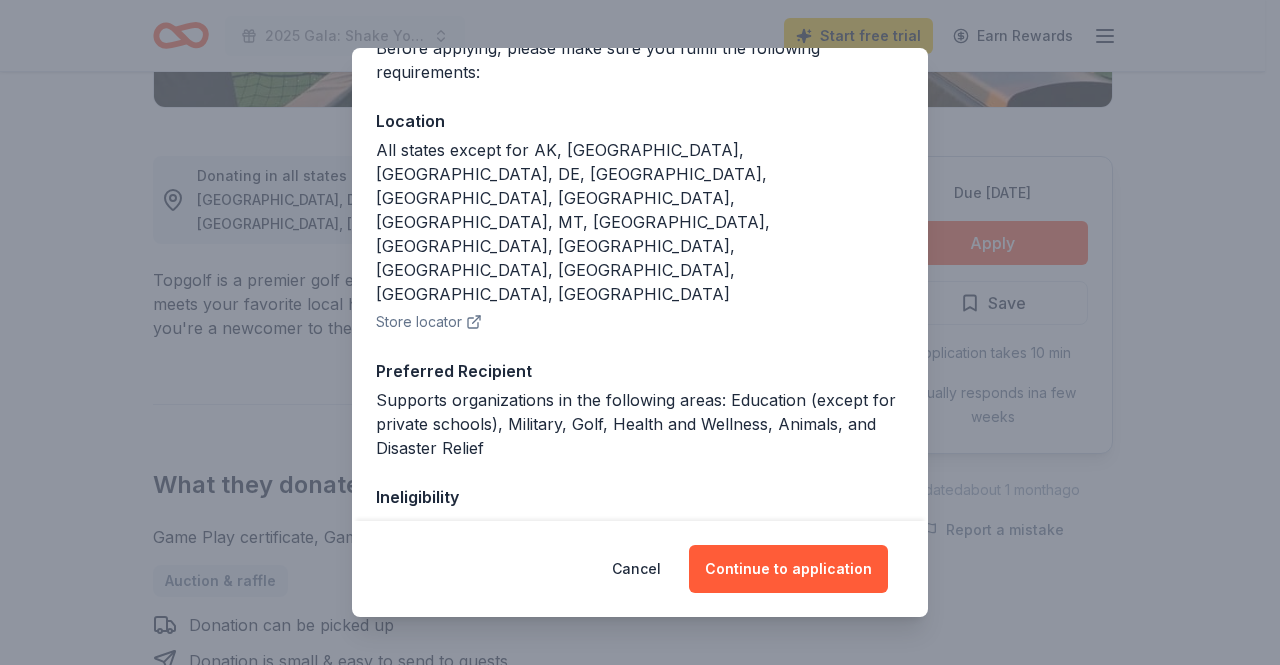 scroll, scrollTop: 200, scrollLeft: 0, axis: vertical 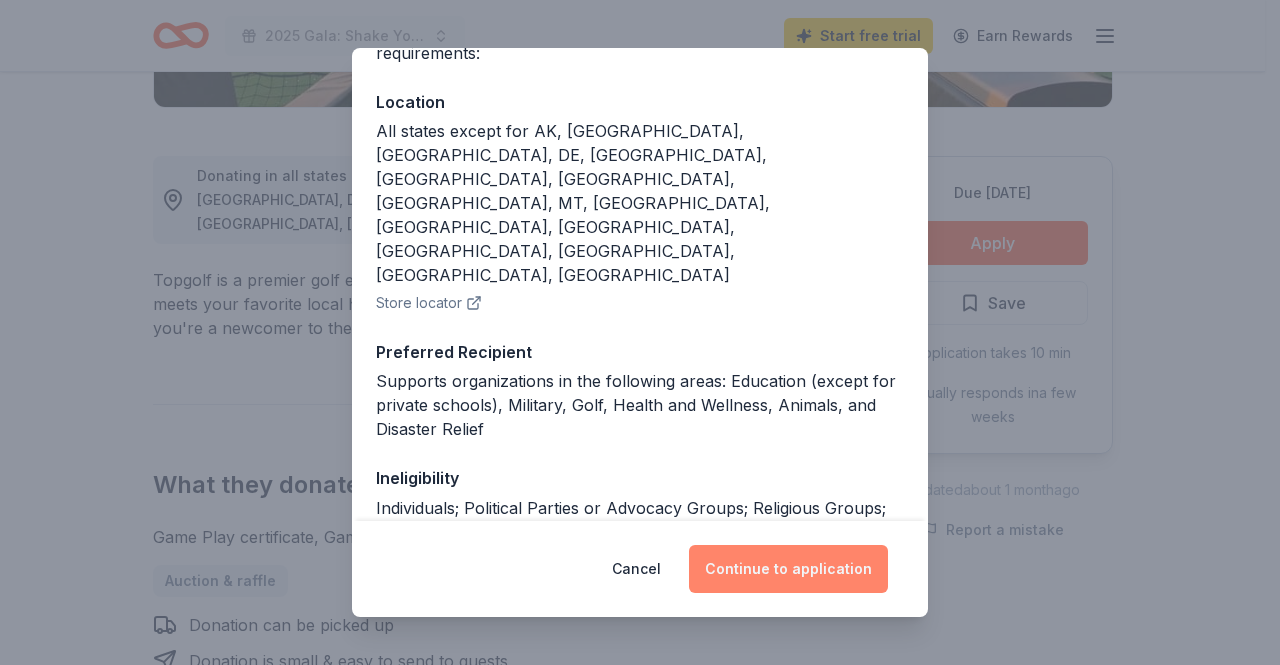 click on "Continue to application" at bounding box center (788, 569) 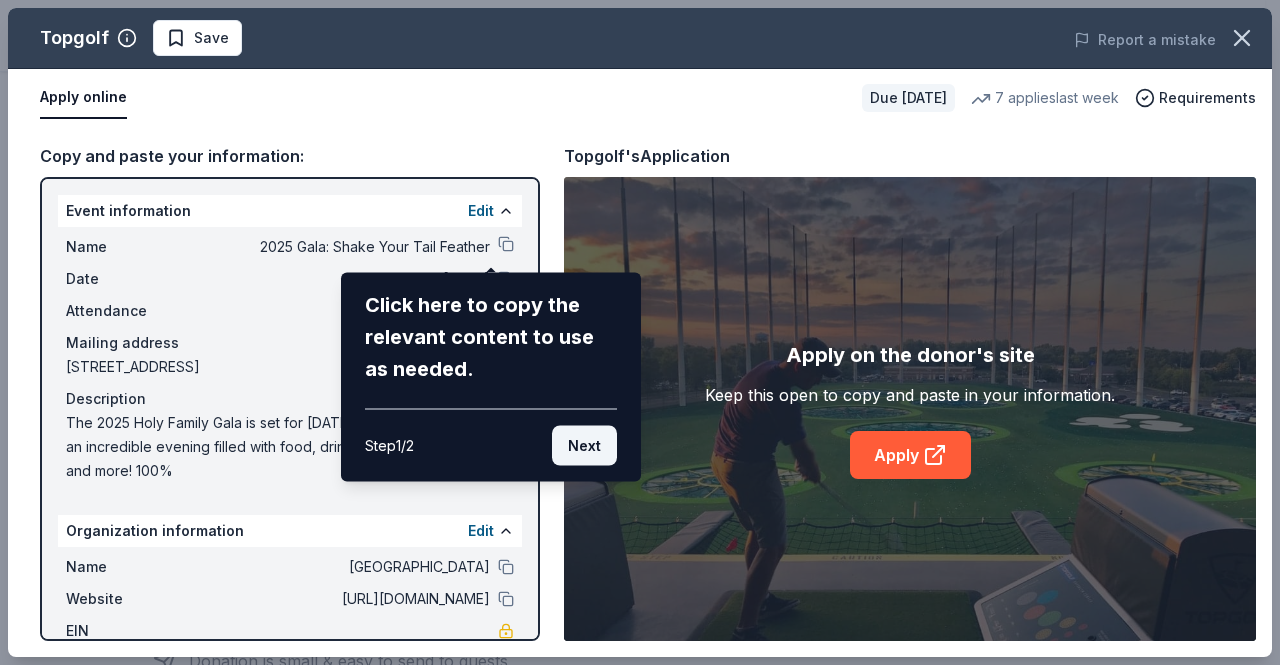 click on "Next" at bounding box center [584, 446] 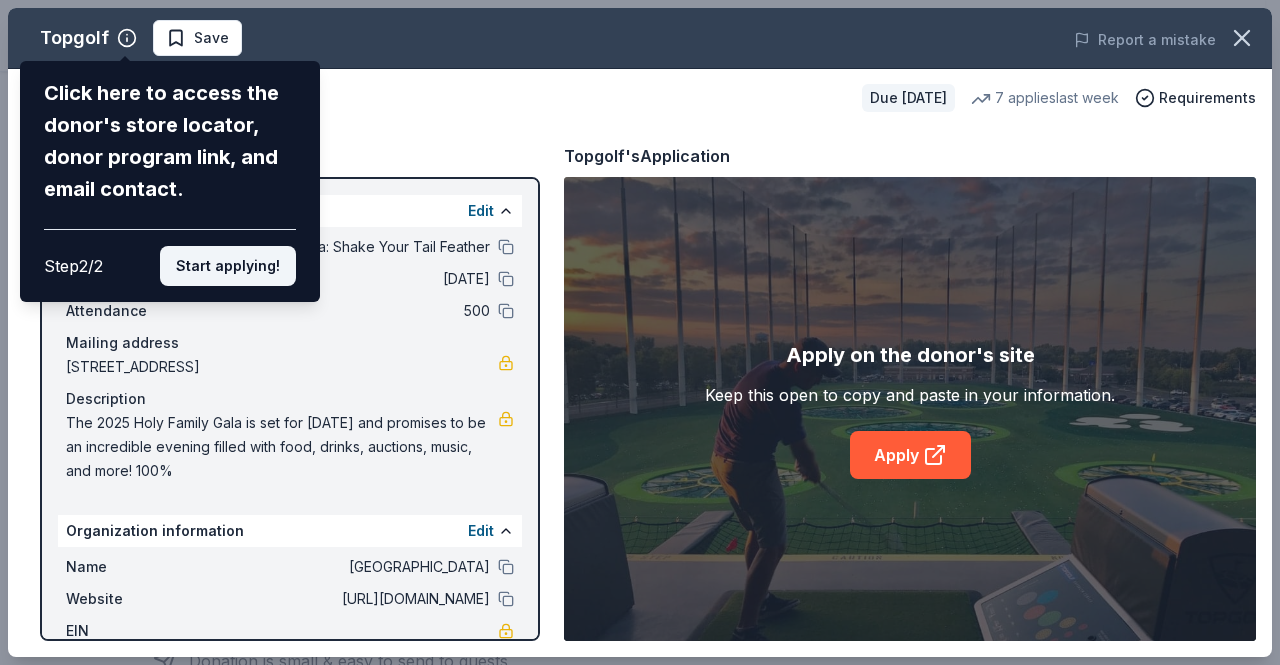 click on "Start applying!" at bounding box center [228, 266] 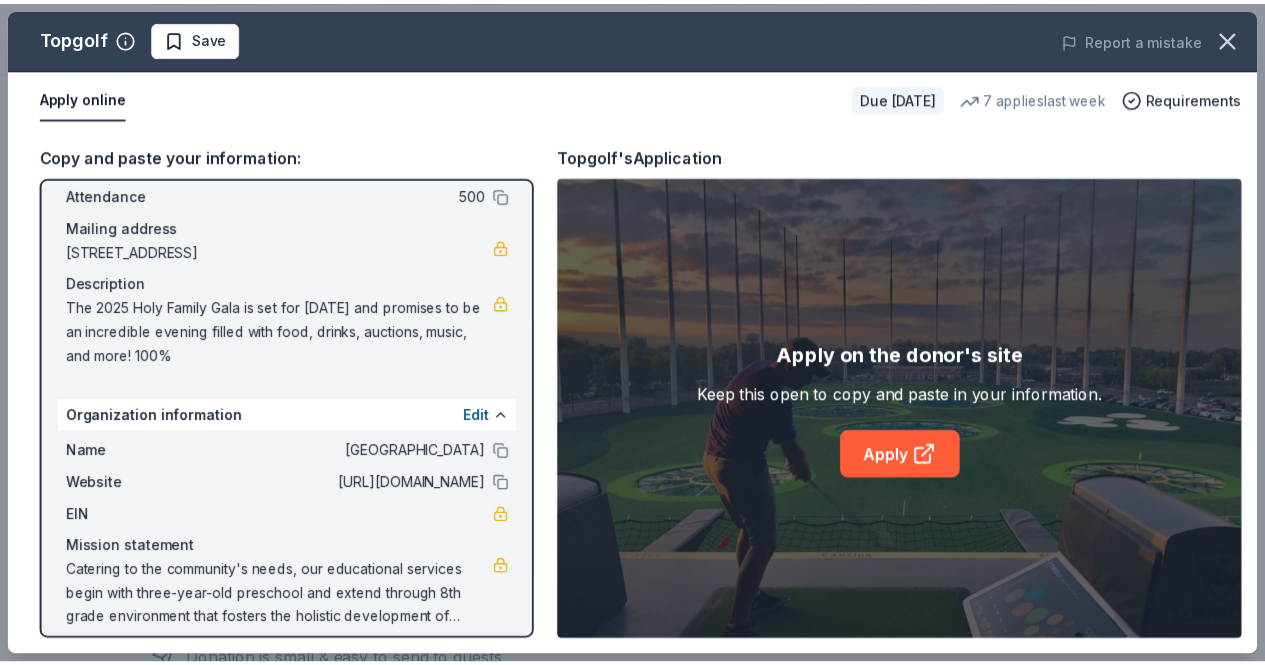 scroll, scrollTop: 132, scrollLeft: 0, axis: vertical 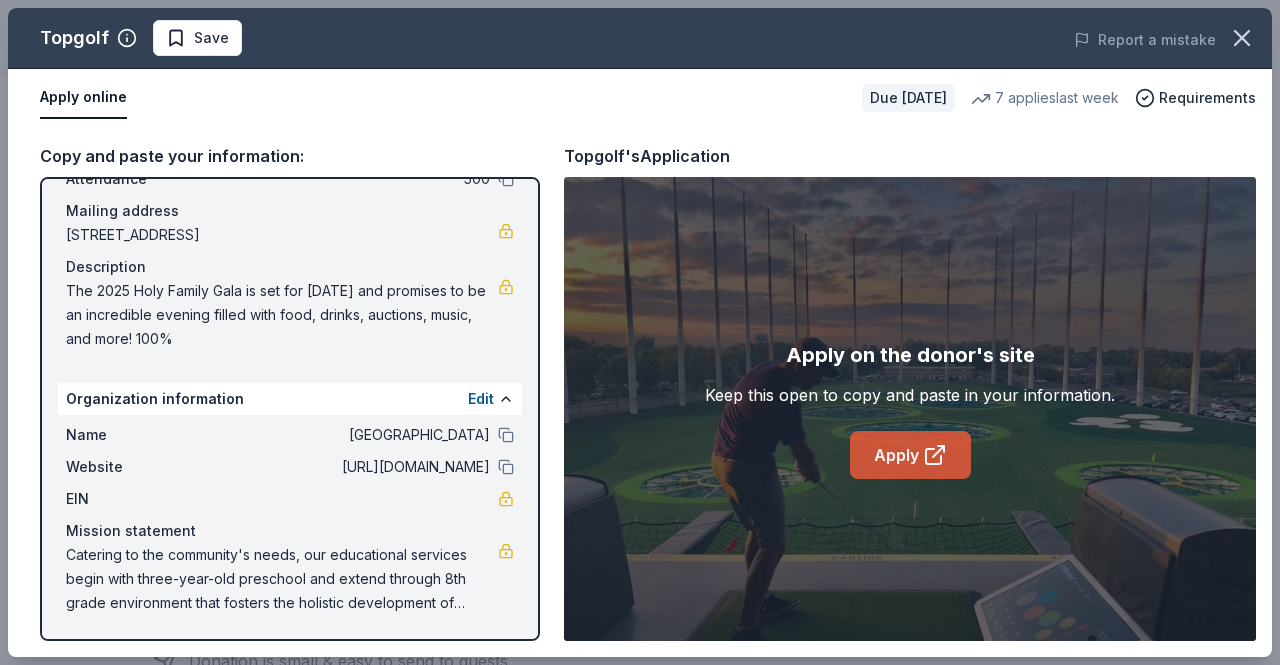 click on "Apply" at bounding box center (910, 455) 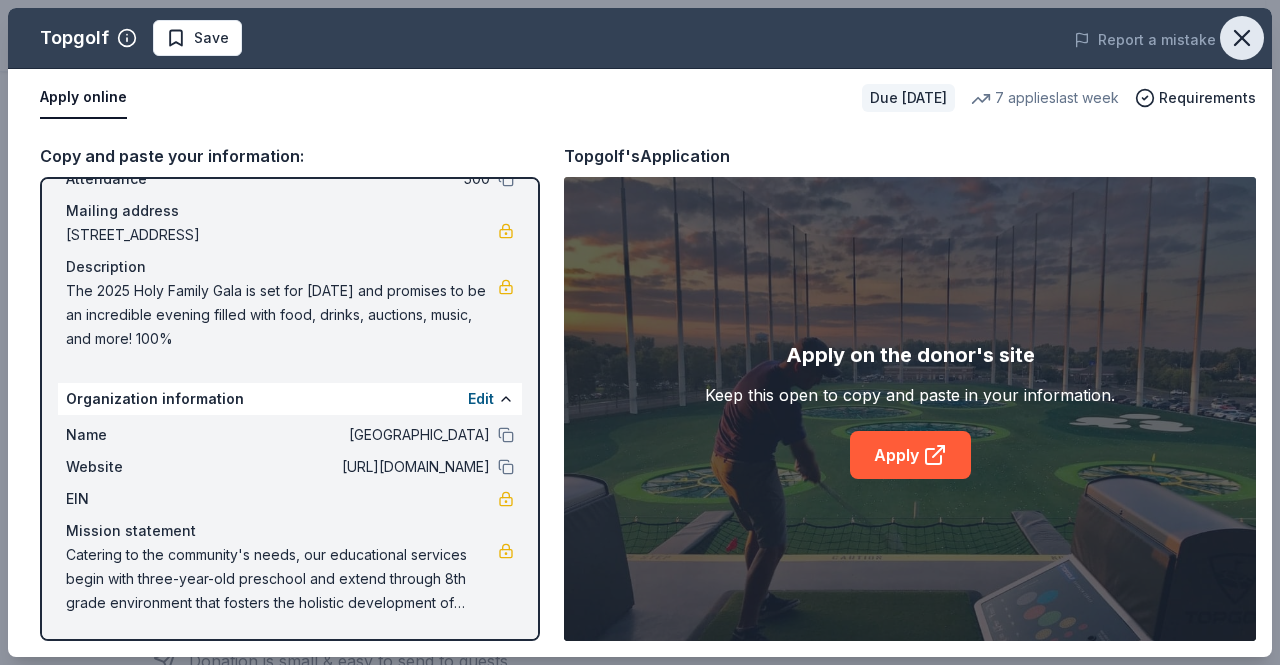click 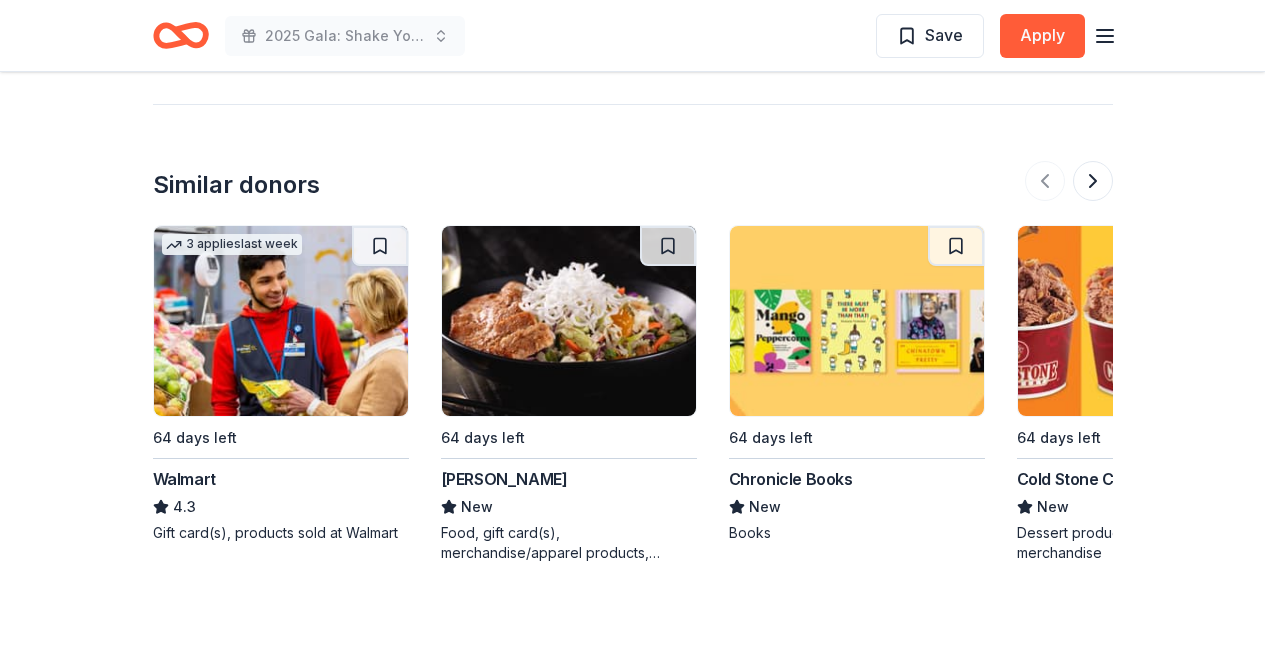scroll, scrollTop: 2900, scrollLeft: 0, axis: vertical 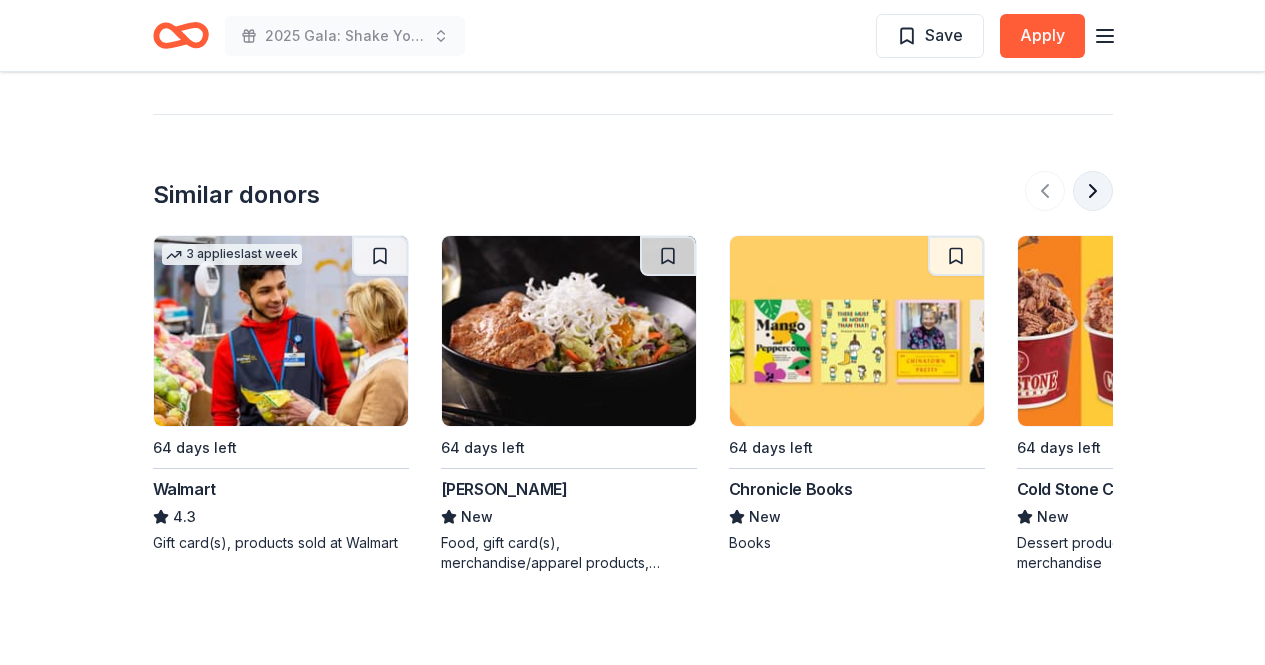 click at bounding box center [1093, 191] 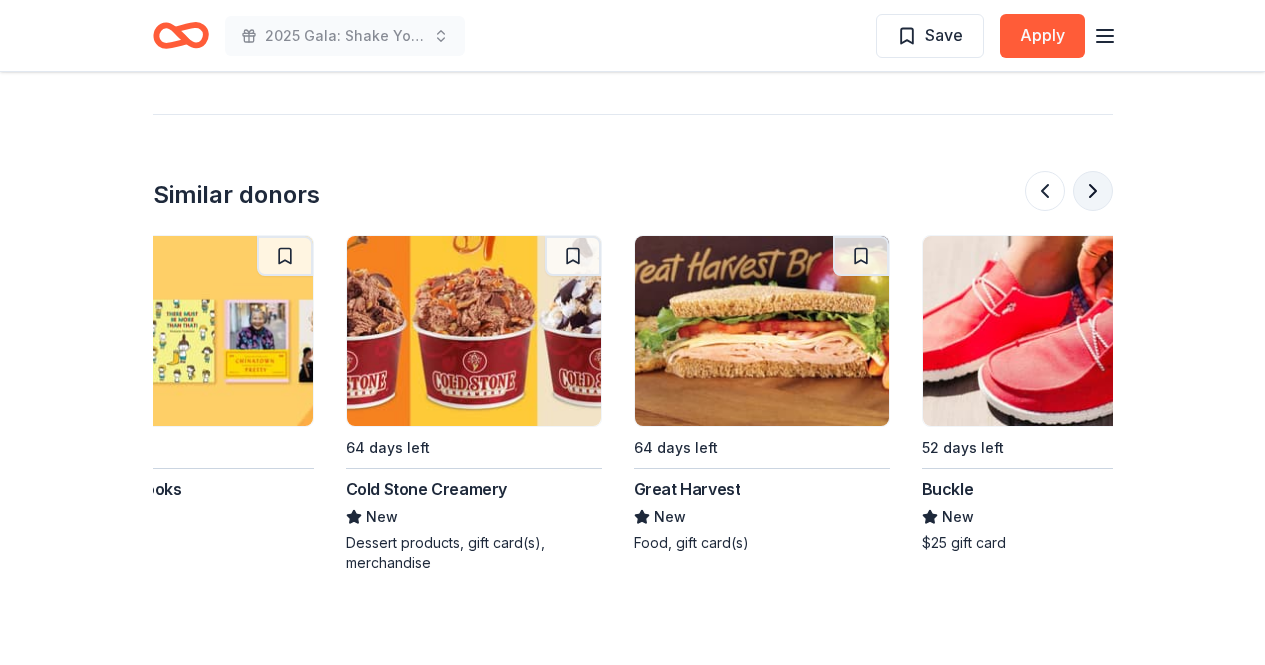 scroll, scrollTop: 0, scrollLeft: 864, axis: horizontal 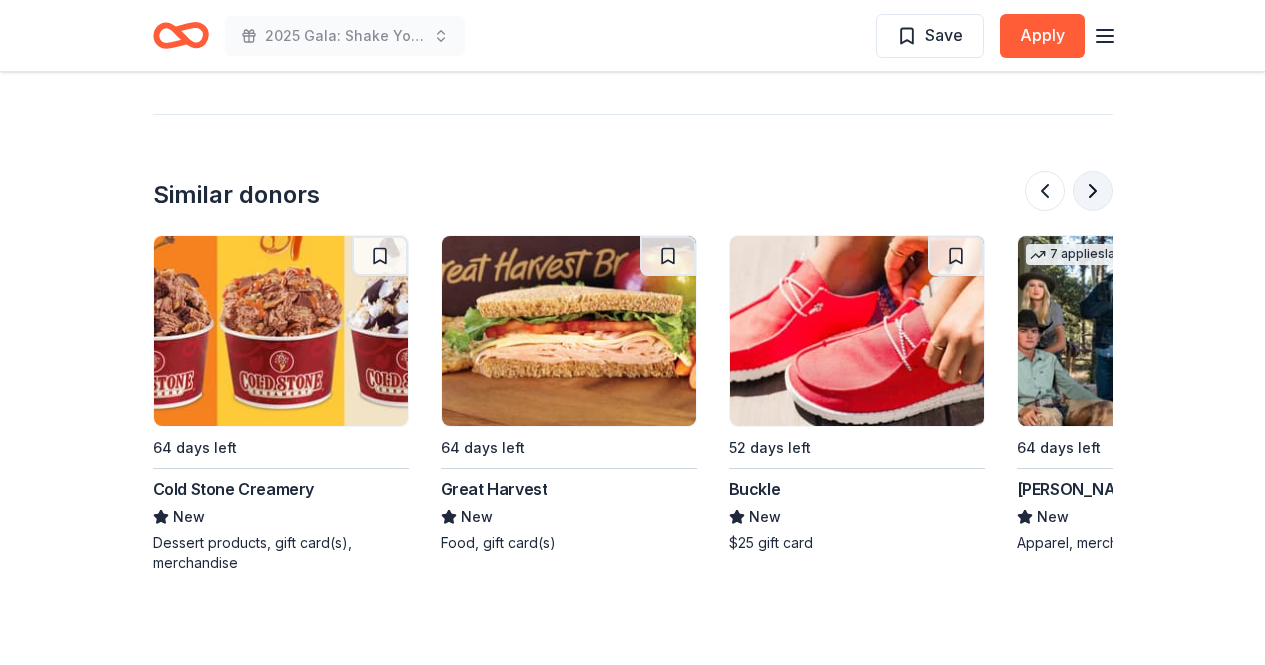 click at bounding box center [1093, 191] 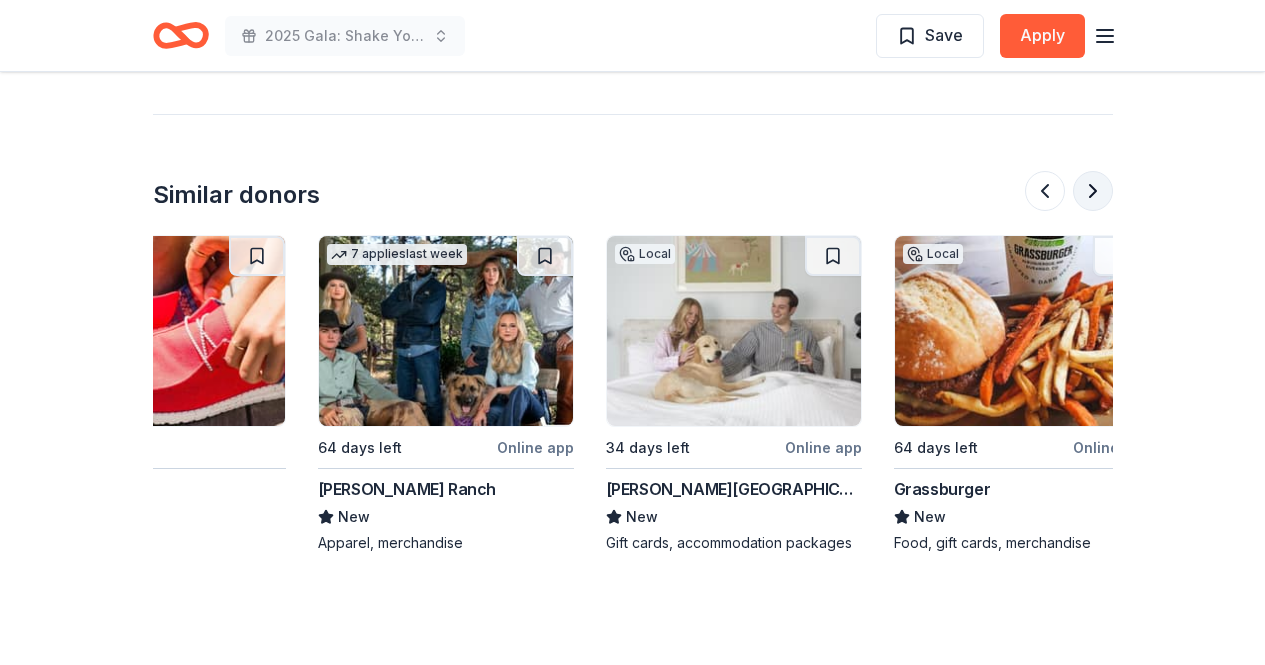 scroll, scrollTop: 0, scrollLeft: 1728, axis: horizontal 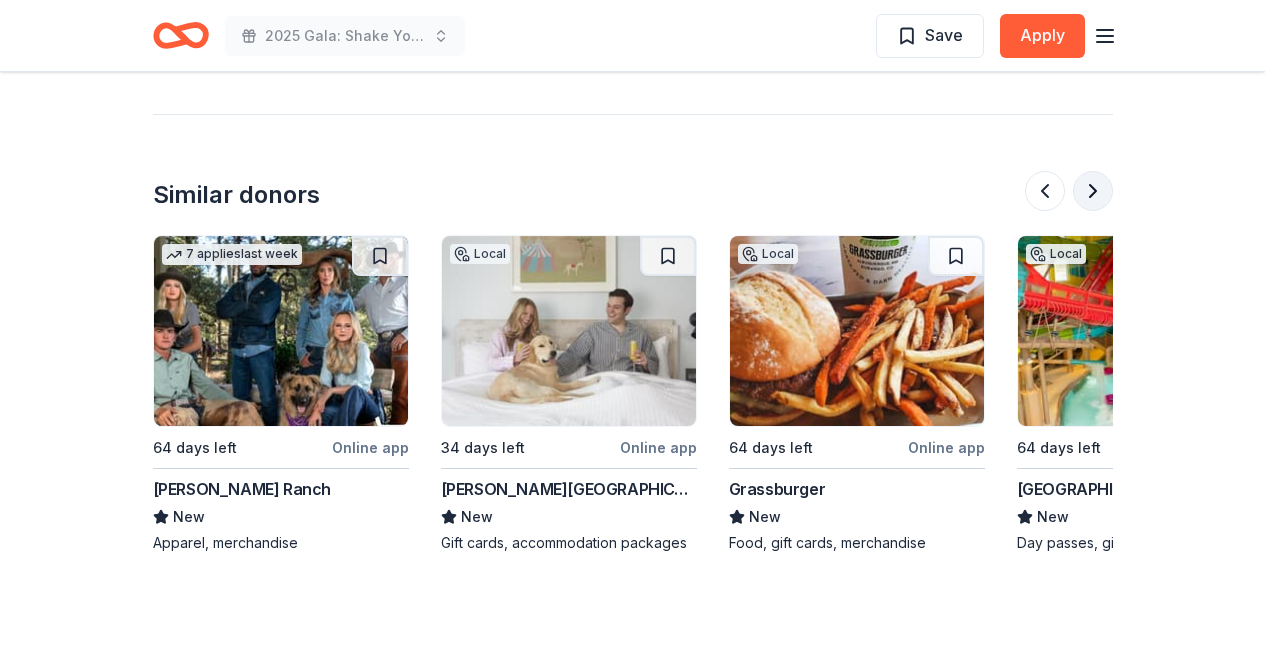 click at bounding box center [1093, 191] 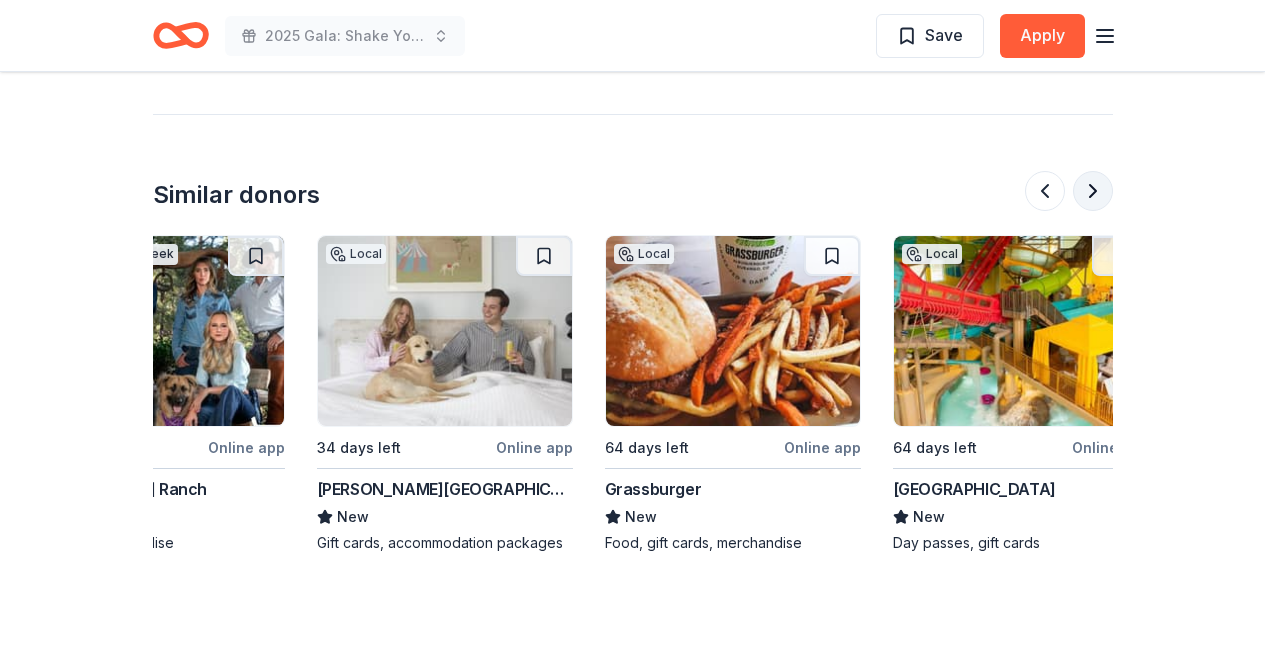 scroll, scrollTop: 0, scrollLeft: 1888, axis: horizontal 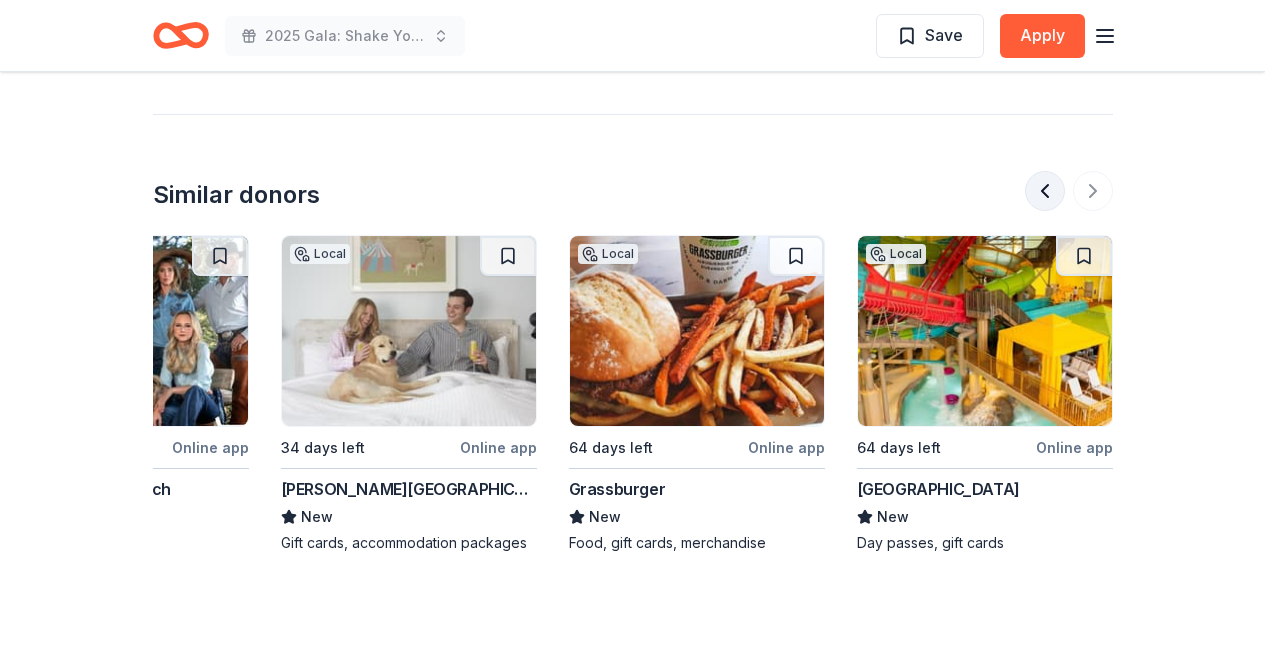 click at bounding box center (1045, 191) 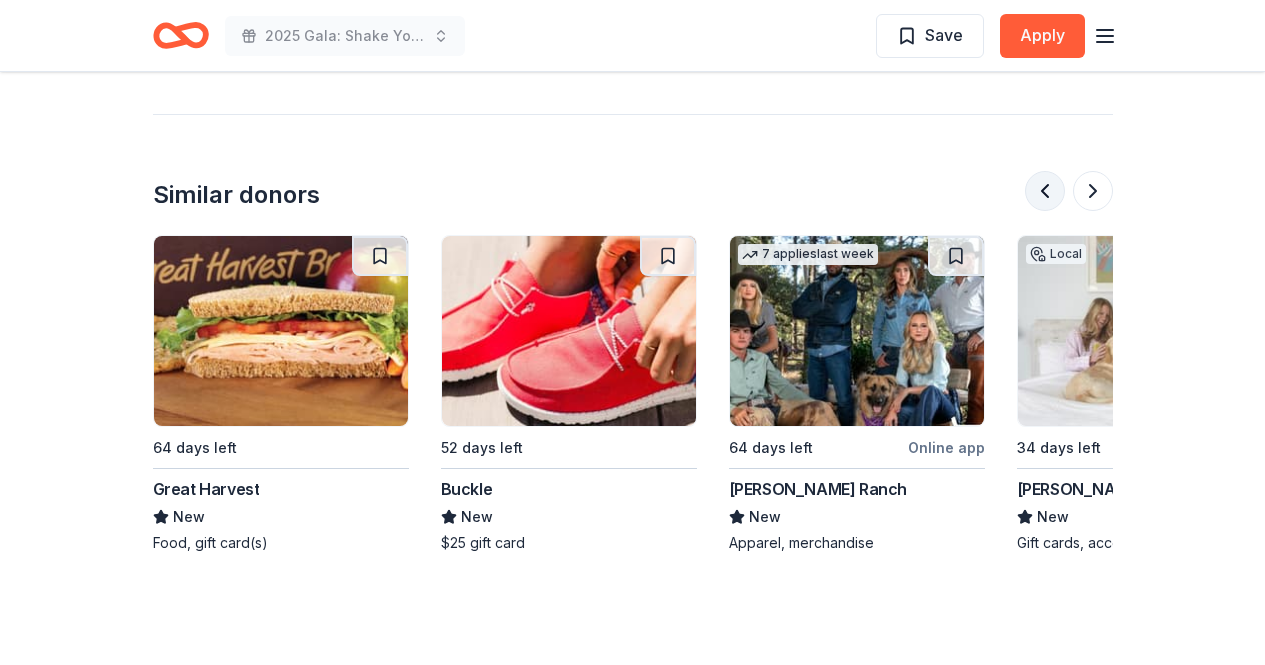 click at bounding box center [1045, 191] 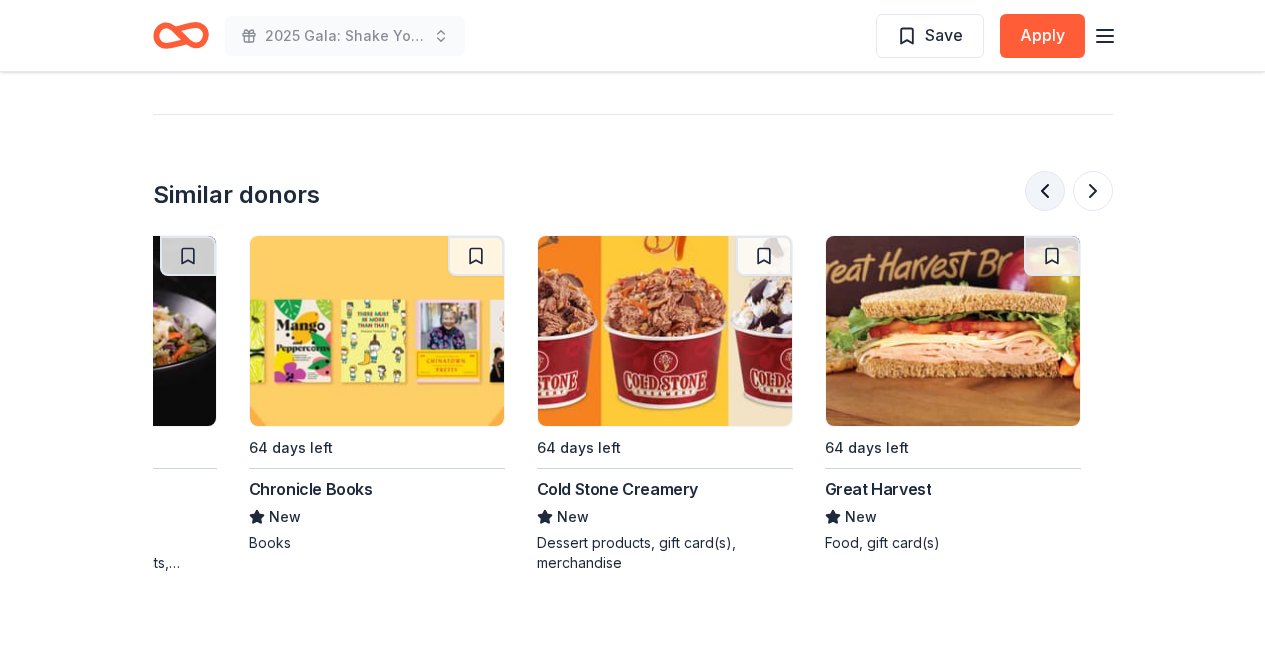 scroll, scrollTop: 0, scrollLeft: 288, axis: horizontal 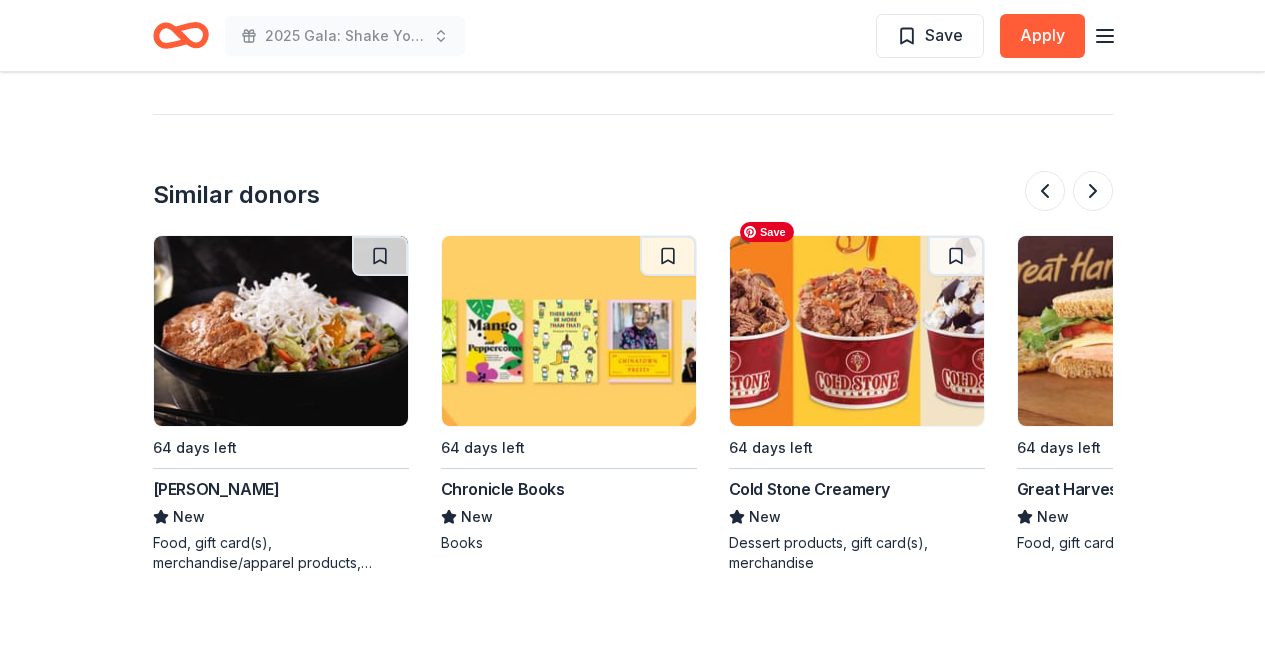 click at bounding box center [857, 331] 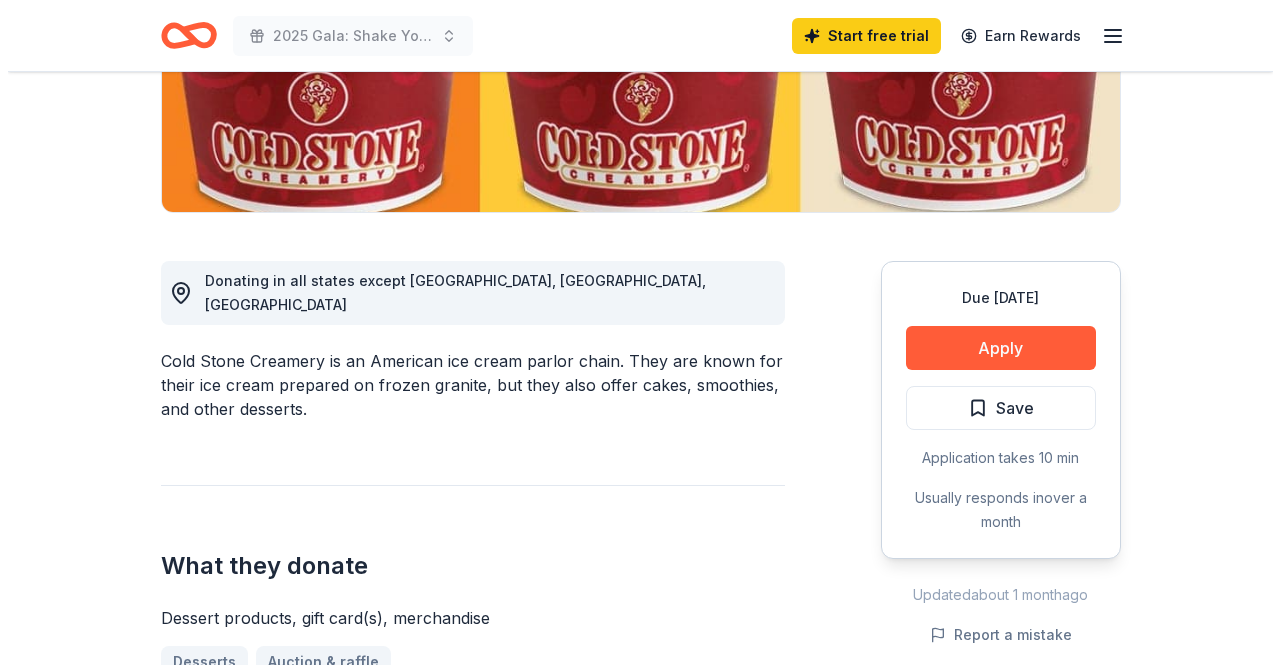 scroll, scrollTop: 400, scrollLeft: 0, axis: vertical 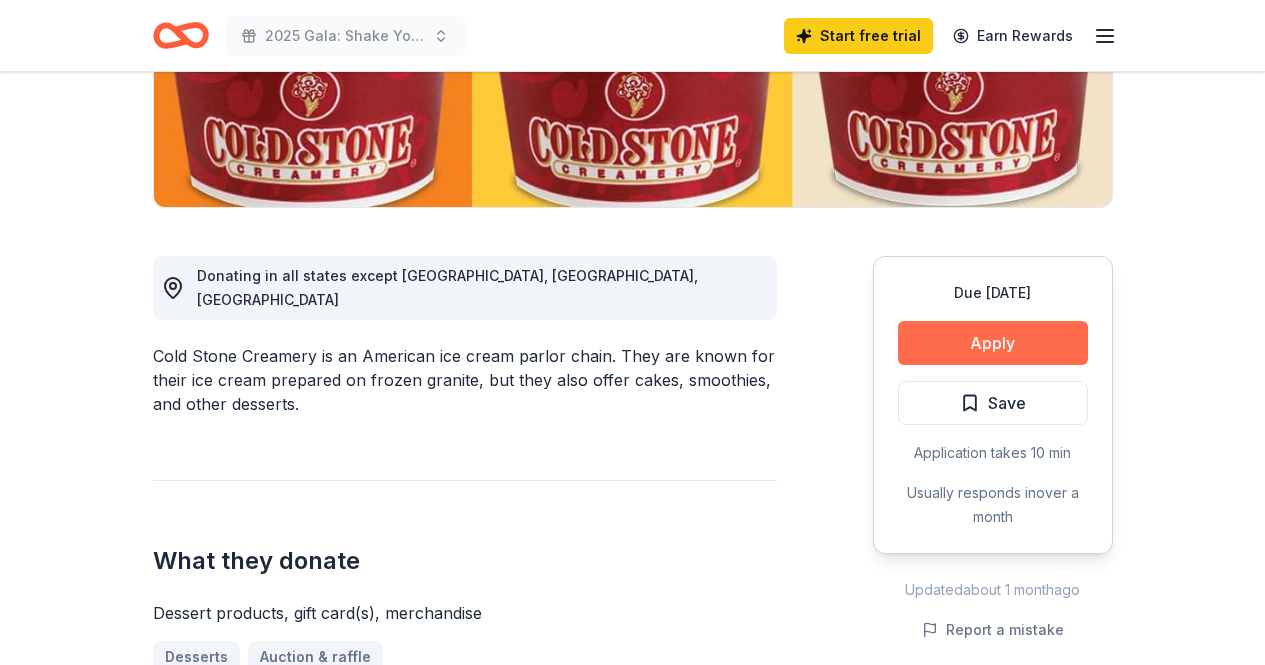 click on "Apply" at bounding box center [993, 343] 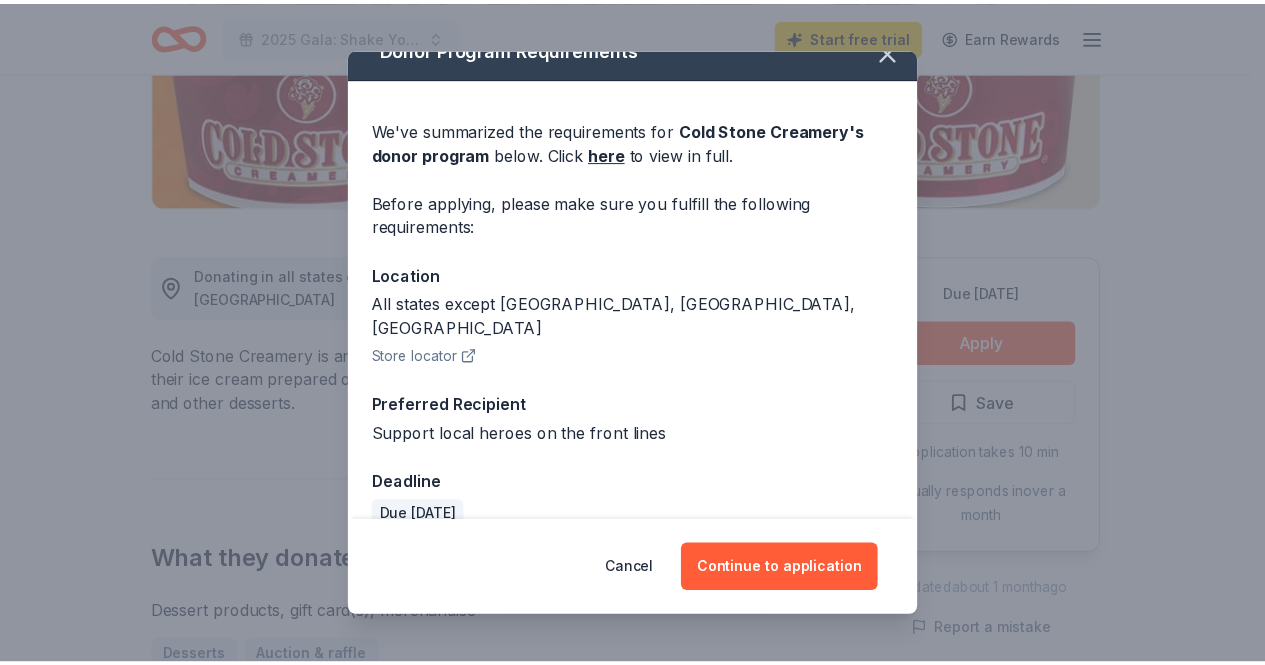 scroll, scrollTop: 34, scrollLeft: 0, axis: vertical 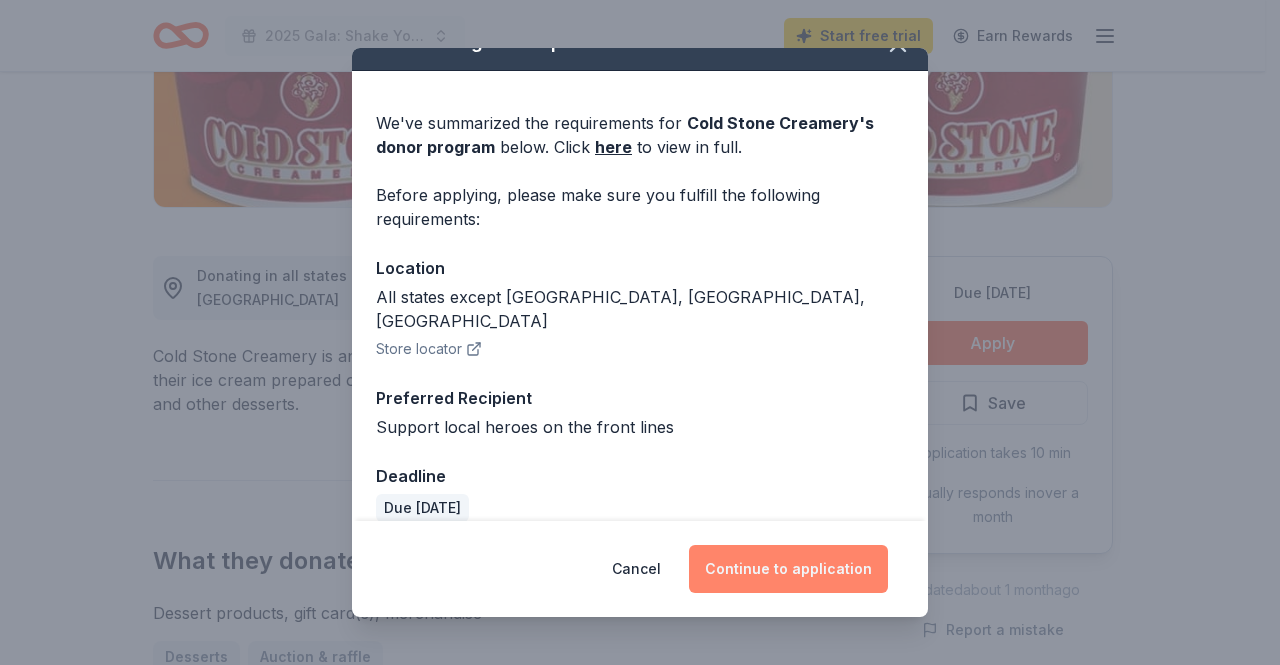 click on "Continue to application" at bounding box center [788, 569] 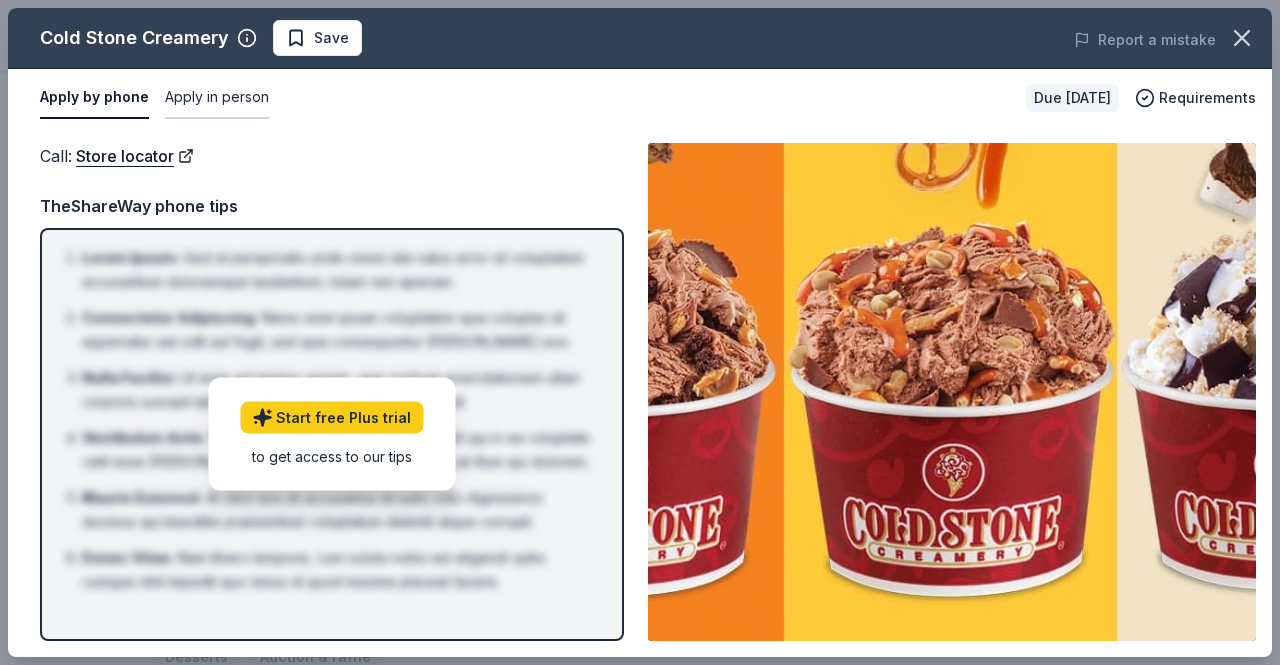 click on "Apply in person" at bounding box center (217, 98) 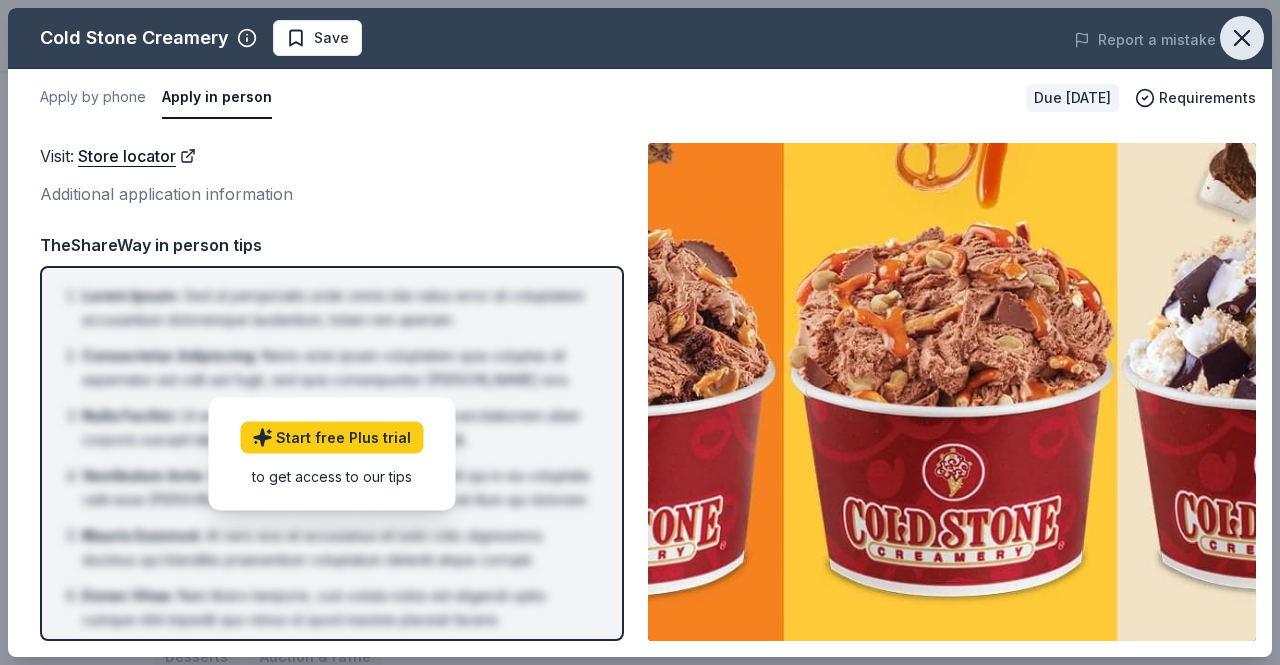 click 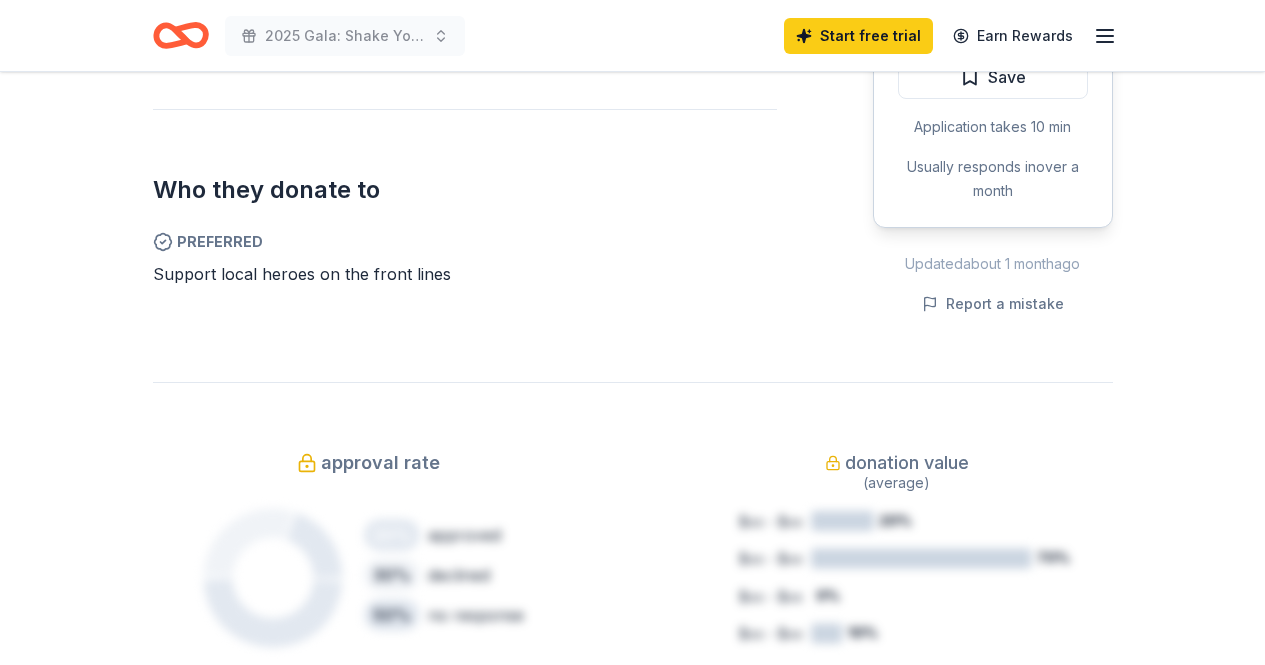 scroll, scrollTop: 900, scrollLeft: 0, axis: vertical 